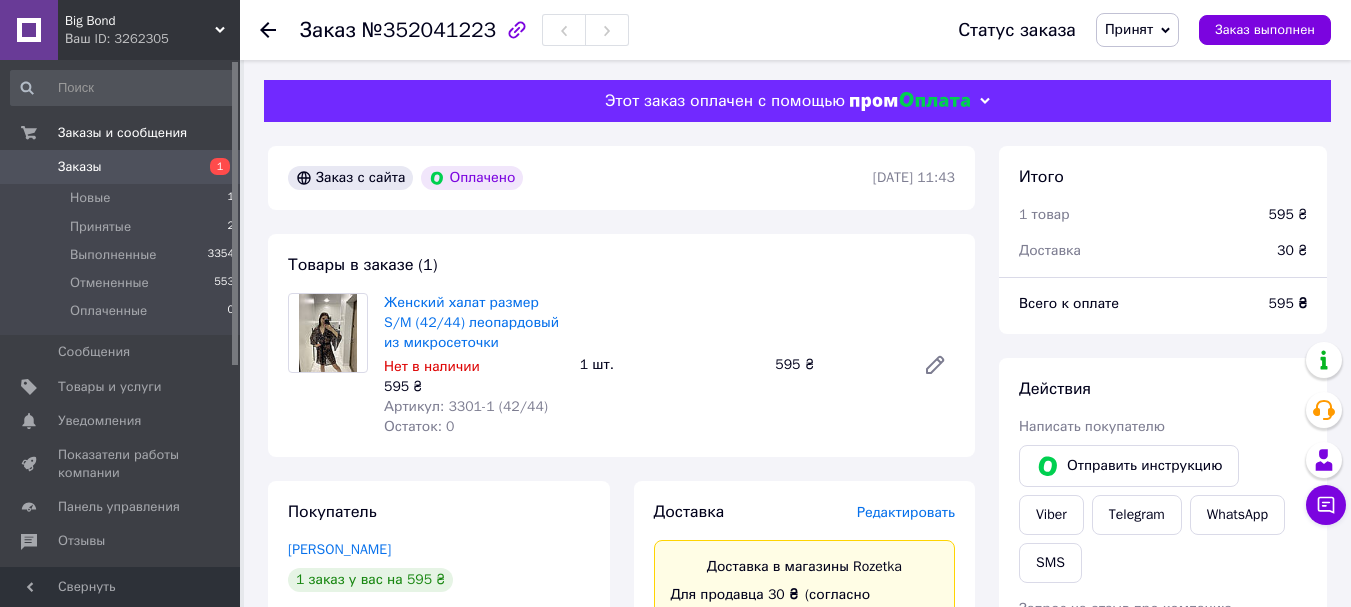 scroll, scrollTop: 0, scrollLeft: 0, axis: both 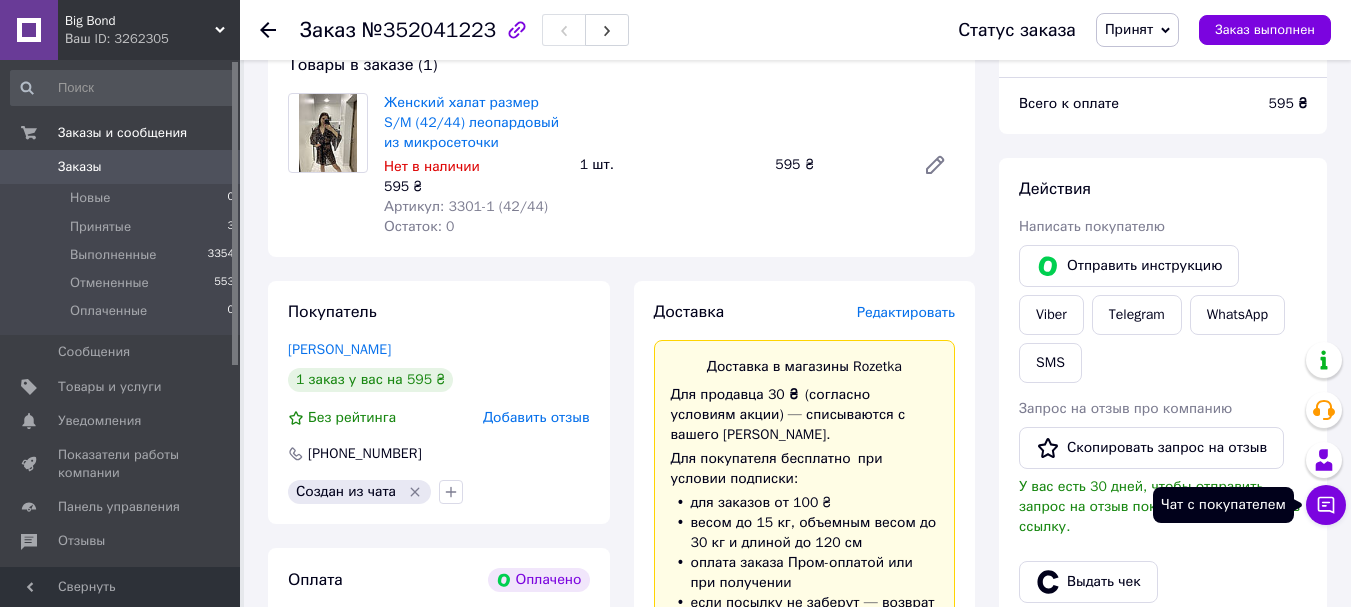 click 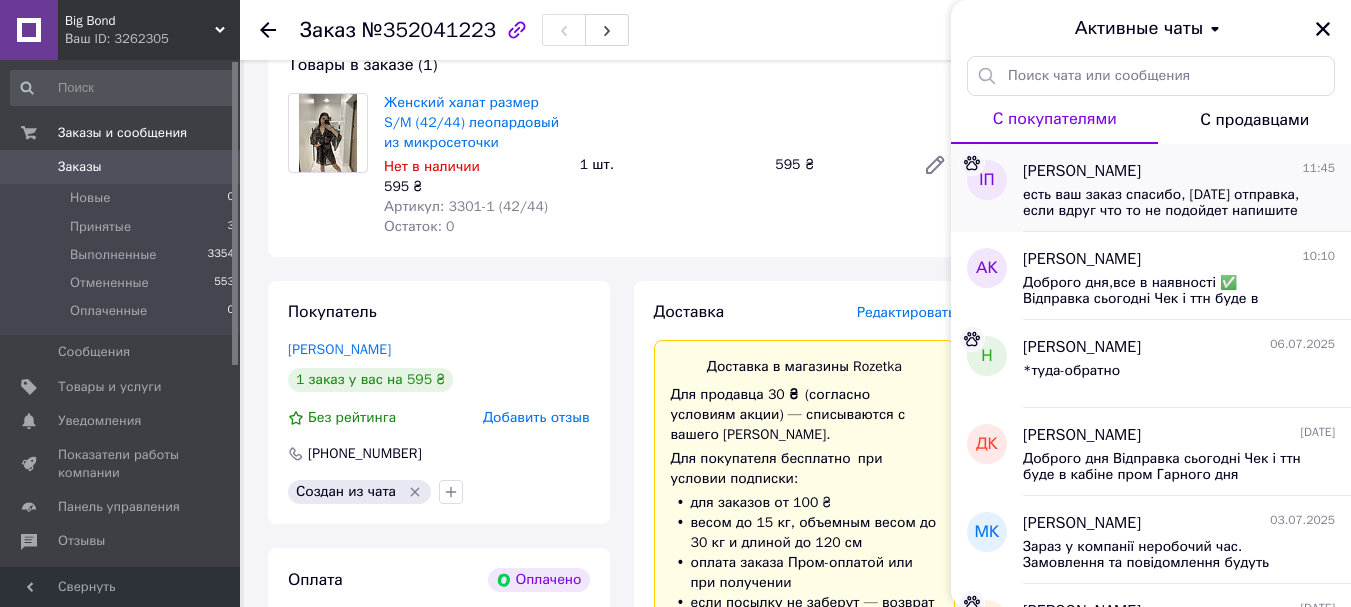 click on "Ілона Подгорна 11:45 есть ваш заказ спасибо, сегодня отправка, если вдруг что то не подойдет напишите пожалуйста сюда в чат спасибо, хорошего дня)" at bounding box center (1187, 188) 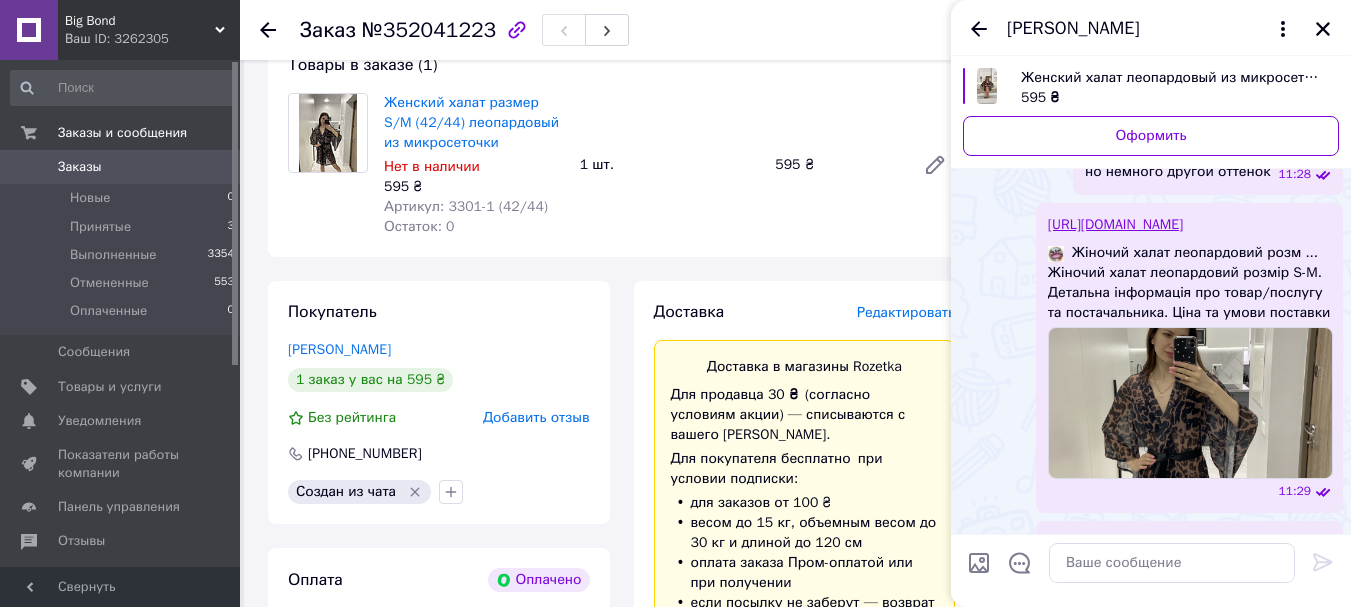 scroll, scrollTop: 325, scrollLeft: 0, axis: vertical 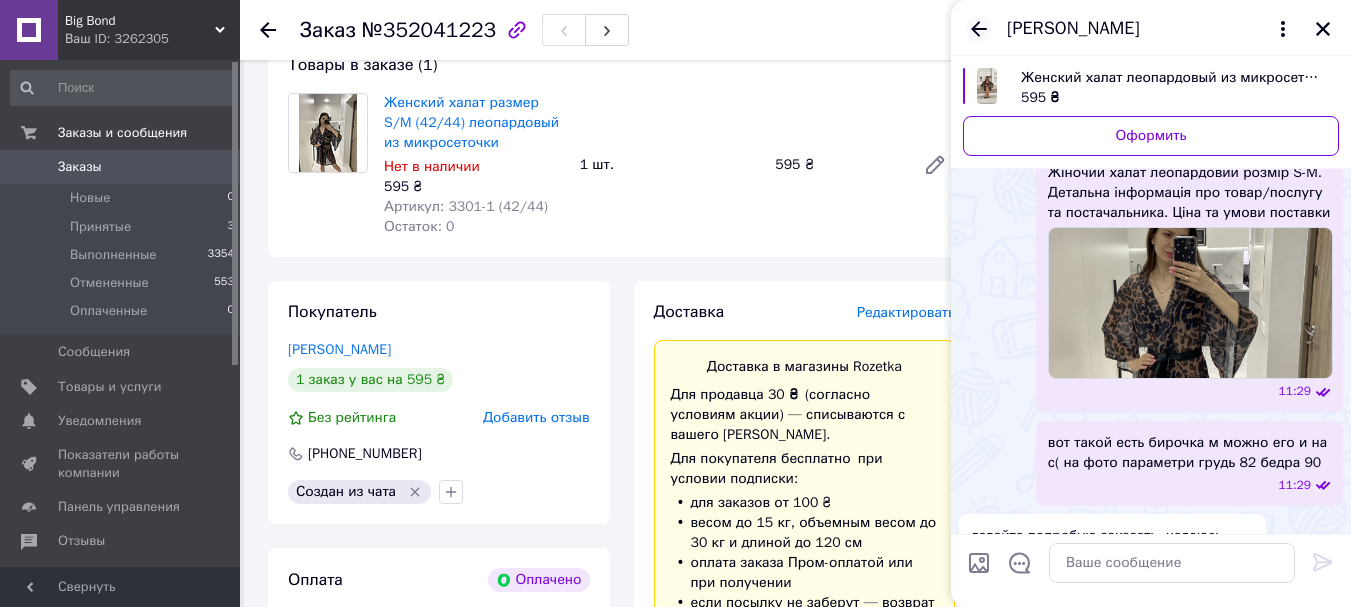 click 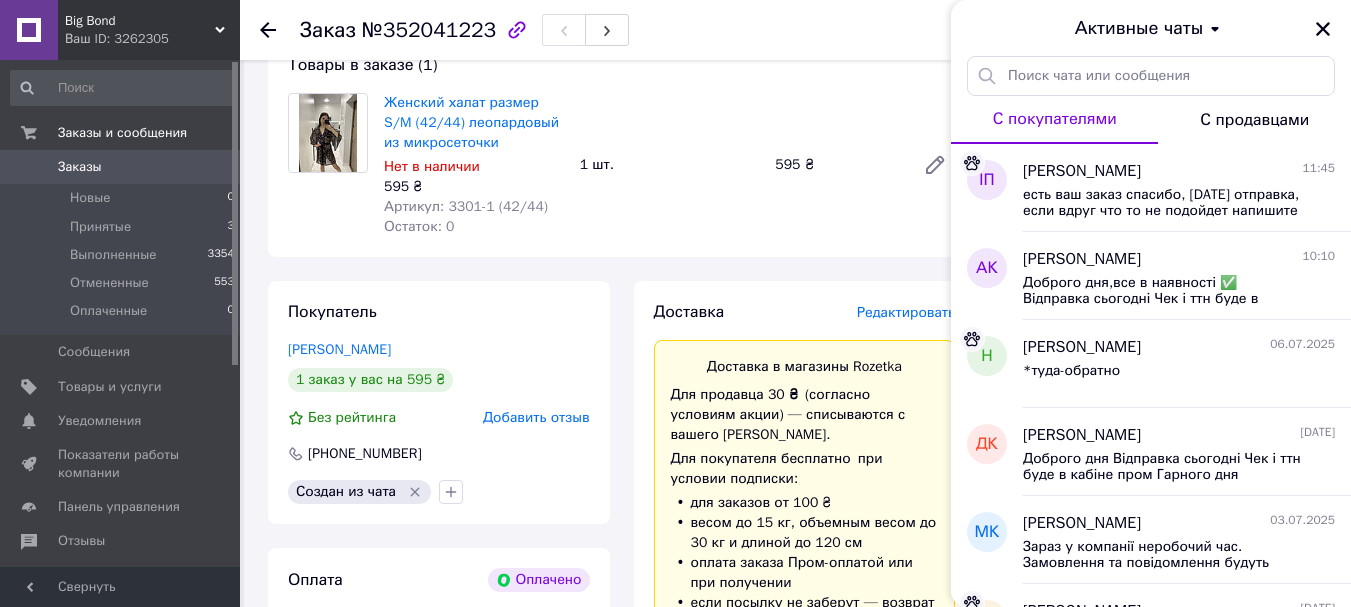 click on "Заказ №352041223" at bounding box center (609, 30) 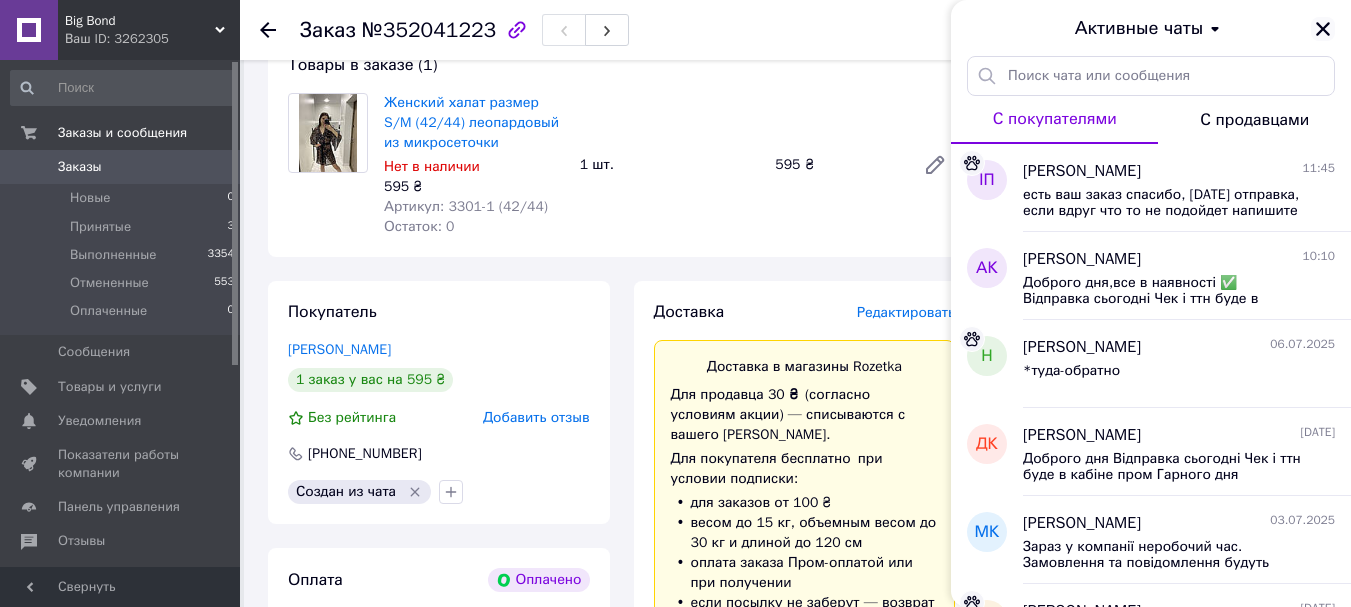 click 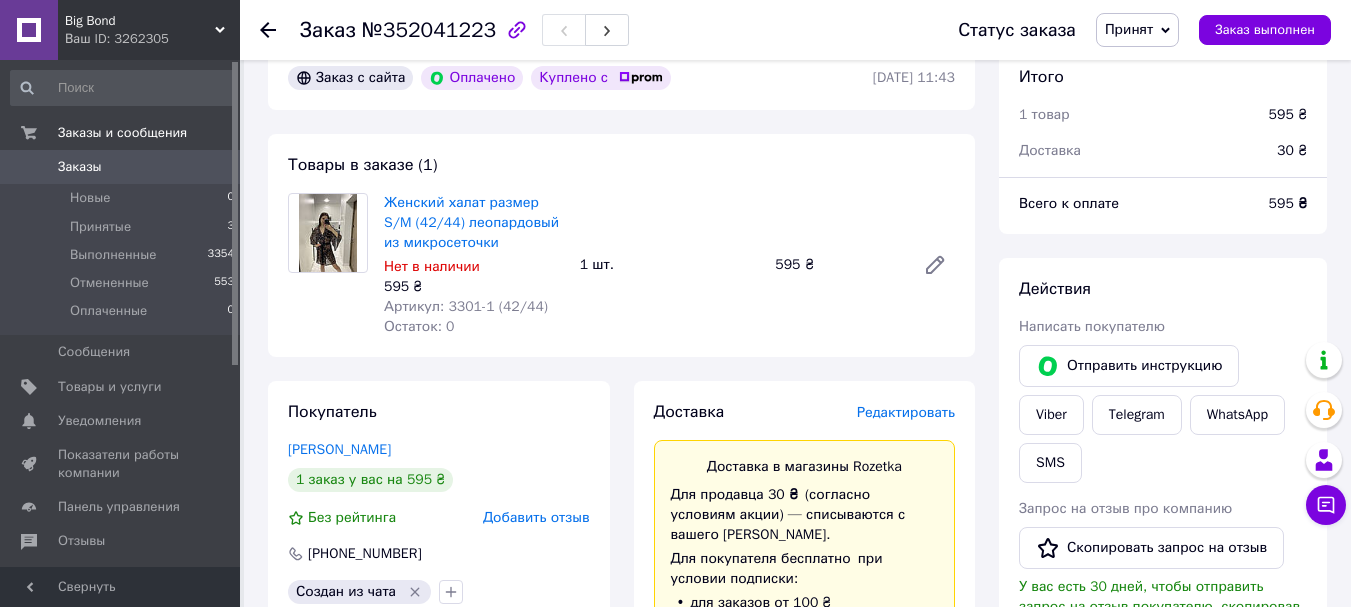 scroll, scrollTop: 200, scrollLeft: 0, axis: vertical 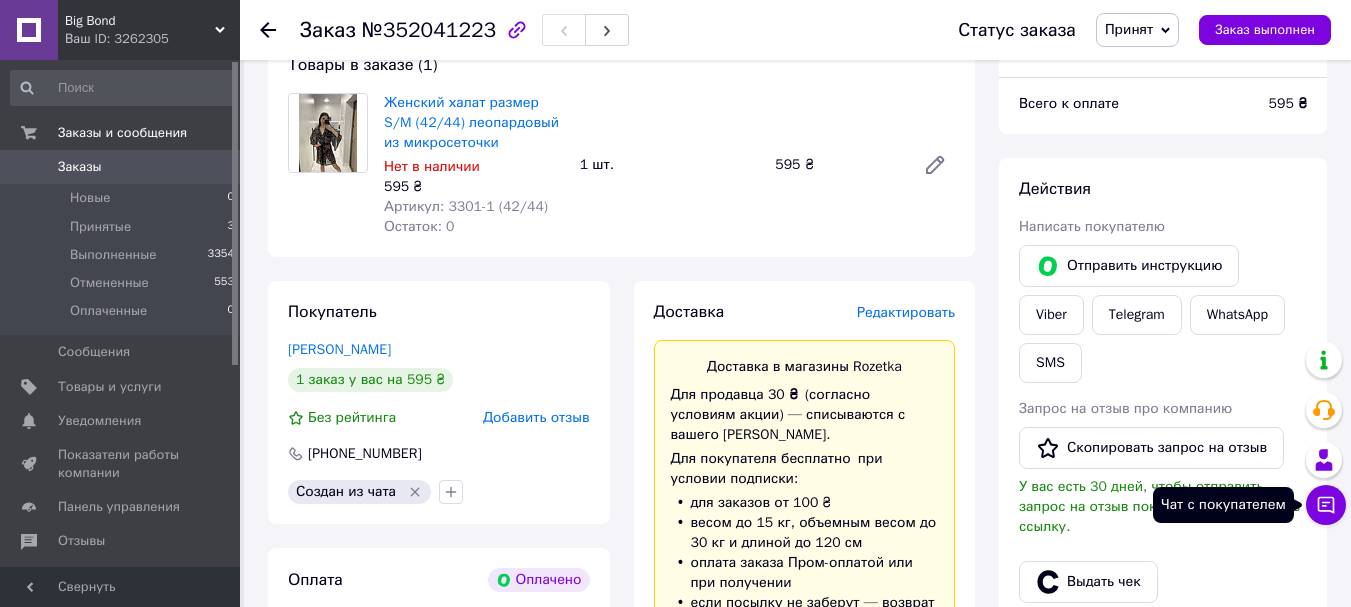 click 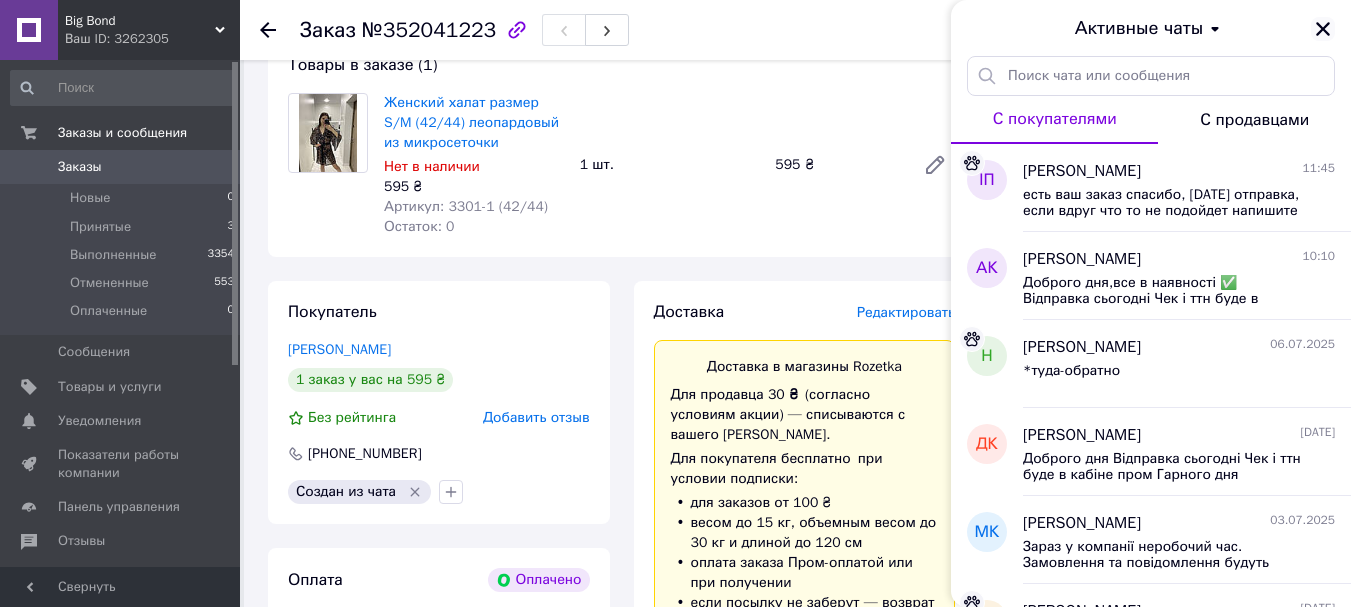click at bounding box center [1323, 29] 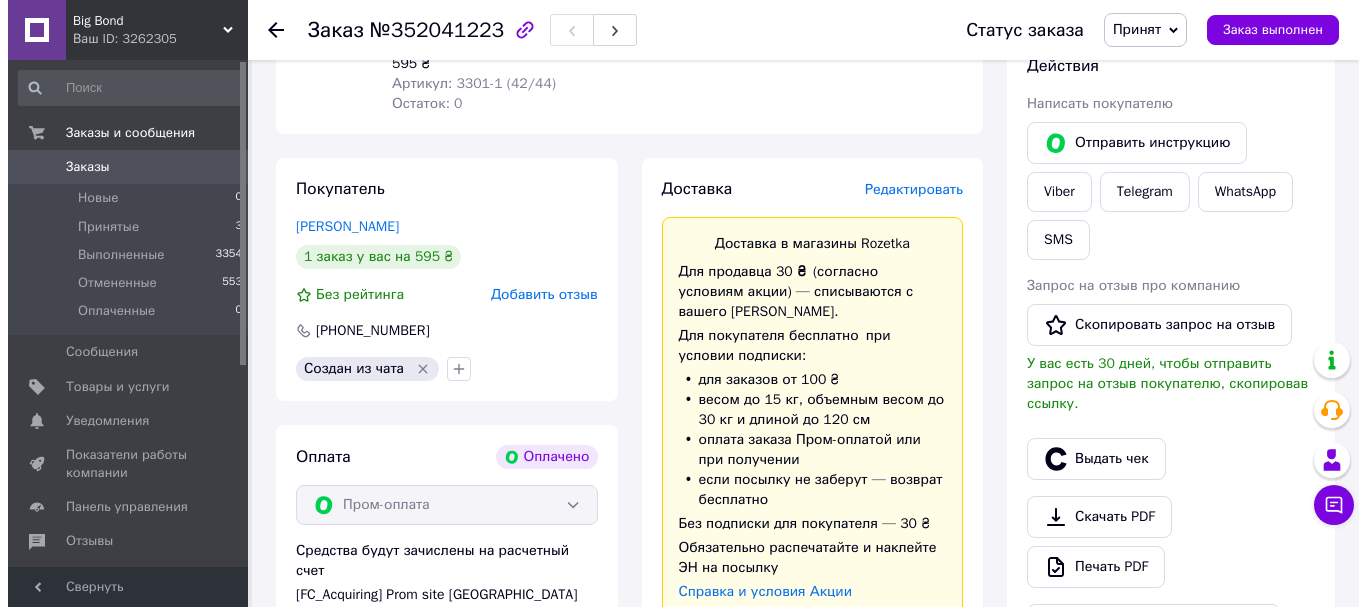 scroll, scrollTop: 300, scrollLeft: 0, axis: vertical 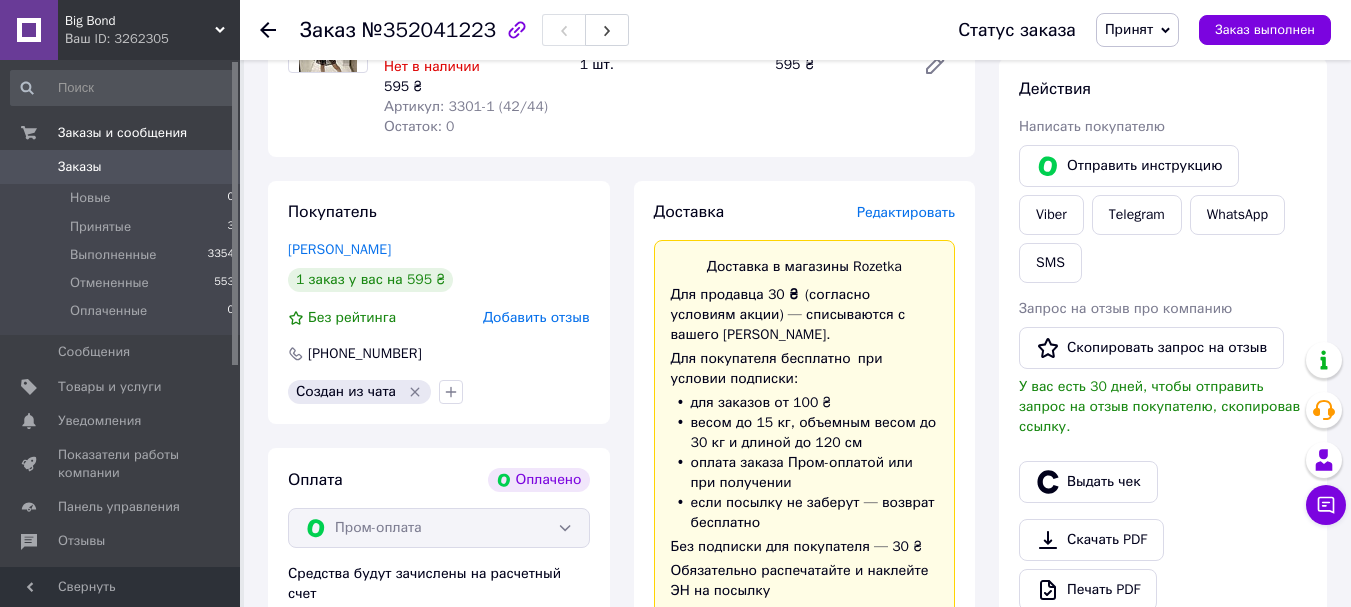 click on "Редактировать" at bounding box center [906, 212] 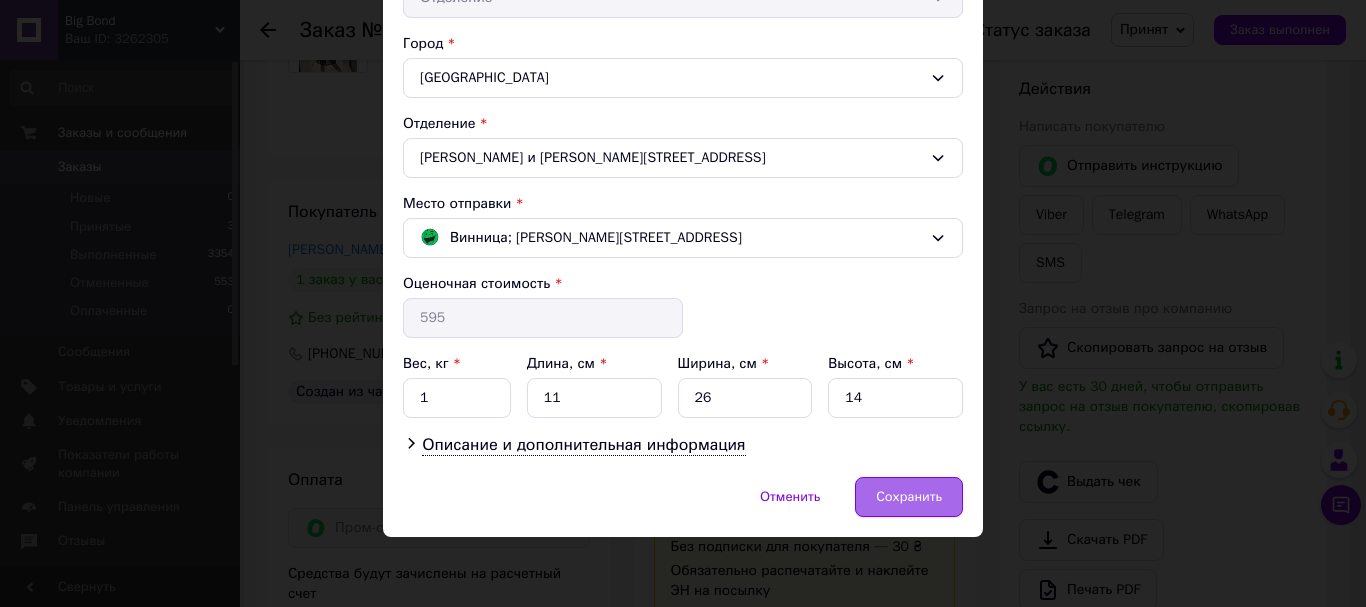 click on "Сохранить" at bounding box center [909, 497] 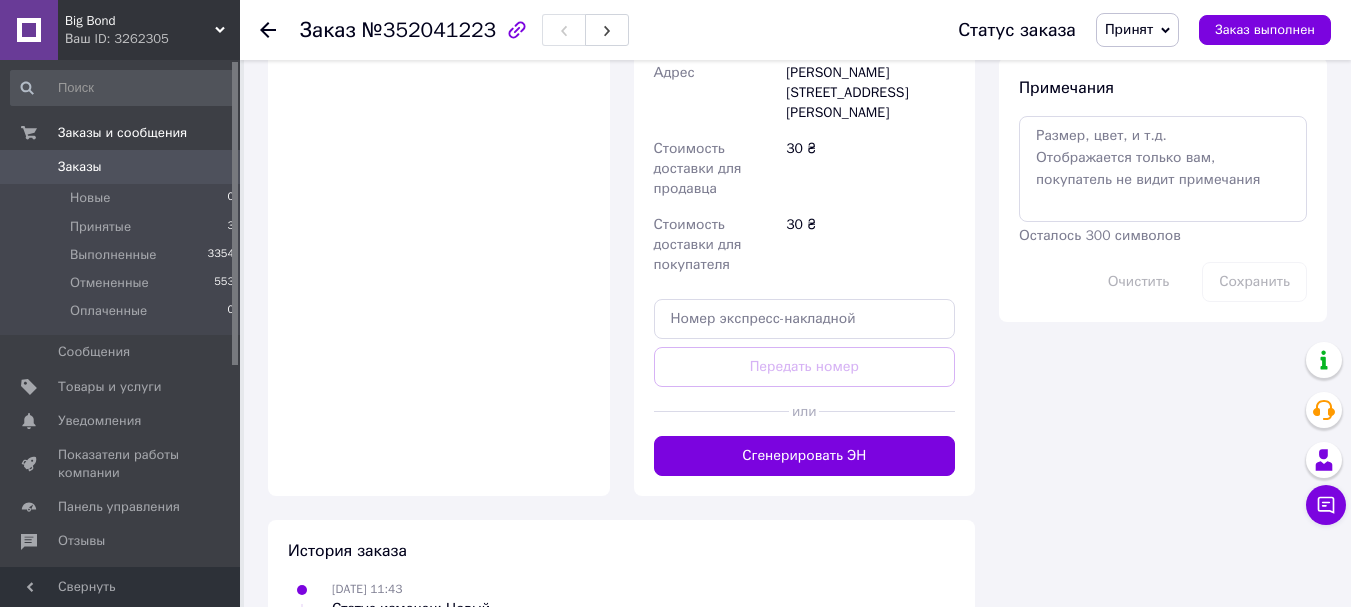 scroll, scrollTop: 1100, scrollLeft: 0, axis: vertical 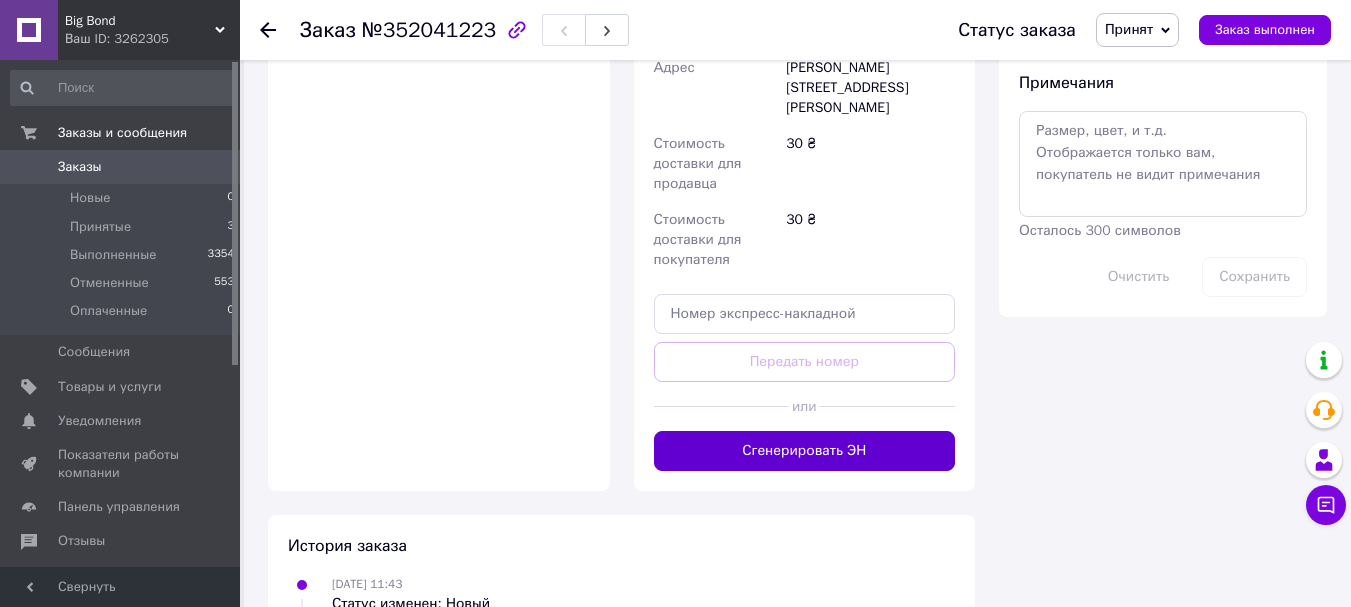 click on "Сгенерировать ЭН" at bounding box center [805, 451] 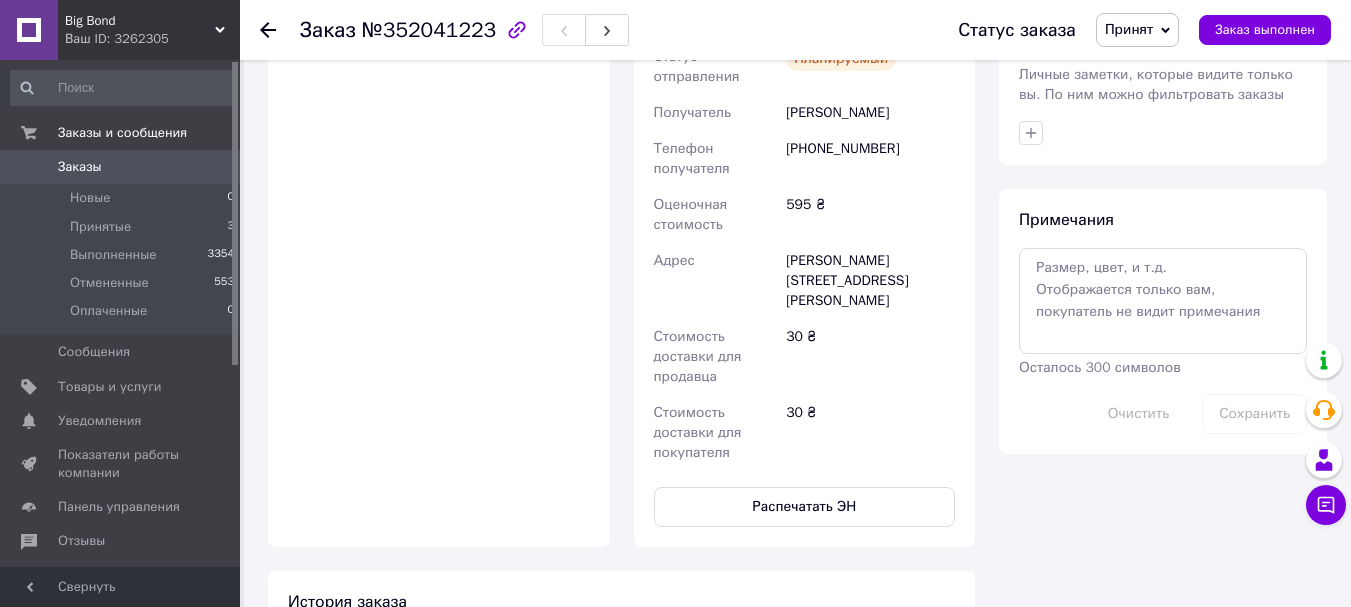scroll, scrollTop: 1000, scrollLeft: 0, axis: vertical 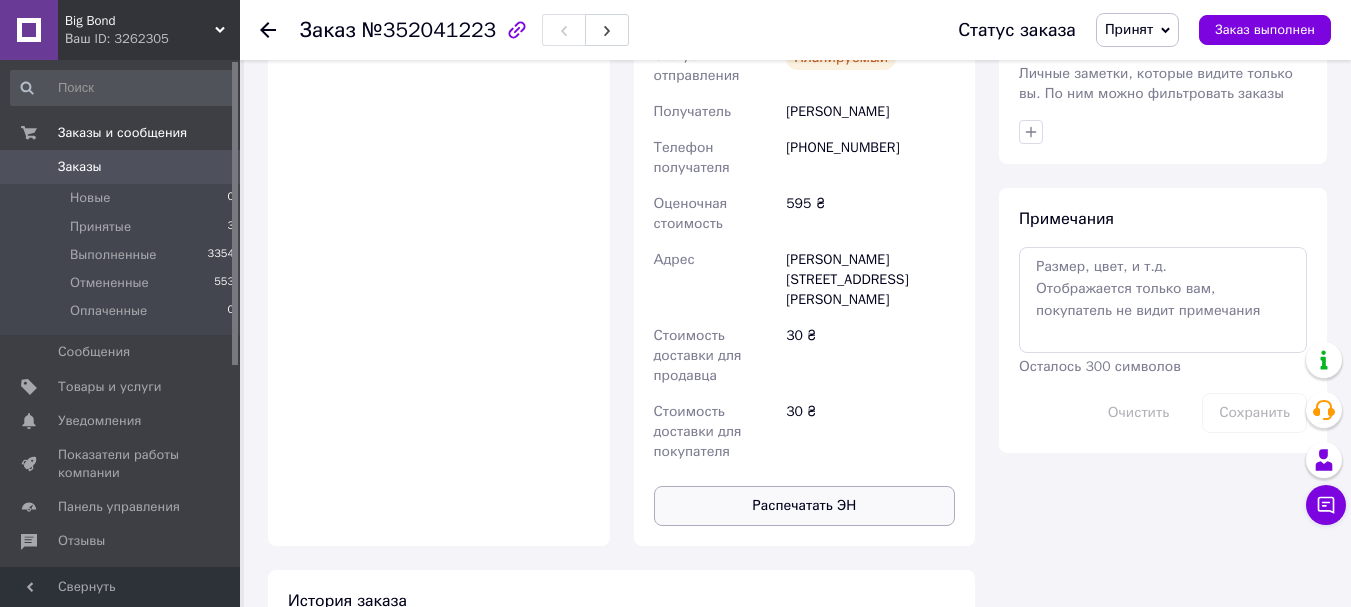 click on "Распечатать ЭН" at bounding box center [805, 506] 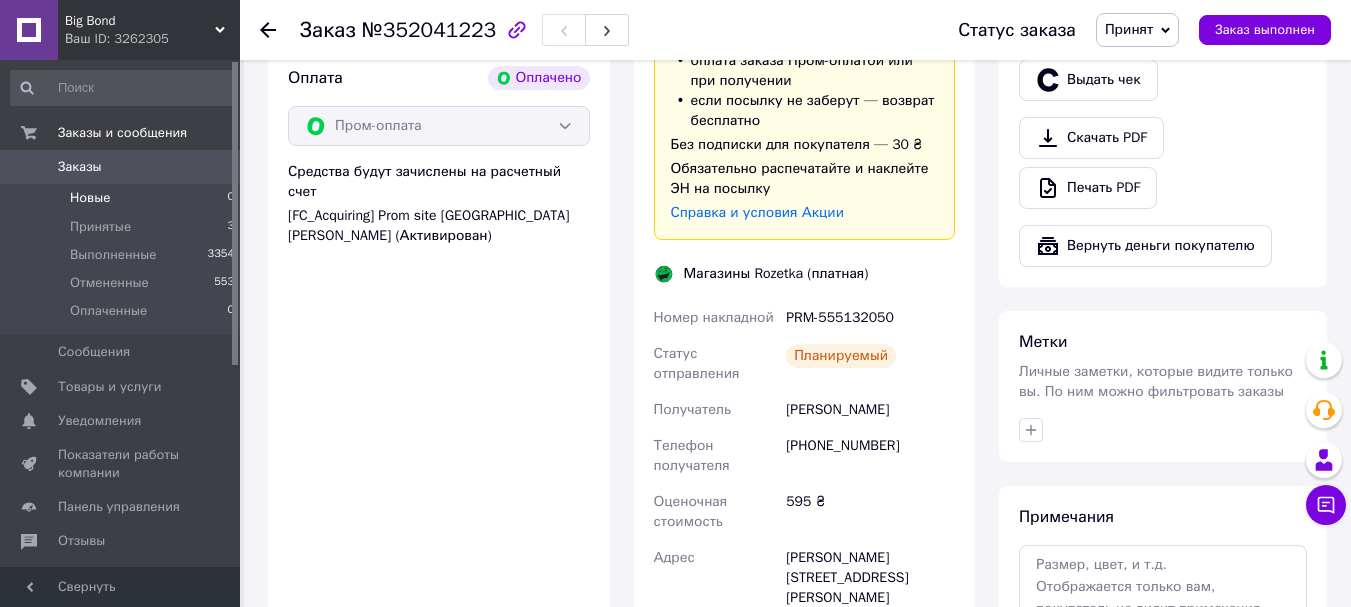scroll, scrollTop: 700, scrollLeft: 0, axis: vertical 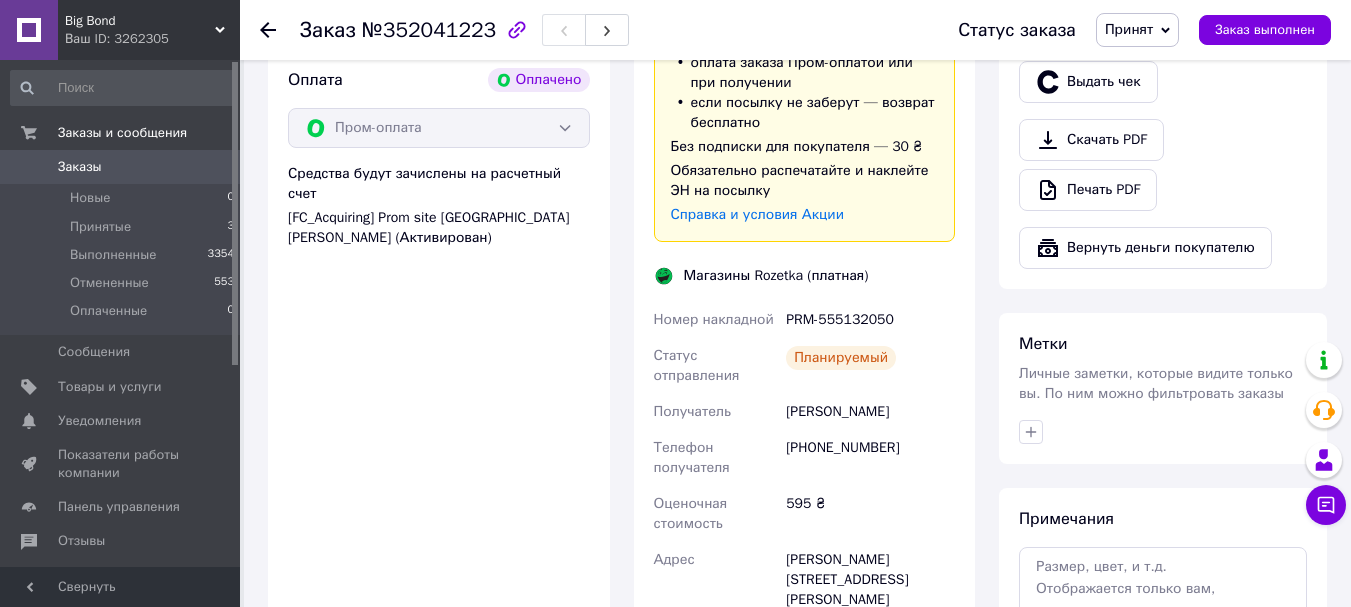 click on "Заказы 0" at bounding box center [123, 167] 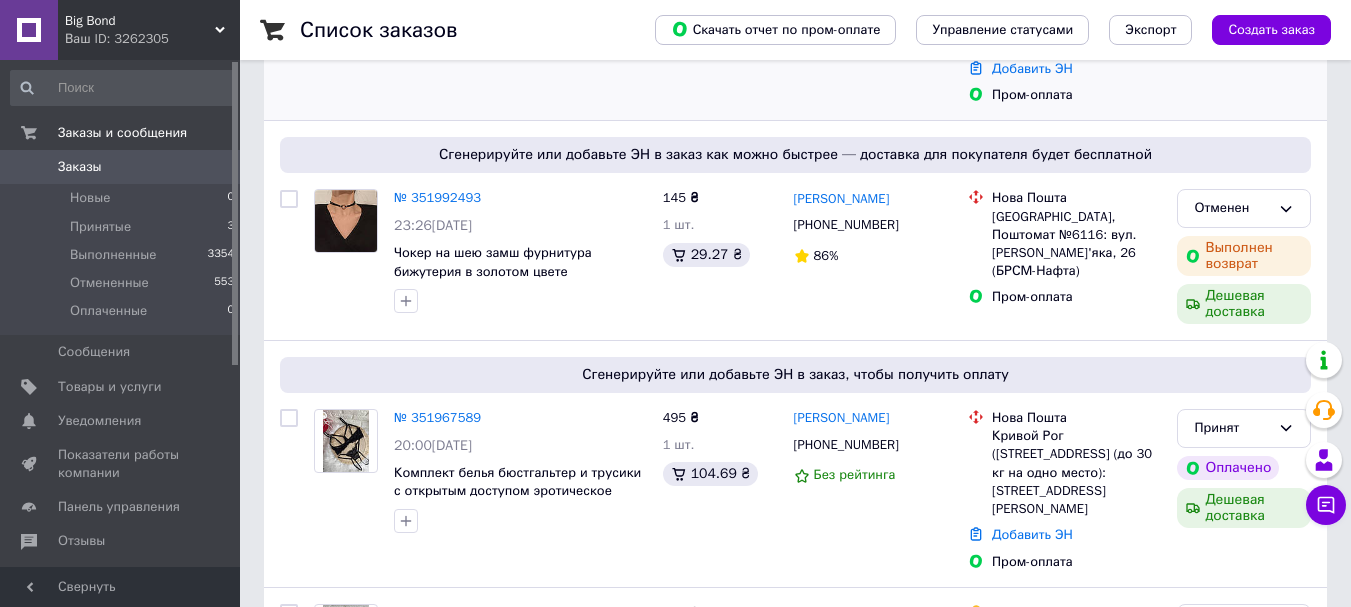 scroll, scrollTop: 600, scrollLeft: 0, axis: vertical 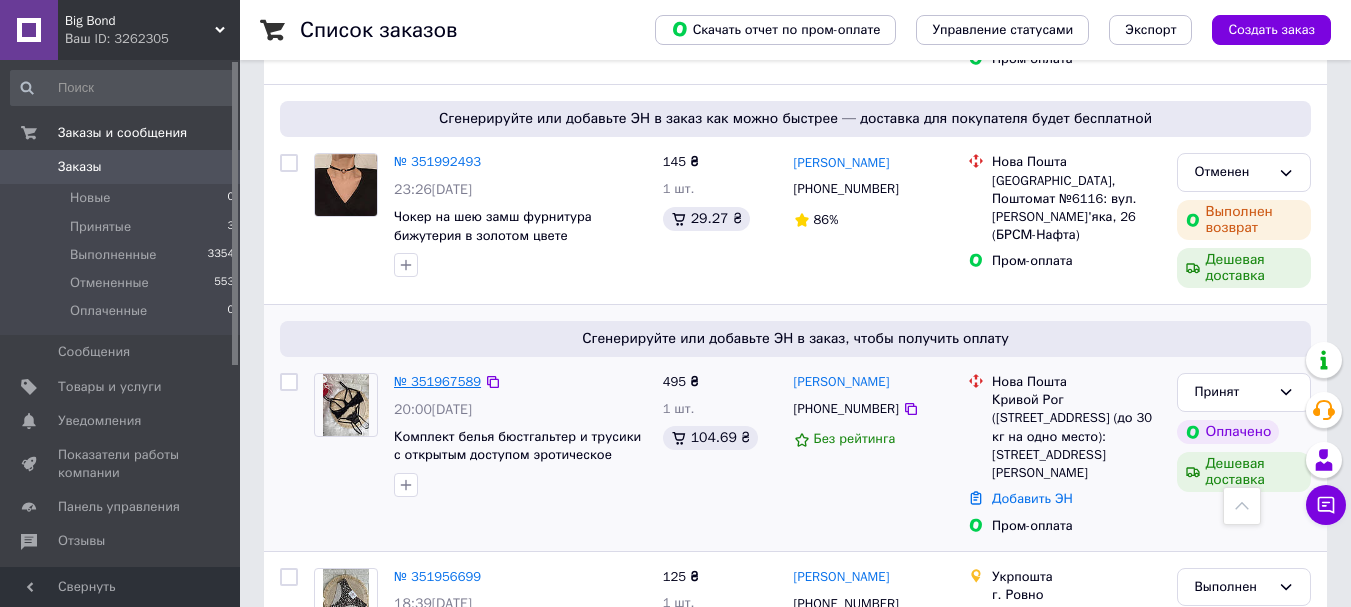 click on "№ 351967589" at bounding box center [437, 381] 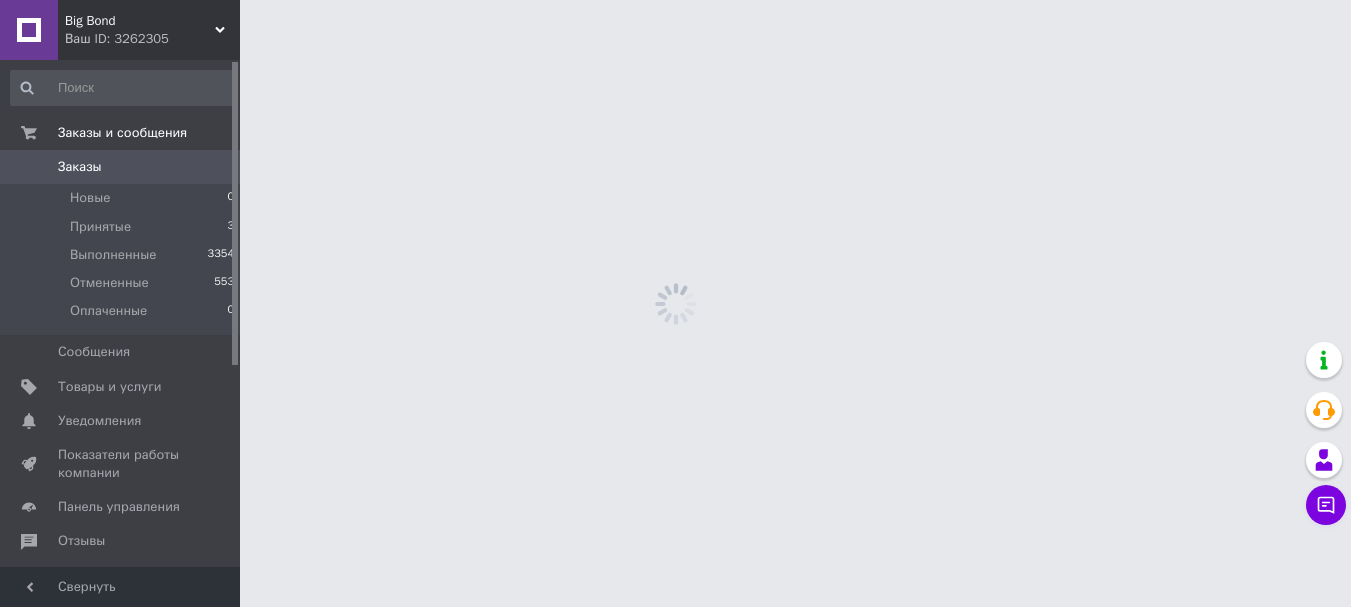 scroll, scrollTop: 0, scrollLeft: 0, axis: both 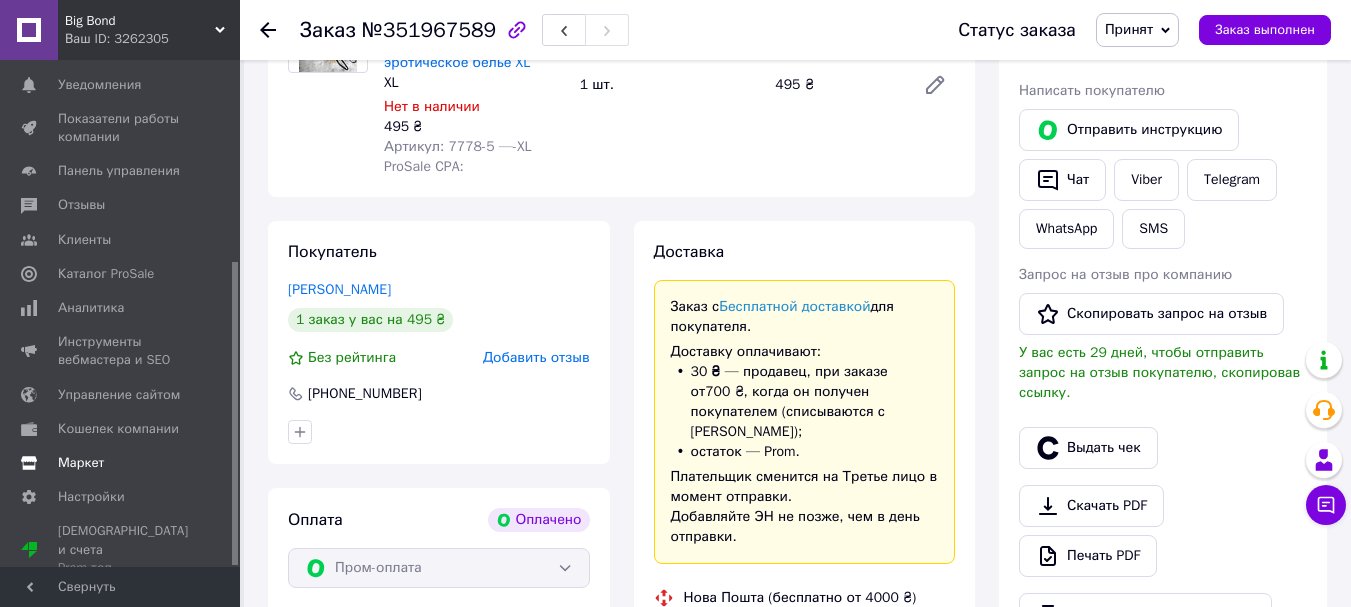 click on "Маркет" at bounding box center (121, 463) 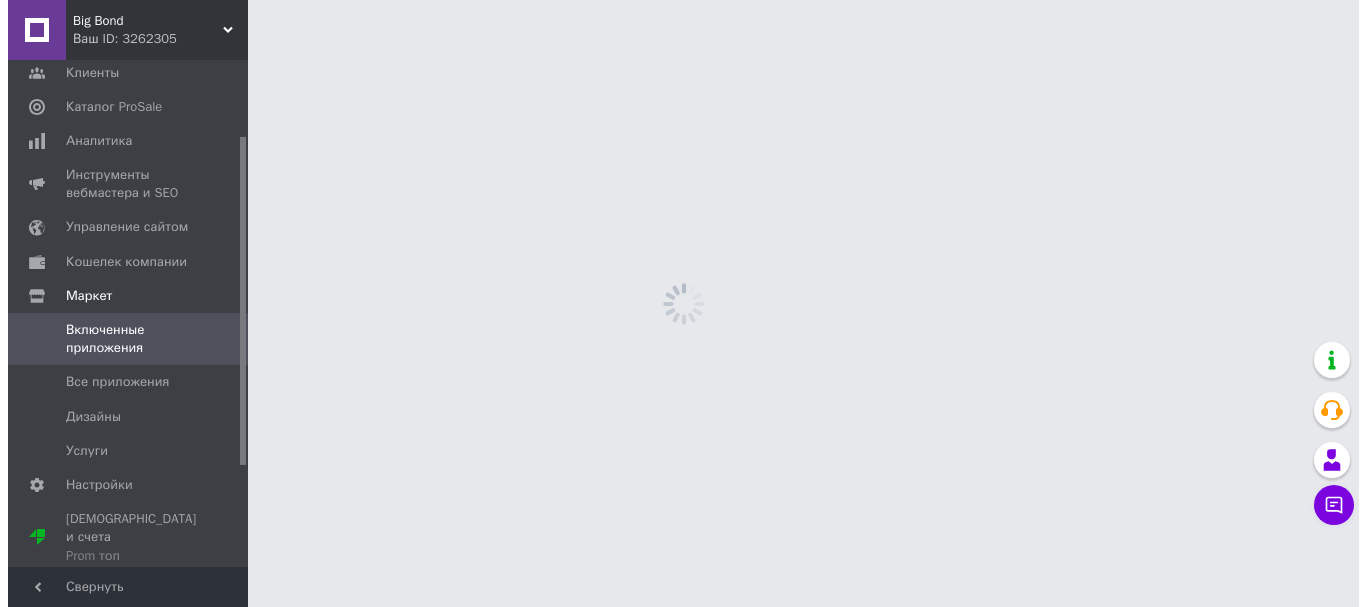 scroll, scrollTop: 0, scrollLeft: 0, axis: both 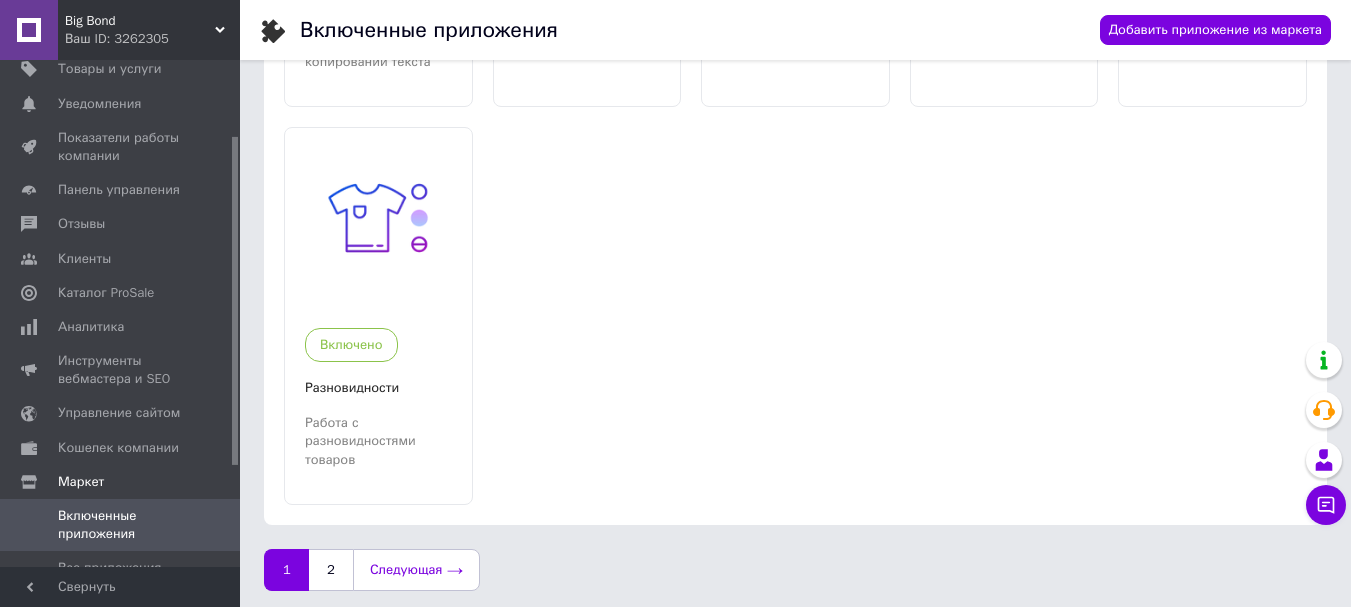 click on "Следующая" at bounding box center [416, 570] 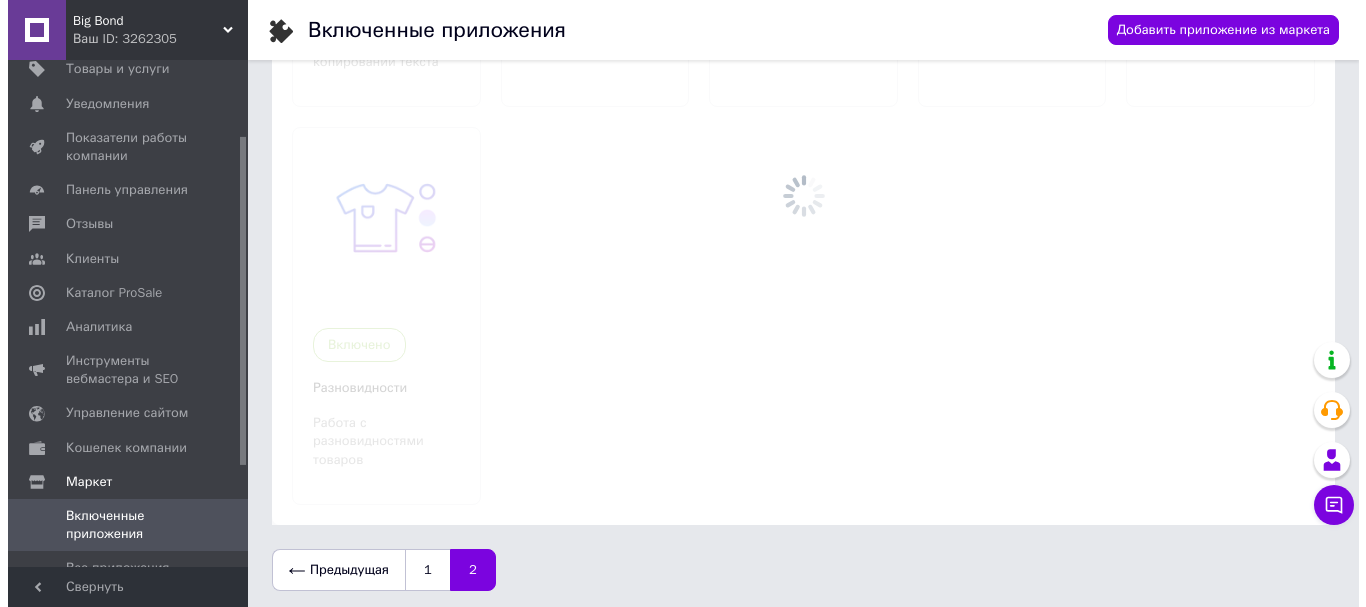 scroll, scrollTop: 0, scrollLeft: 0, axis: both 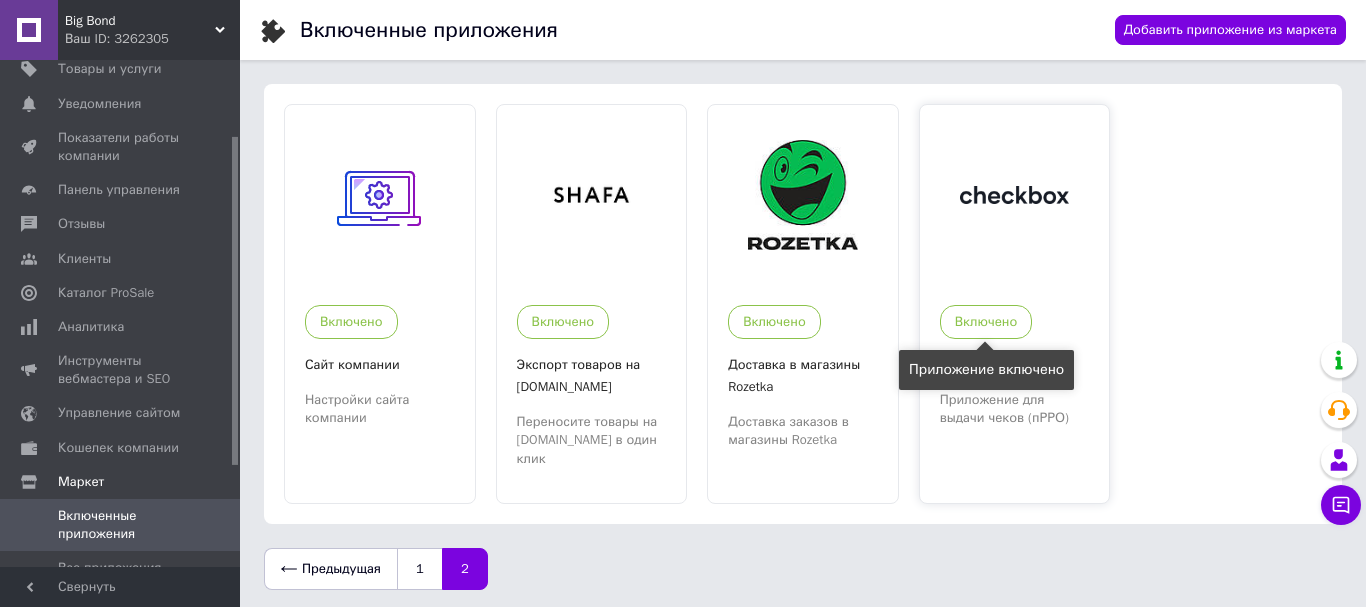 click on "Включено" at bounding box center (986, 322) 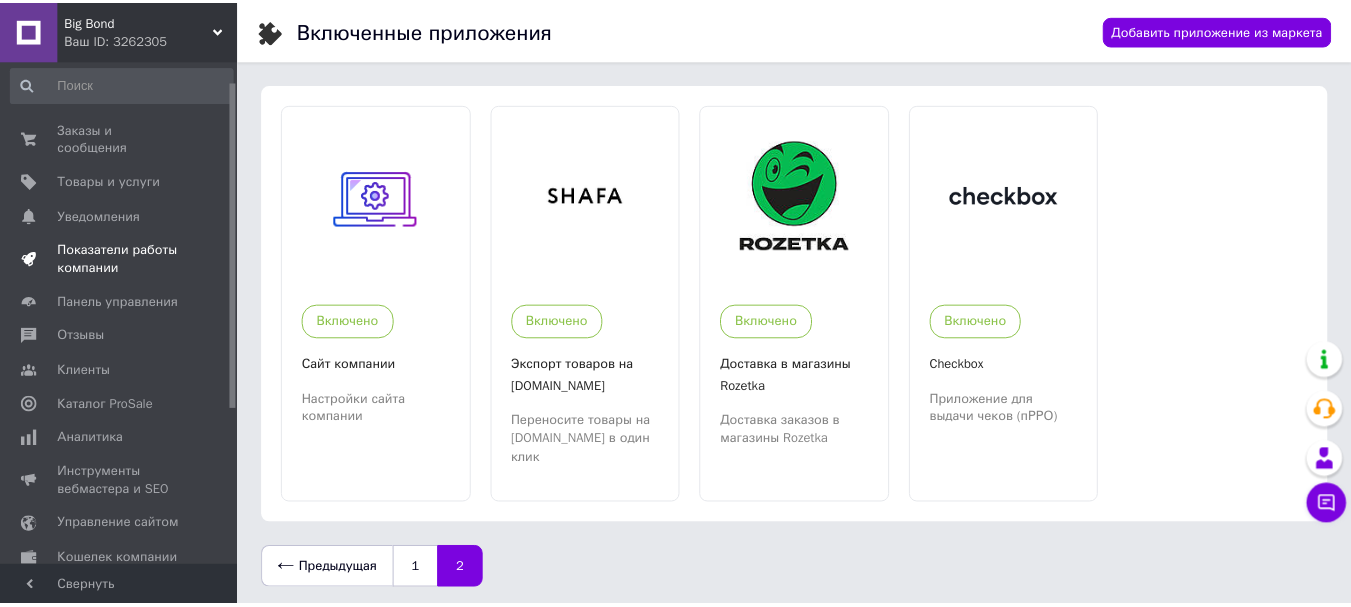 scroll, scrollTop: 0, scrollLeft: 0, axis: both 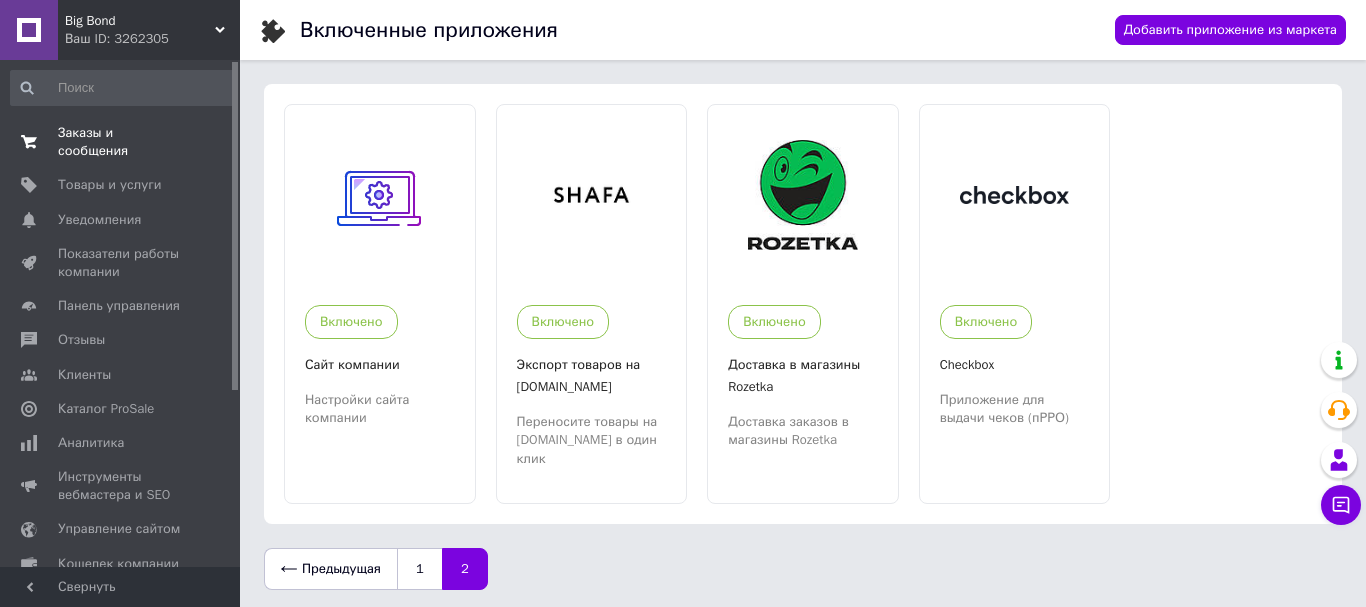 click on "Заказы и сообщения" at bounding box center (121, 142) 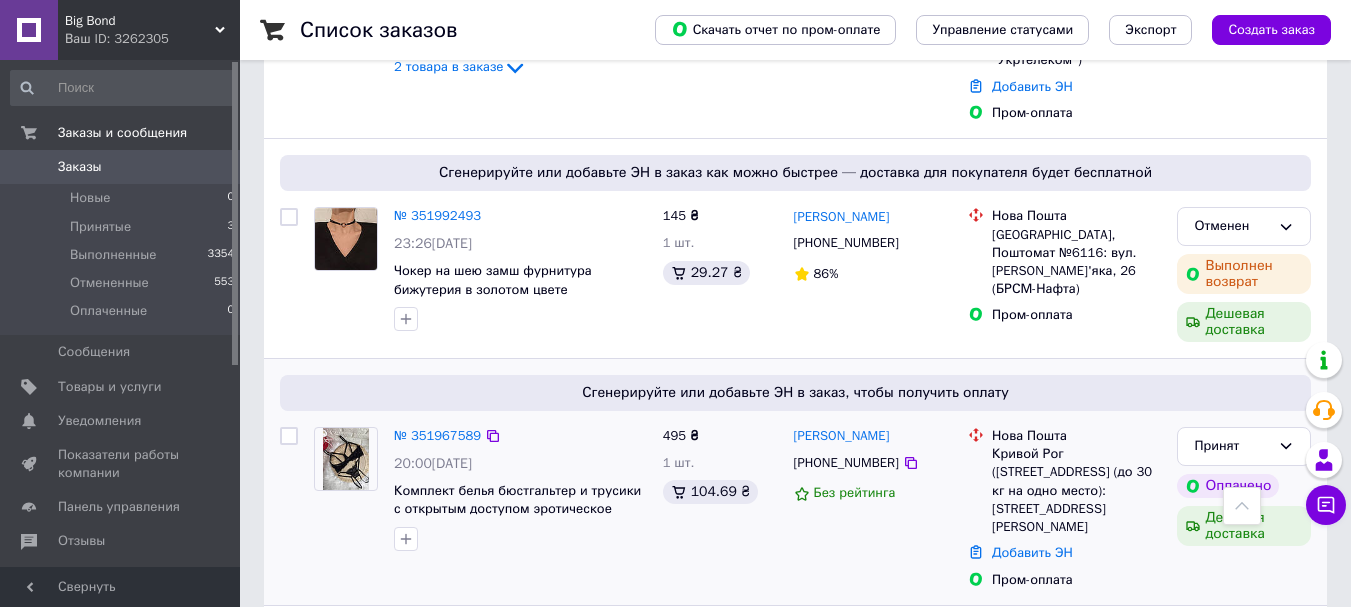 scroll, scrollTop: 700, scrollLeft: 0, axis: vertical 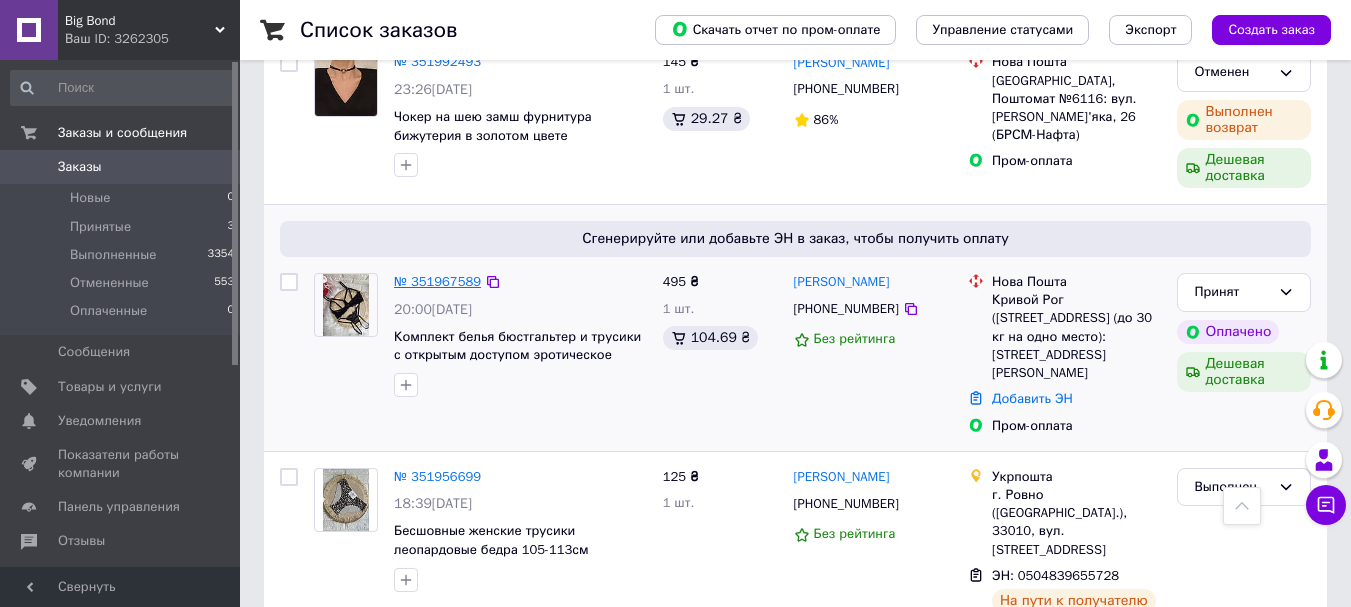 click on "№ 351967589" at bounding box center (437, 281) 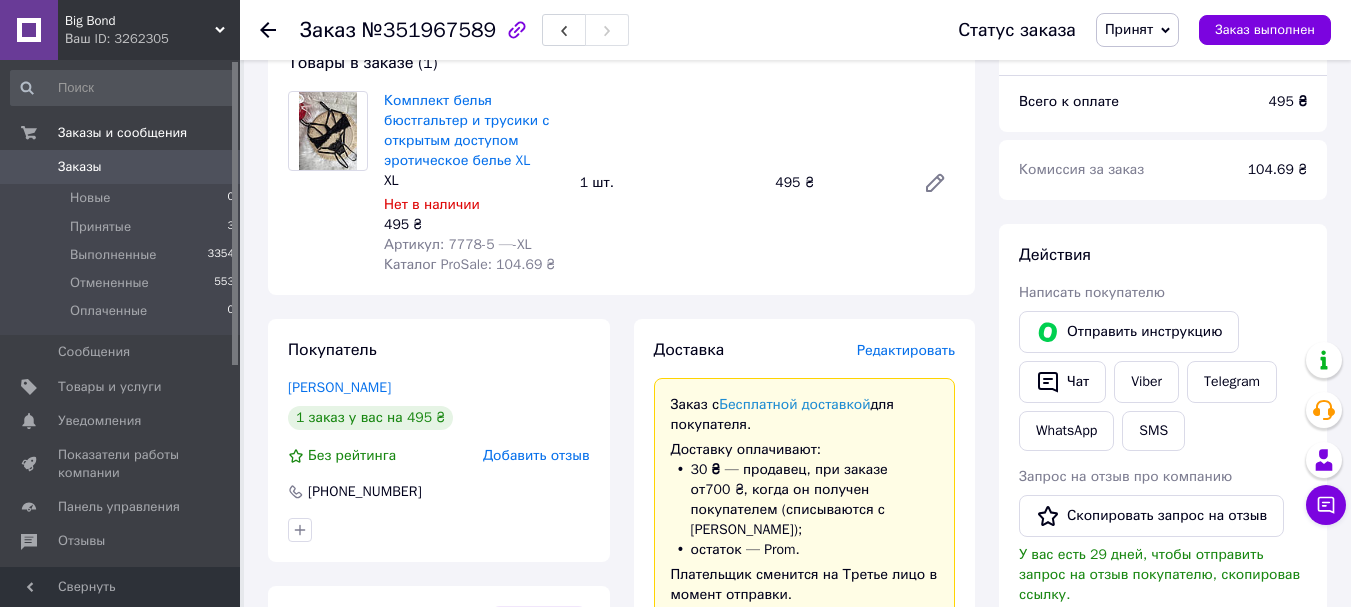 scroll, scrollTop: 200, scrollLeft: 0, axis: vertical 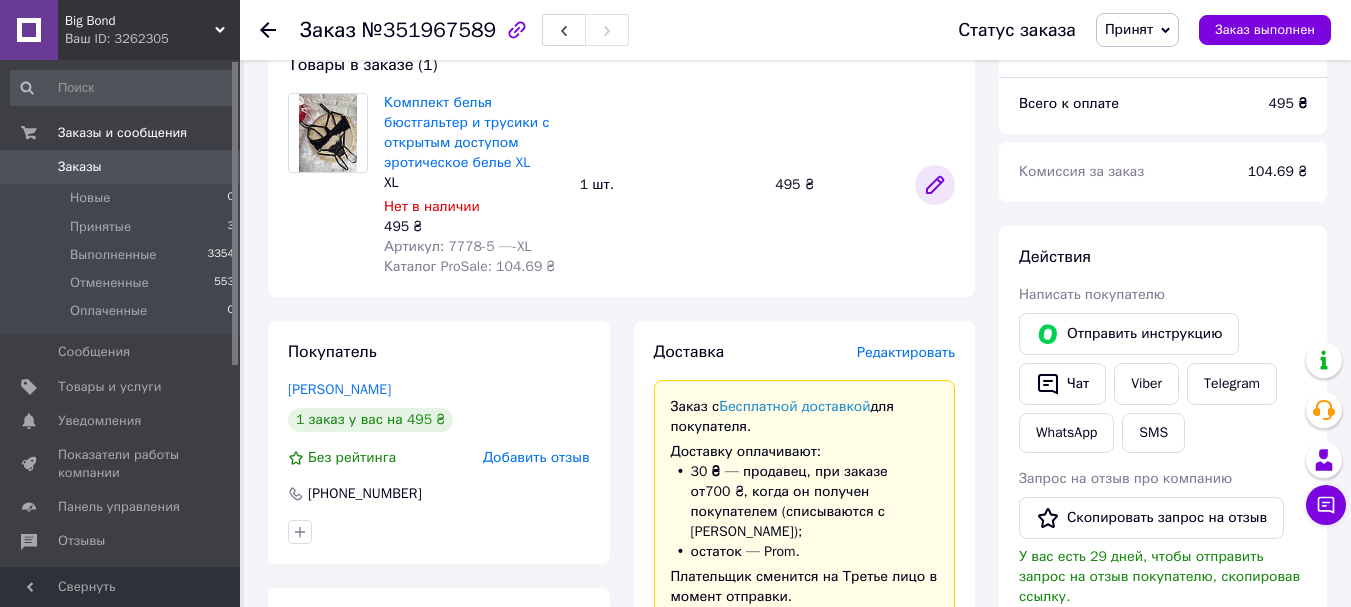 click 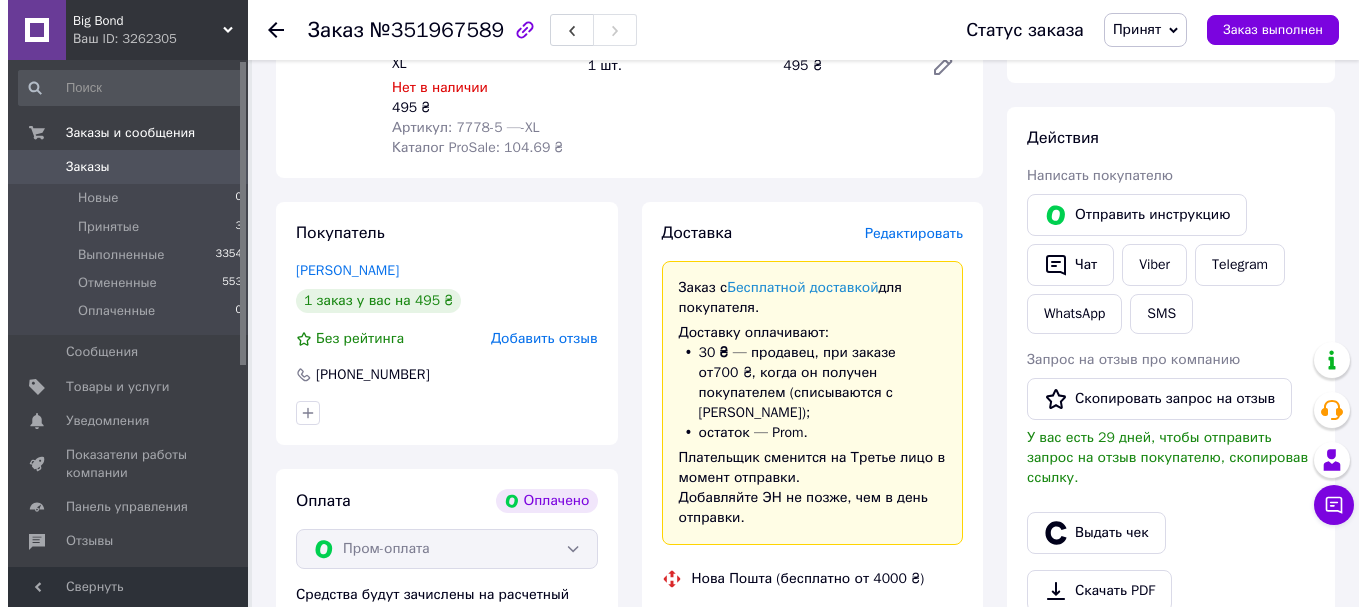 scroll, scrollTop: 600, scrollLeft: 0, axis: vertical 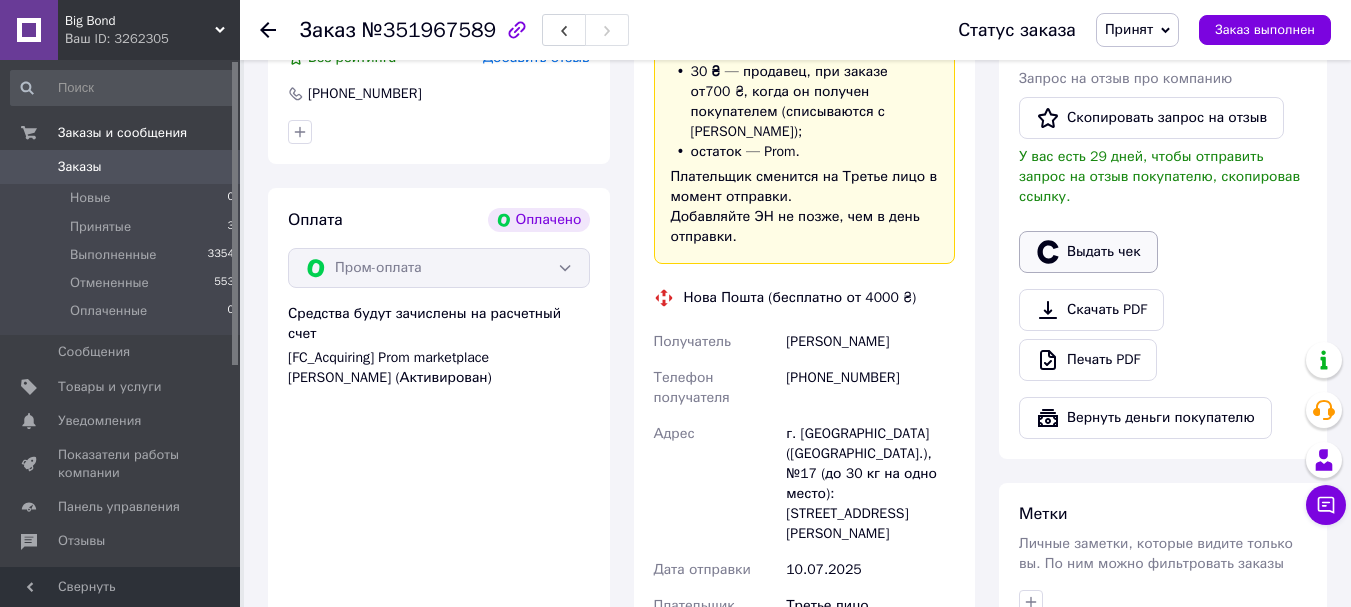 click on "Выдать чек" at bounding box center (1088, 252) 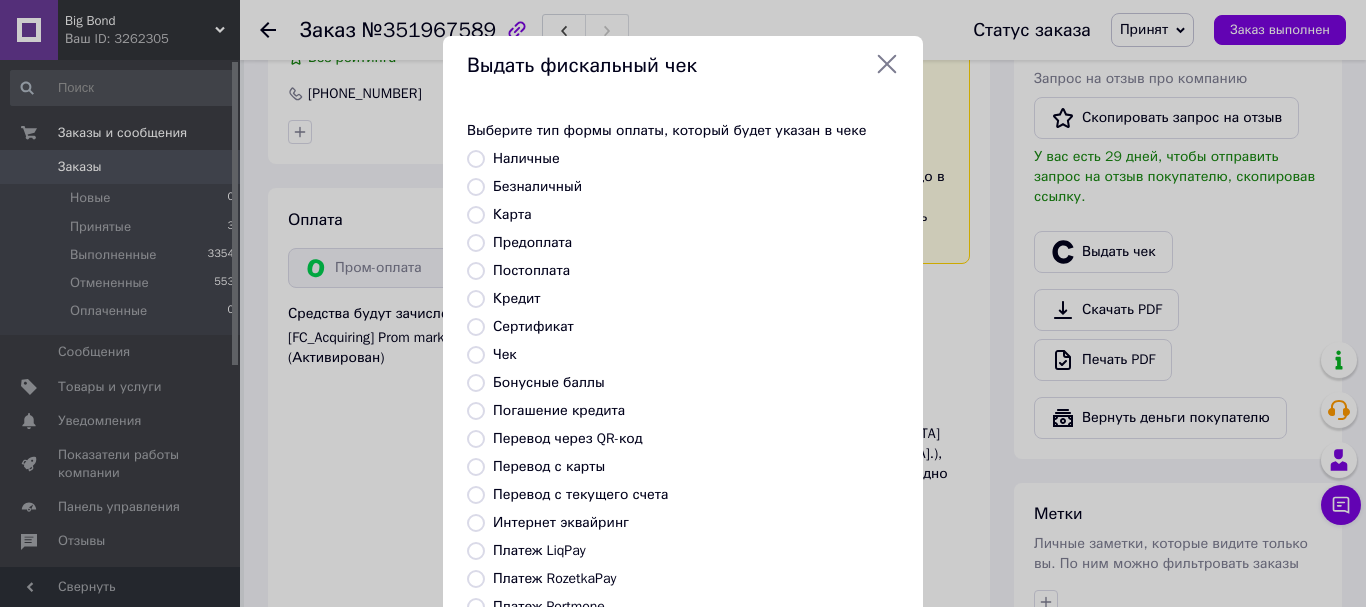 scroll, scrollTop: 100, scrollLeft: 0, axis: vertical 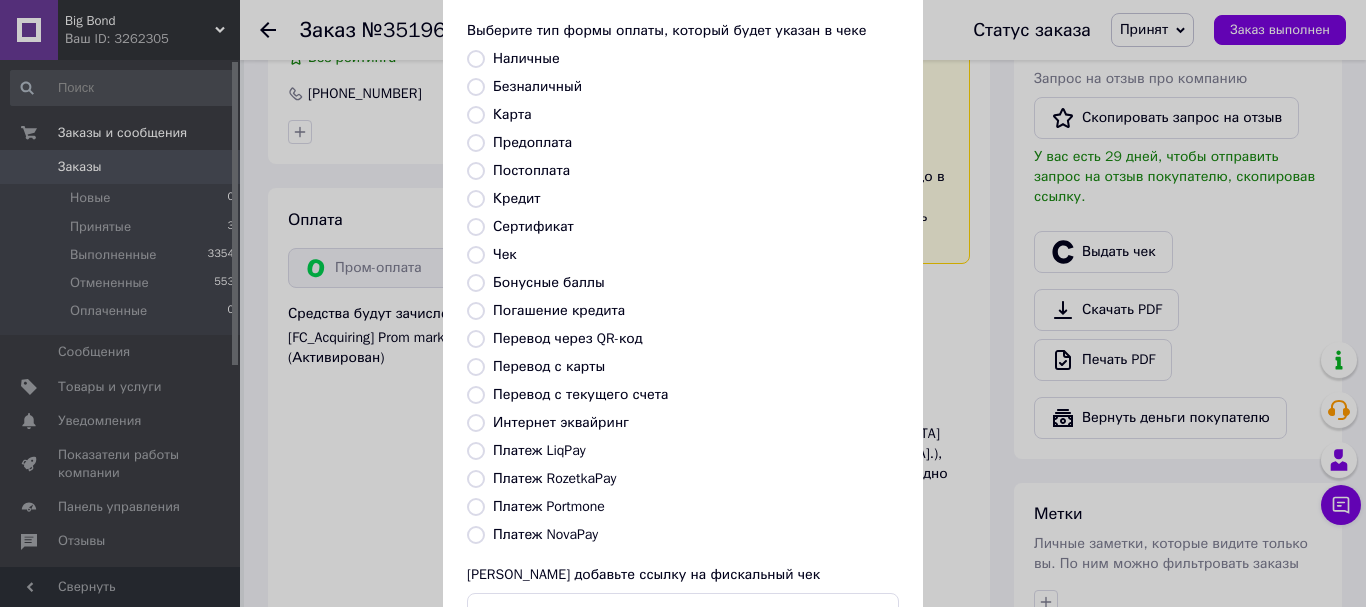 click at bounding box center (476, 479) 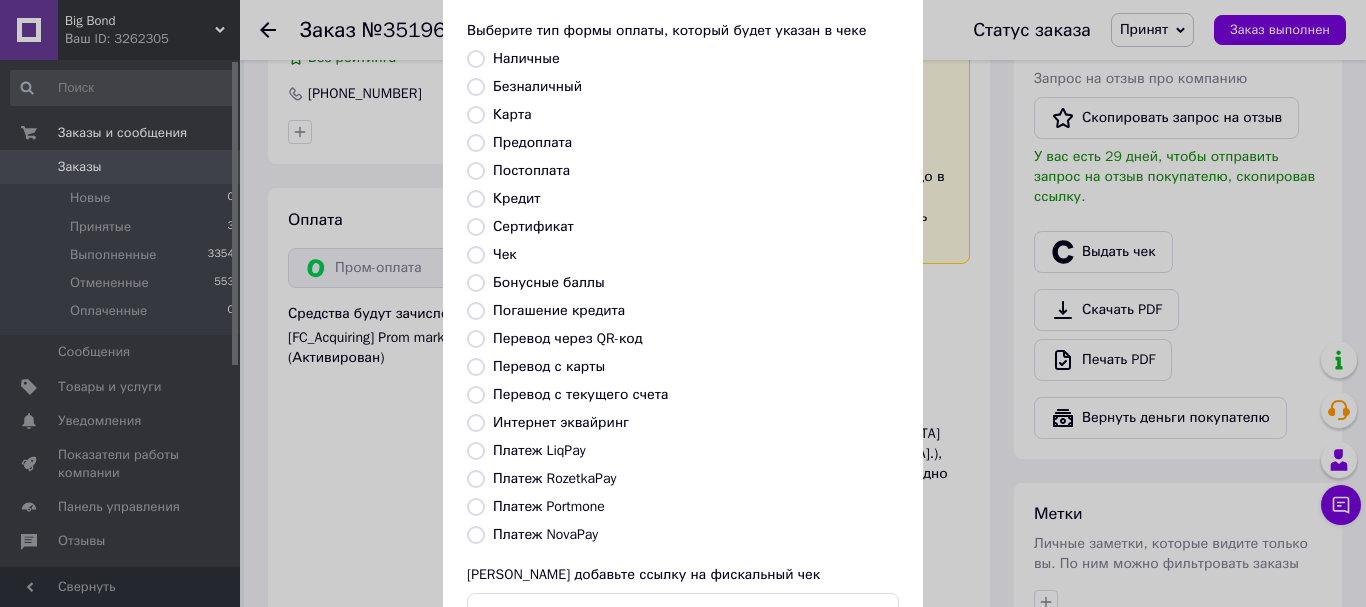 radio on "true" 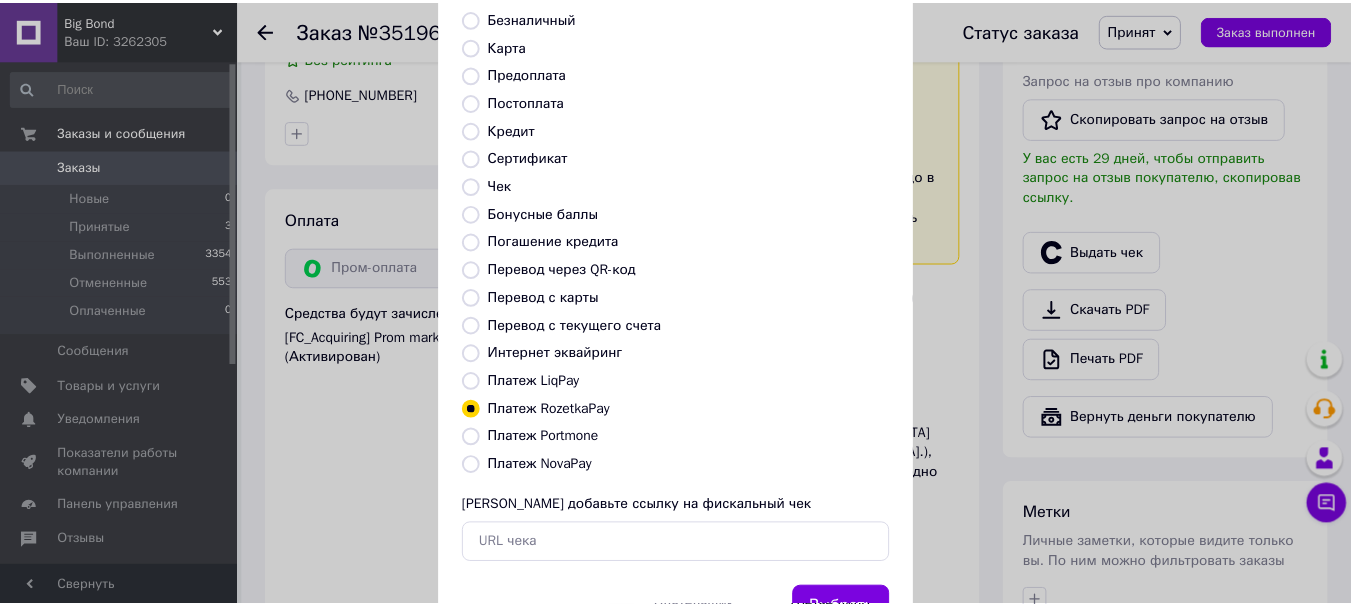scroll, scrollTop: 252, scrollLeft: 0, axis: vertical 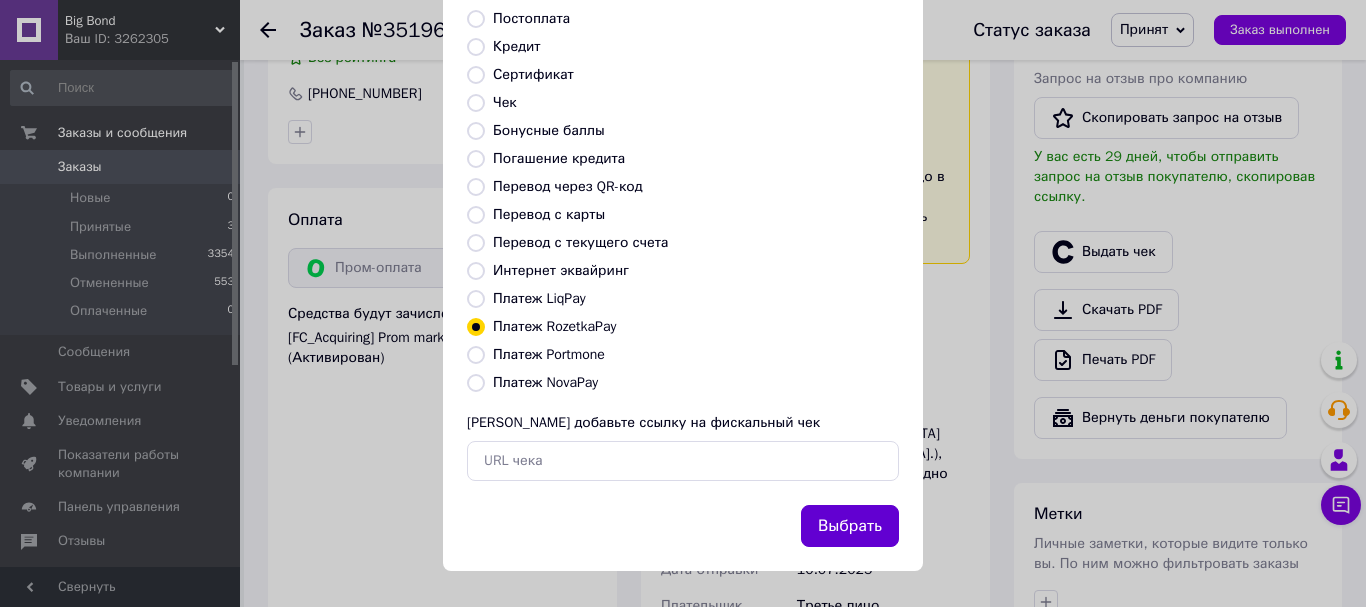 click on "Выбрать" at bounding box center [850, 526] 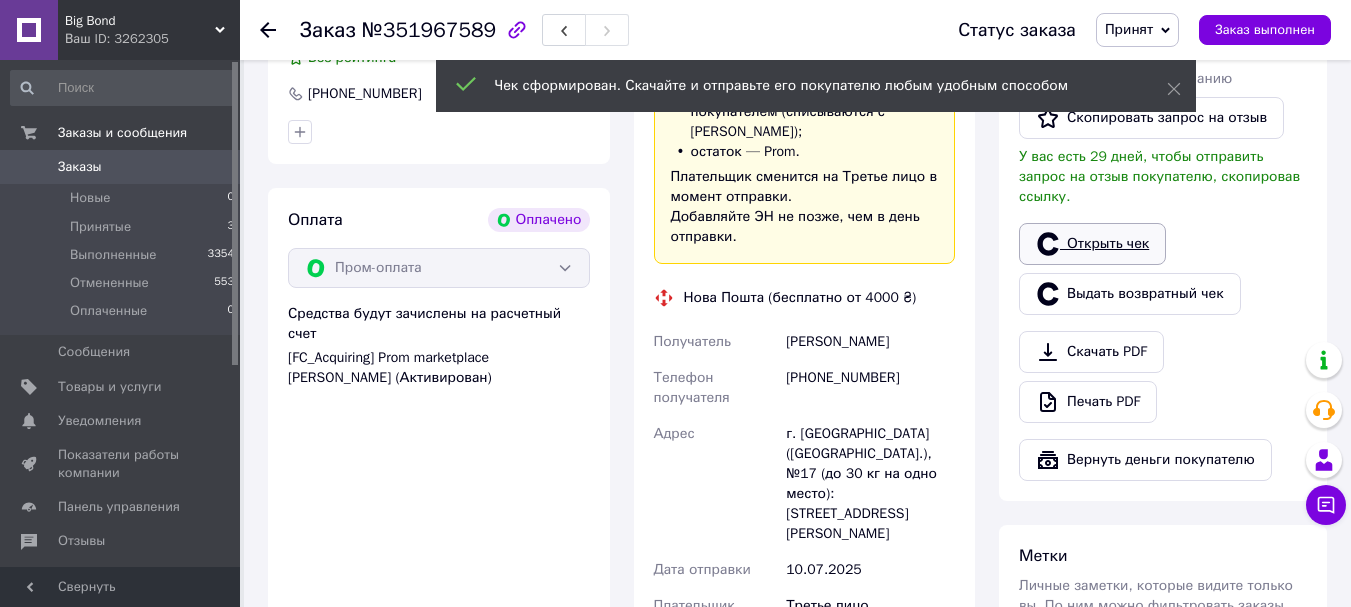 click on "Открыть чек" at bounding box center (1092, 244) 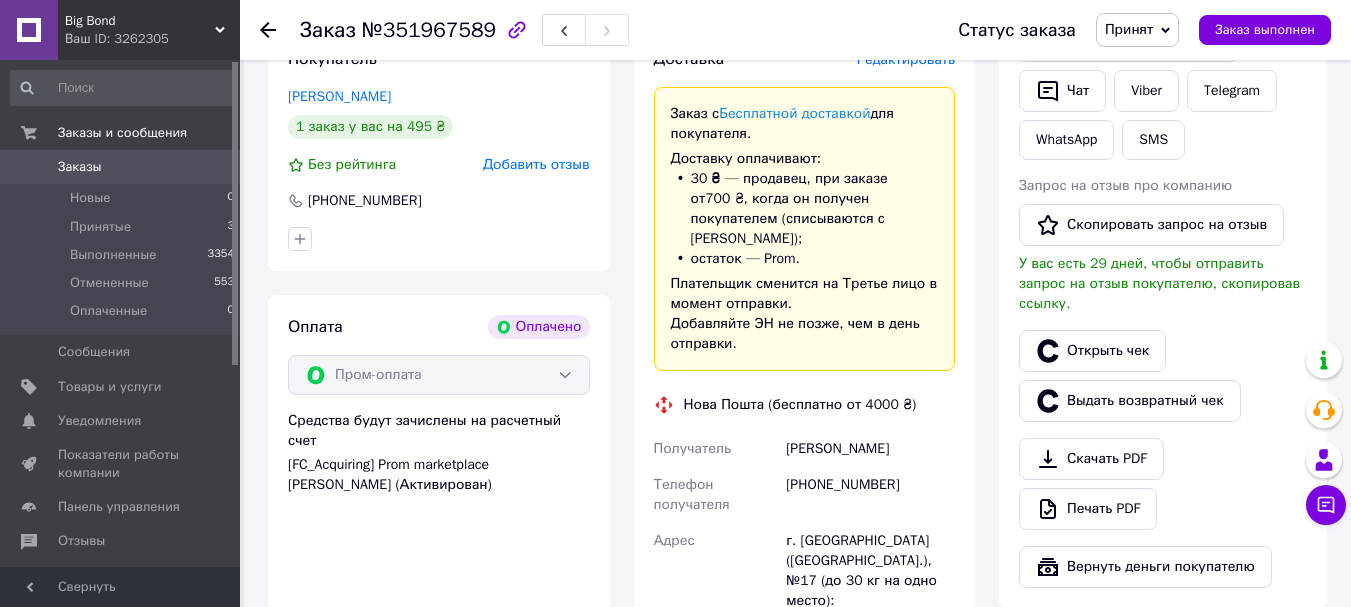scroll, scrollTop: 400, scrollLeft: 0, axis: vertical 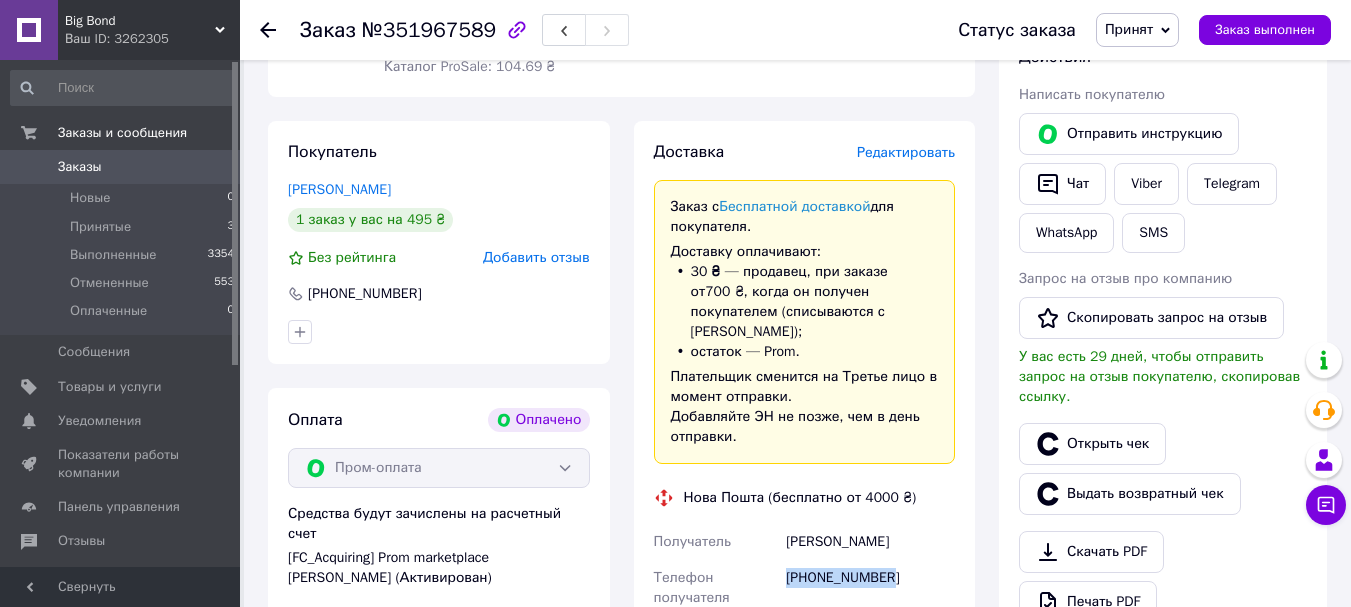 drag, startPoint x: 900, startPoint y: 561, endPoint x: 782, endPoint y: 571, distance: 118.42297 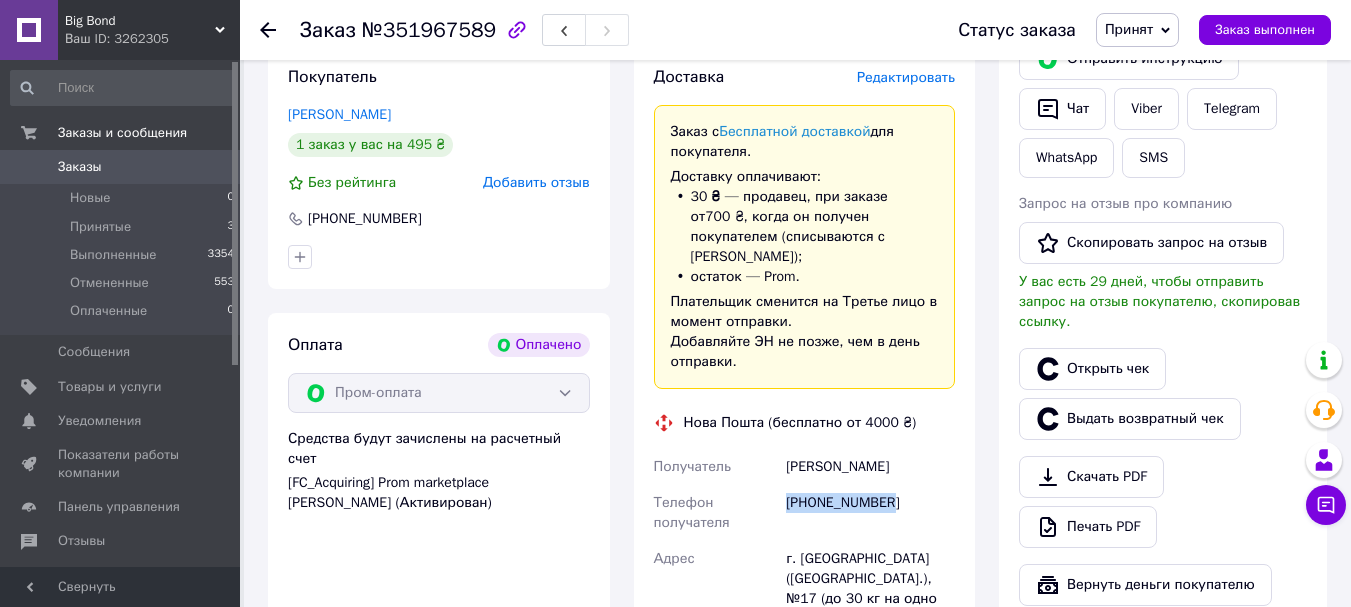scroll, scrollTop: 600, scrollLeft: 0, axis: vertical 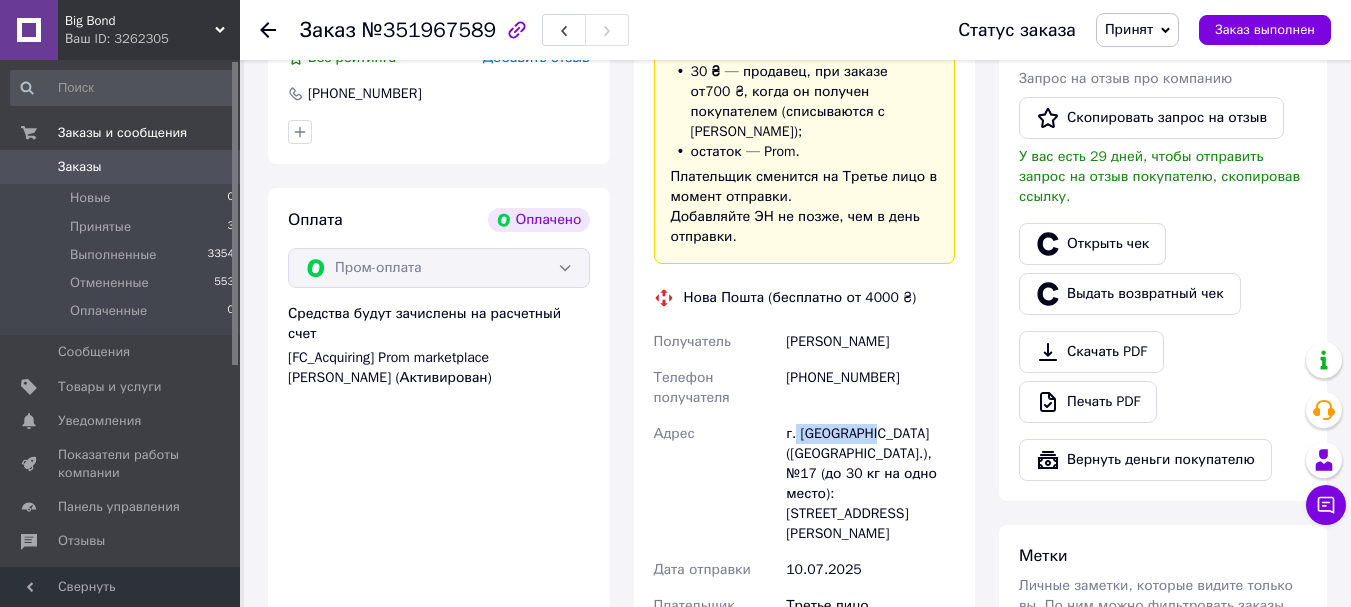 drag, startPoint x: 871, startPoint y: 410, endPoint x: 796, endPoint y: 408, distance: 75.026665 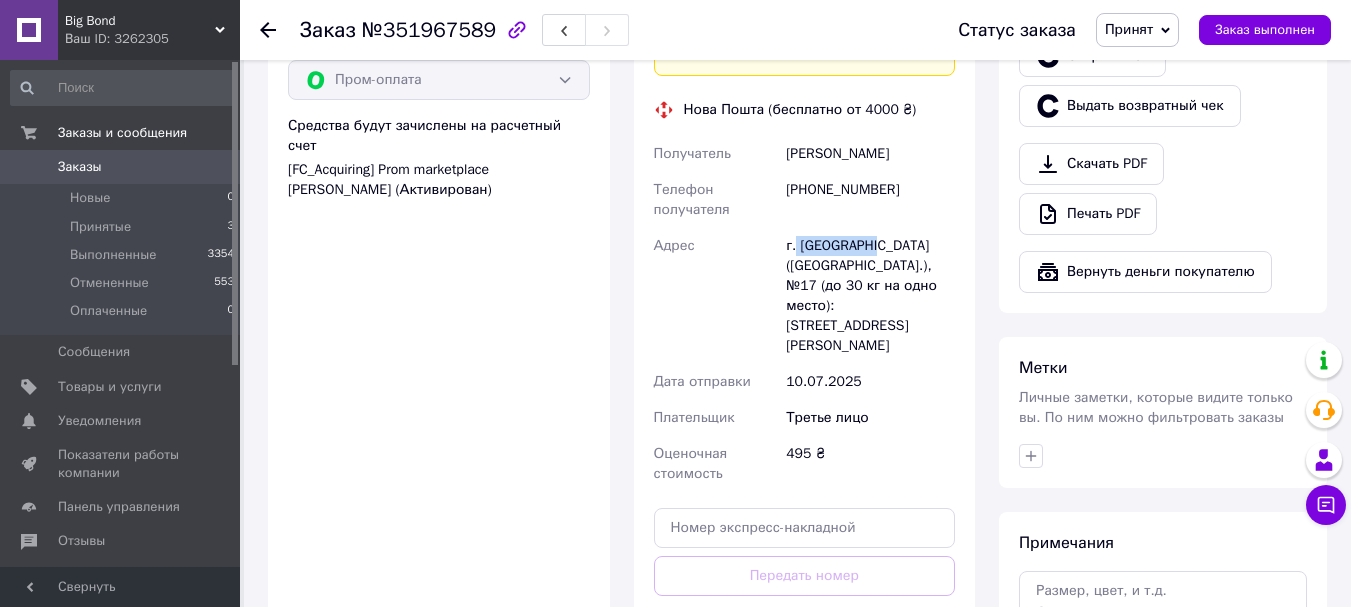 scroll, scrollTop: 800, scrollLeft: 0, axis: vertical 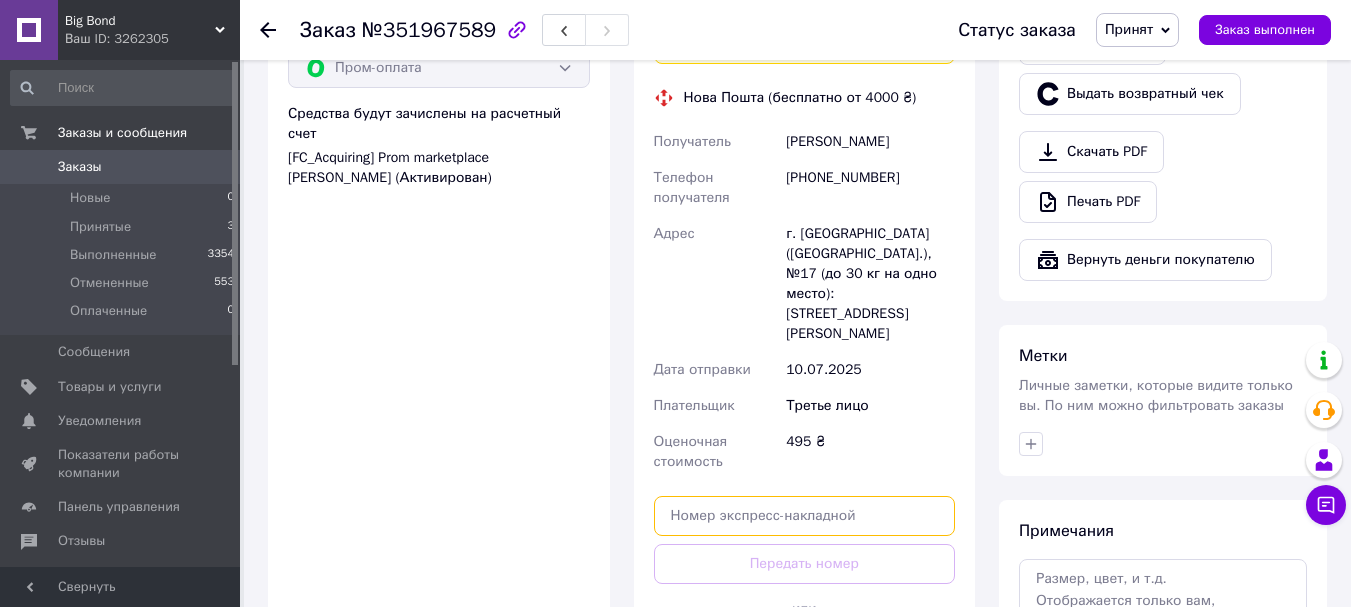click at bounding box center (805, 516) 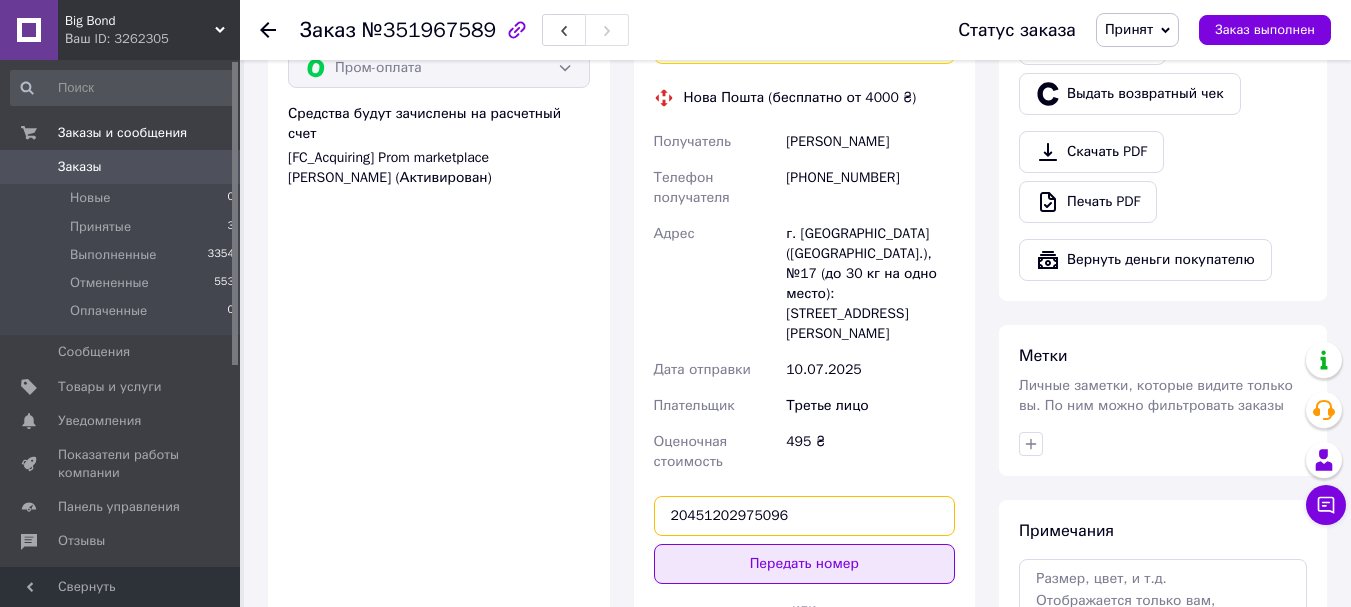 type on "20451202975096" 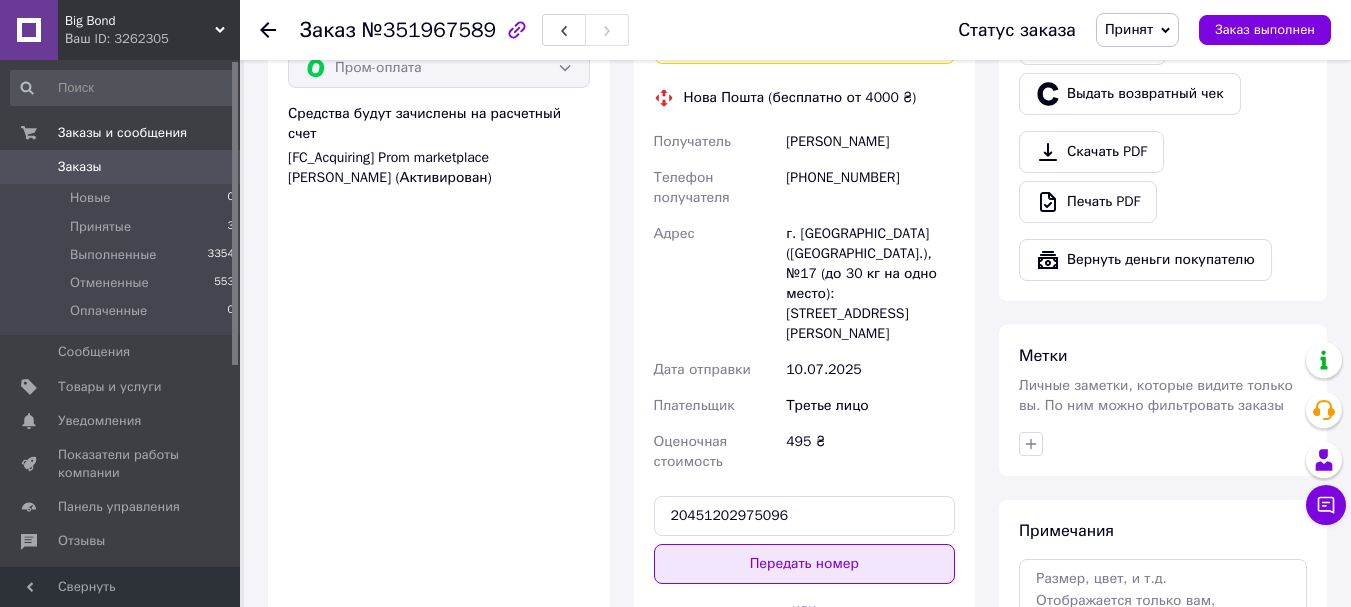 click on "Передать номер" at bounding box center [805, 564] 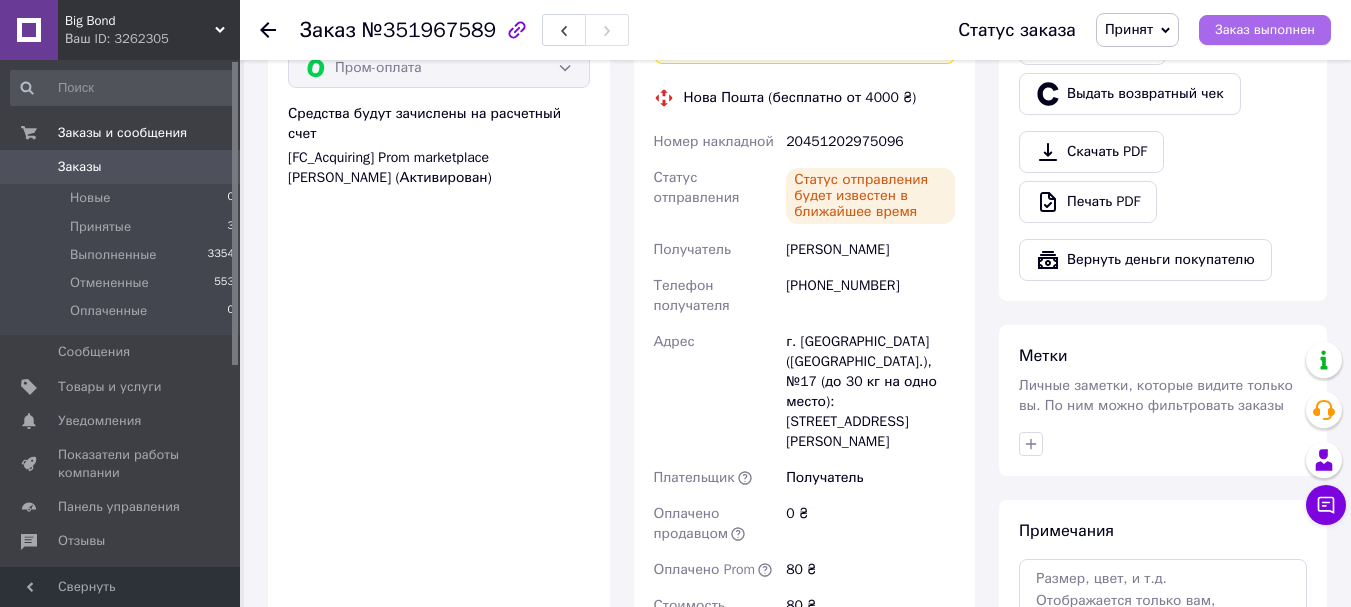 click on "Заказ выполнен" at bounding box center (1265, 30) 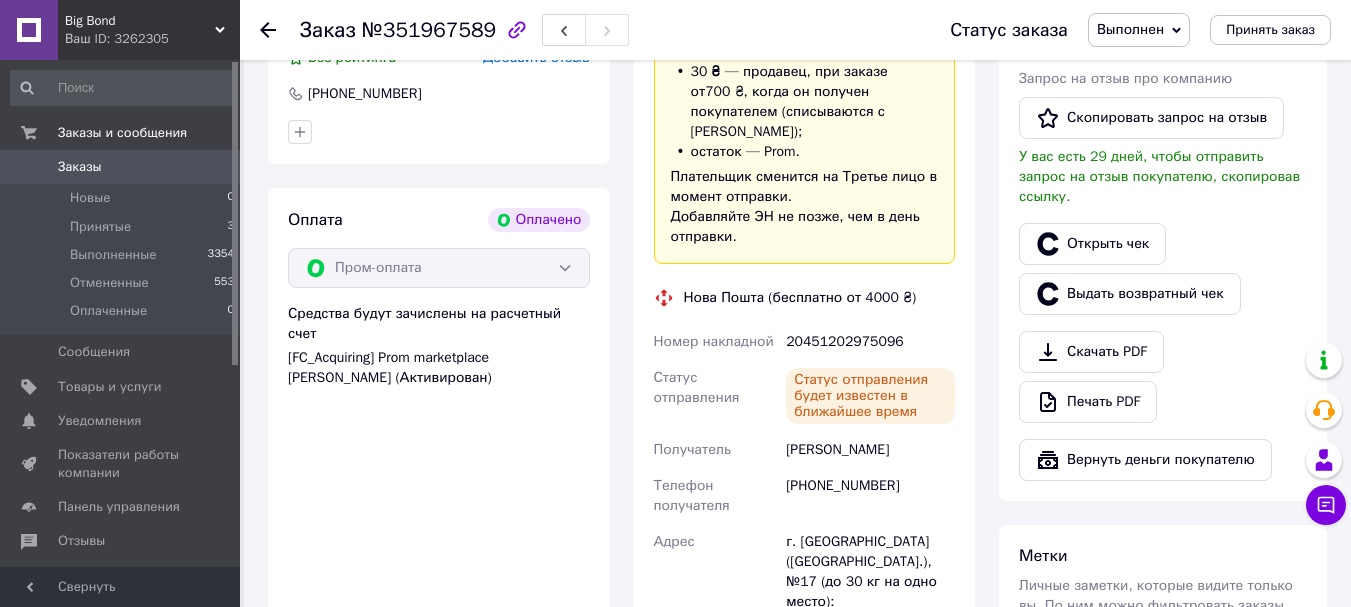 scroll, scrollTop: 500, scrollLeft: 0, axis: vertical 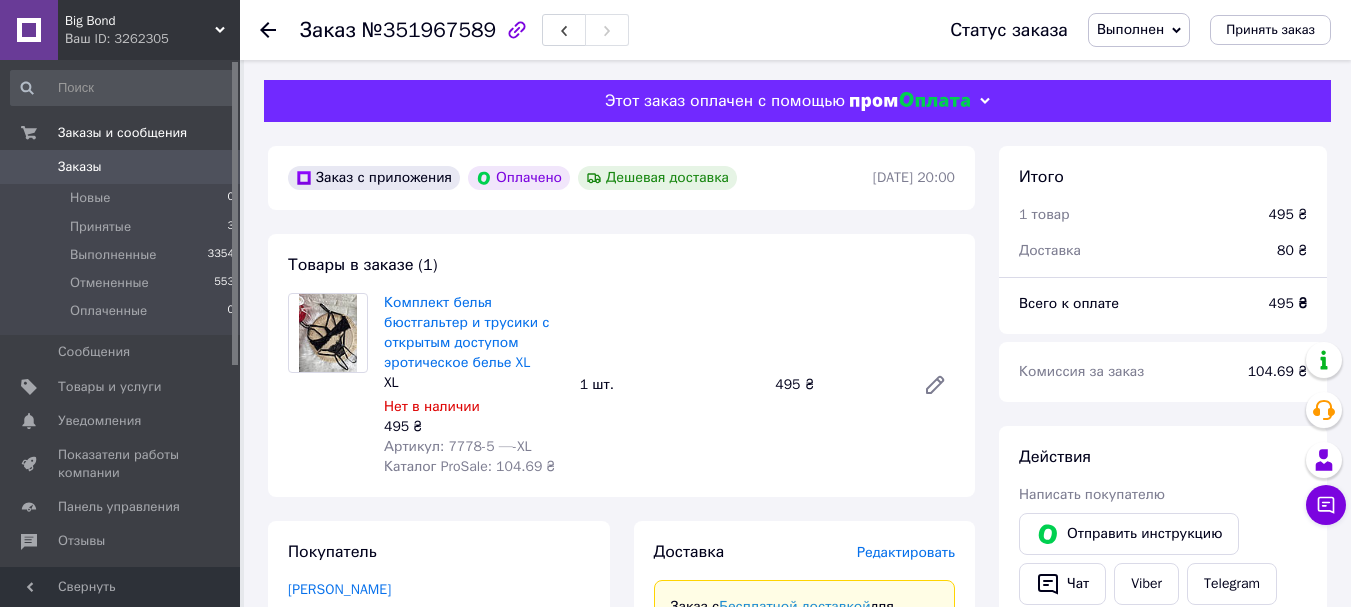 click on "Заказы" at bounding box center [80, 167] 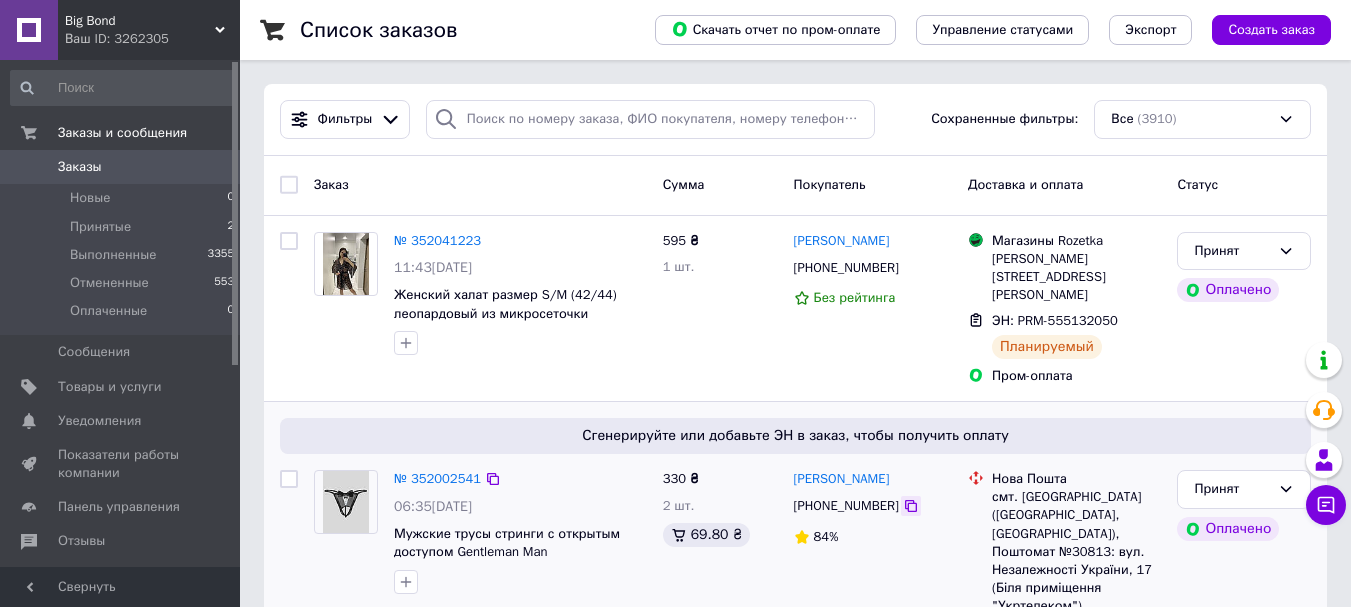 click 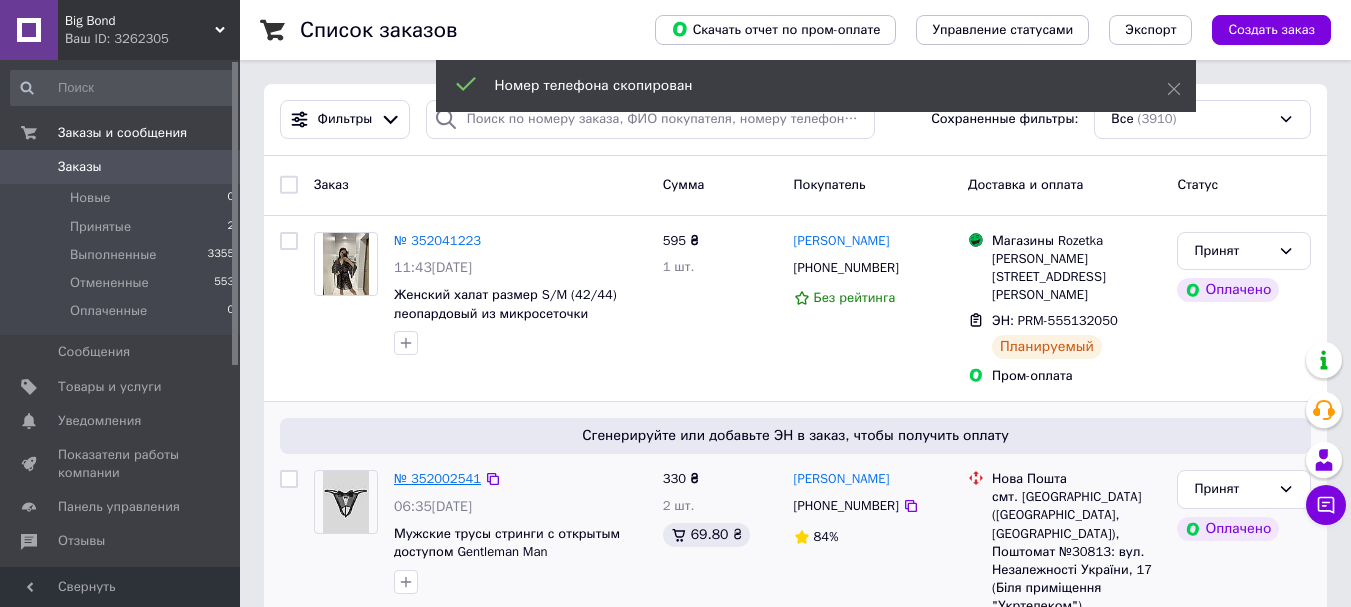 click on "№ 352002541" at bounding box center (437, 478) 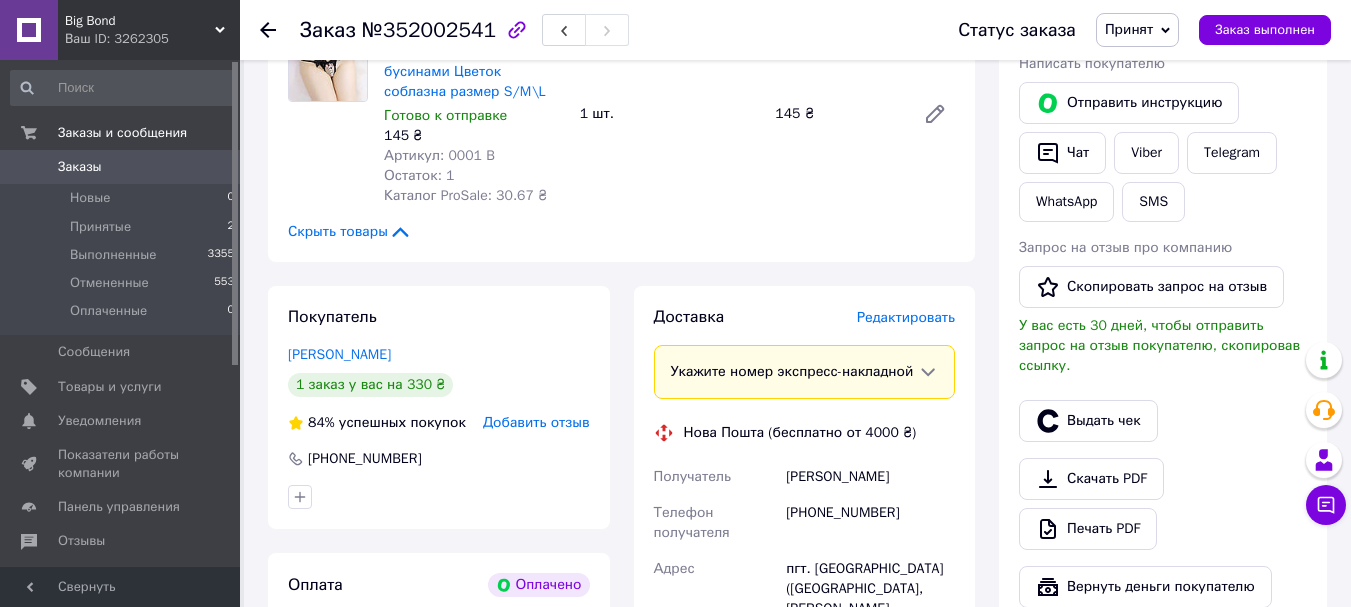 scroll, scrollTop: 600, scrollLeft: 0, axis: vertical 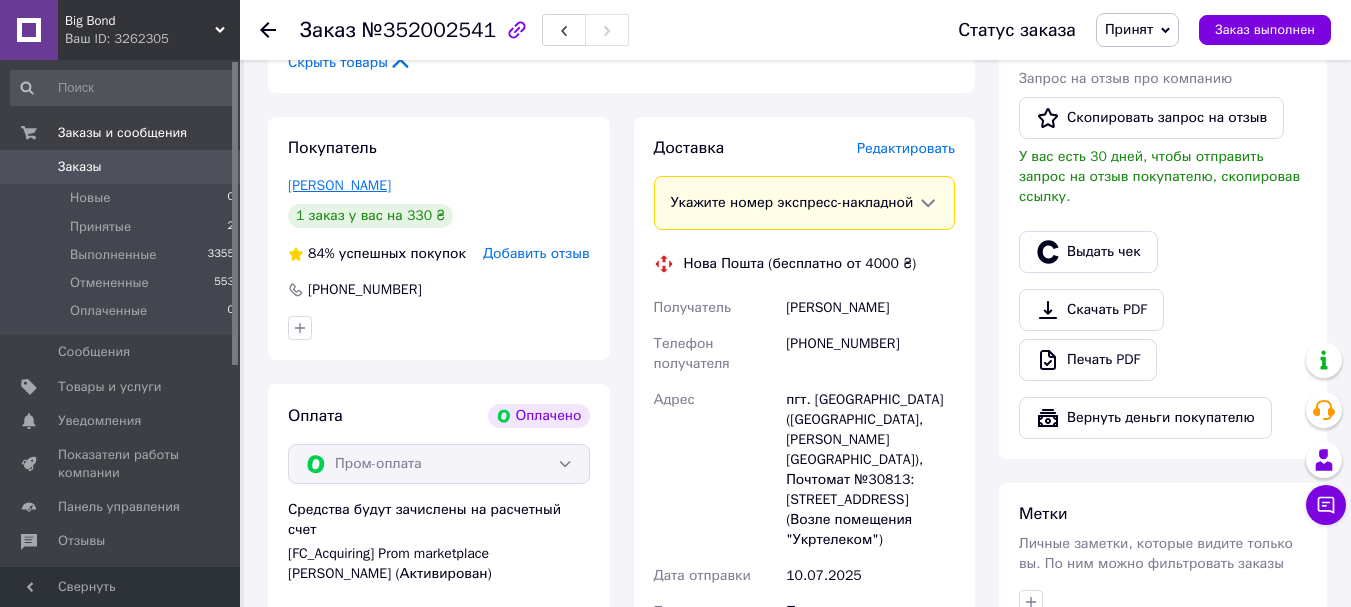 click on "Карпенко Андрій" at bounding box center (339, 185) 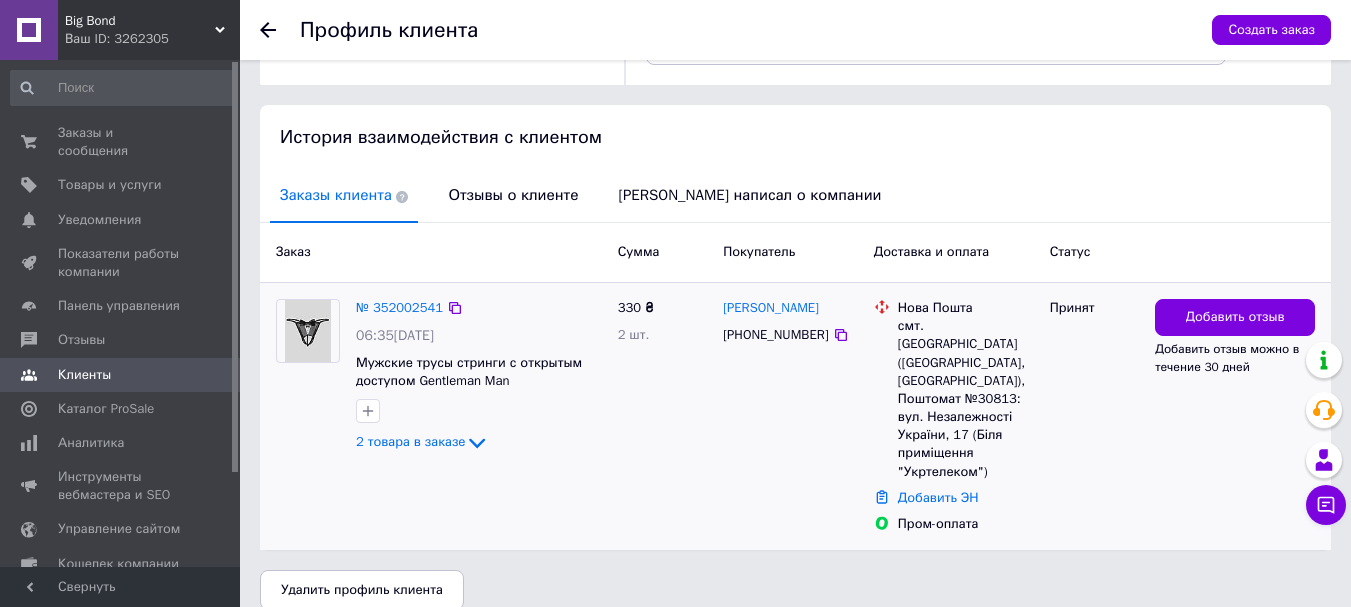 scroll, scrollTop: 370, scrollLeft: 0, axis: vertical 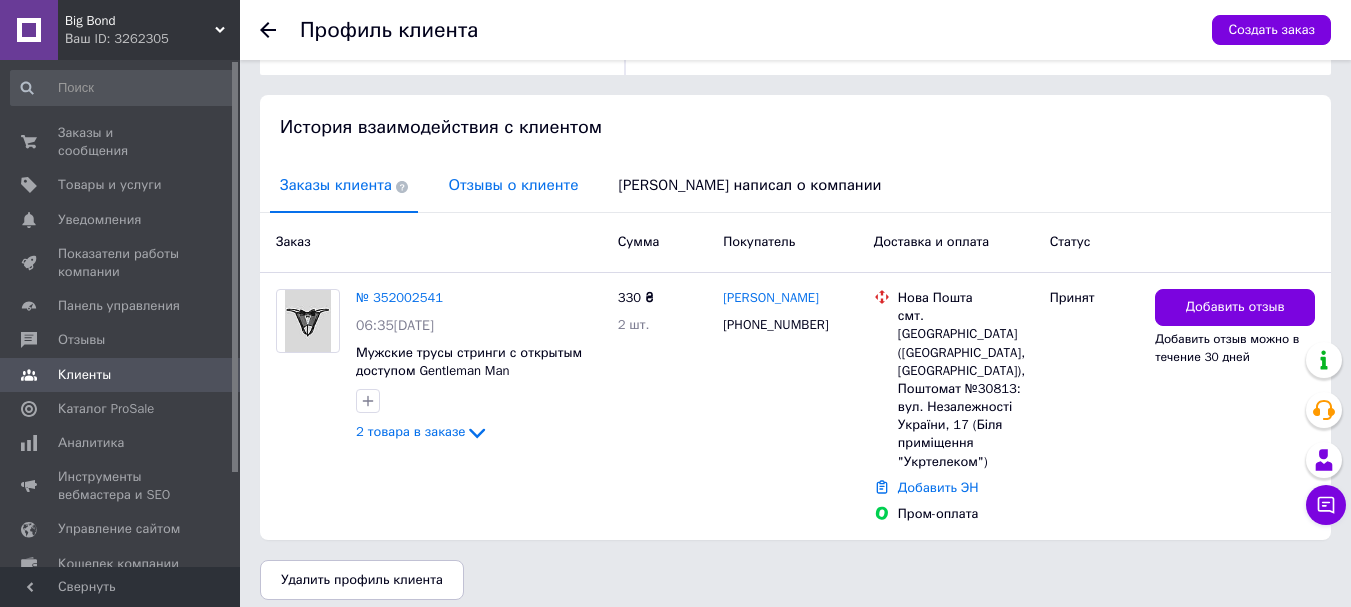 click on "Отзывы о клиенте" at bounding box center (513, 185) 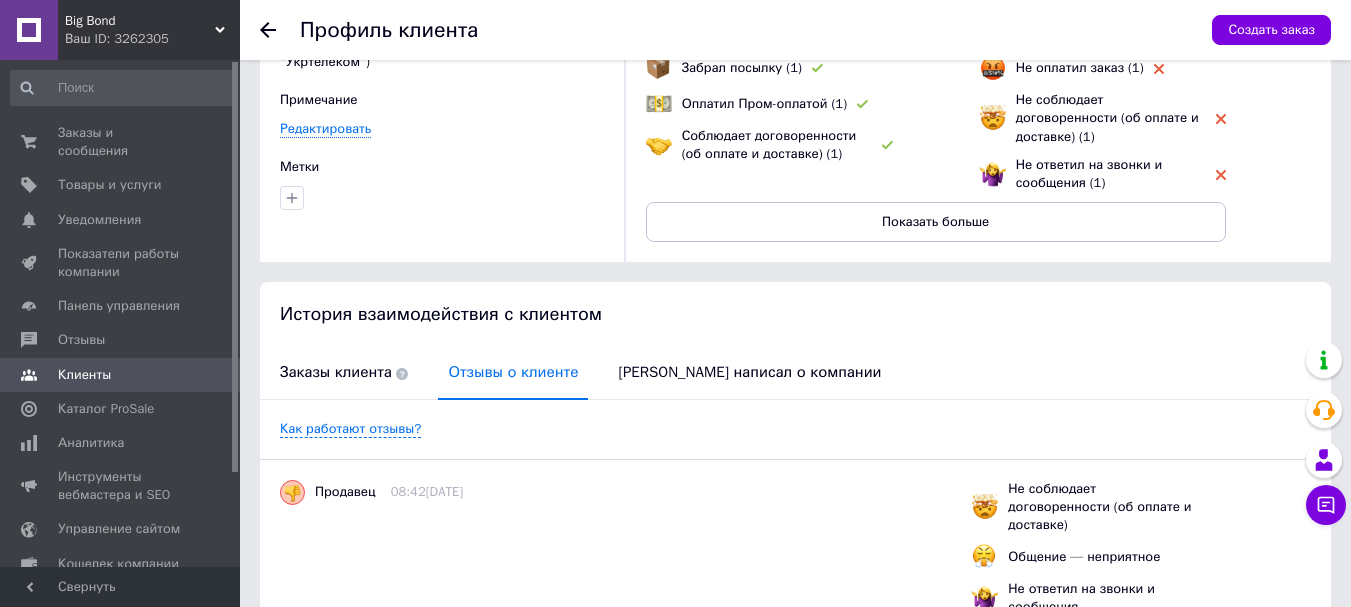 scroll, scrollTop: 0, scrollLeft: 0, axis: both 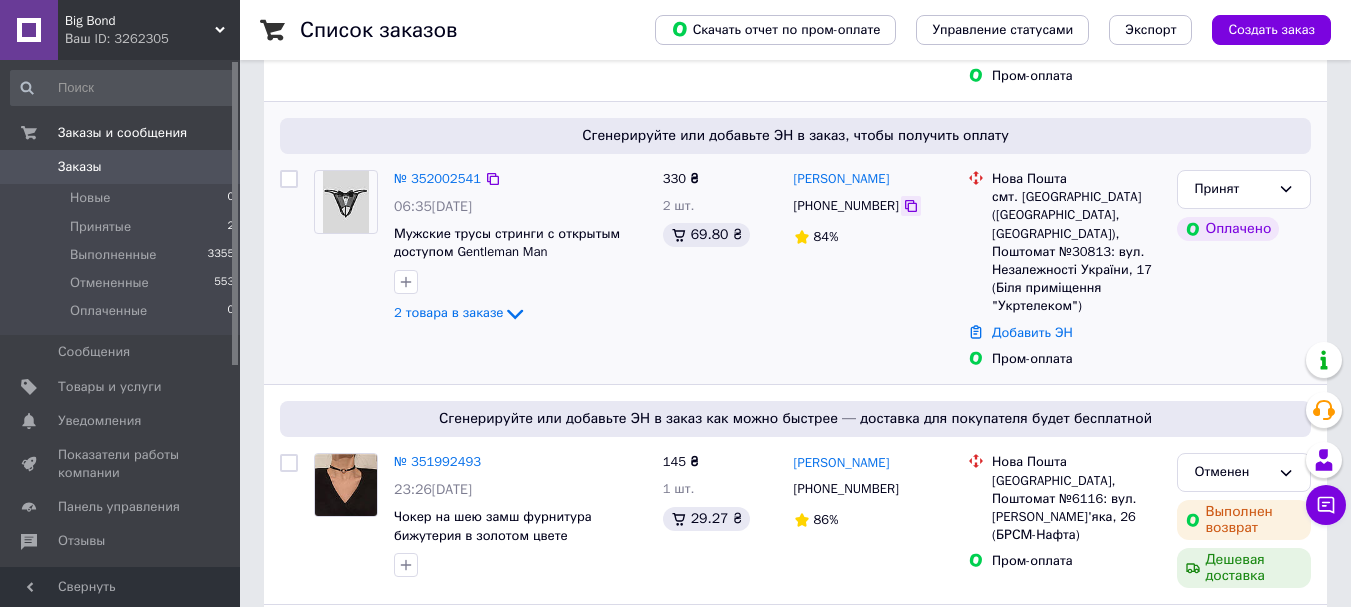 click 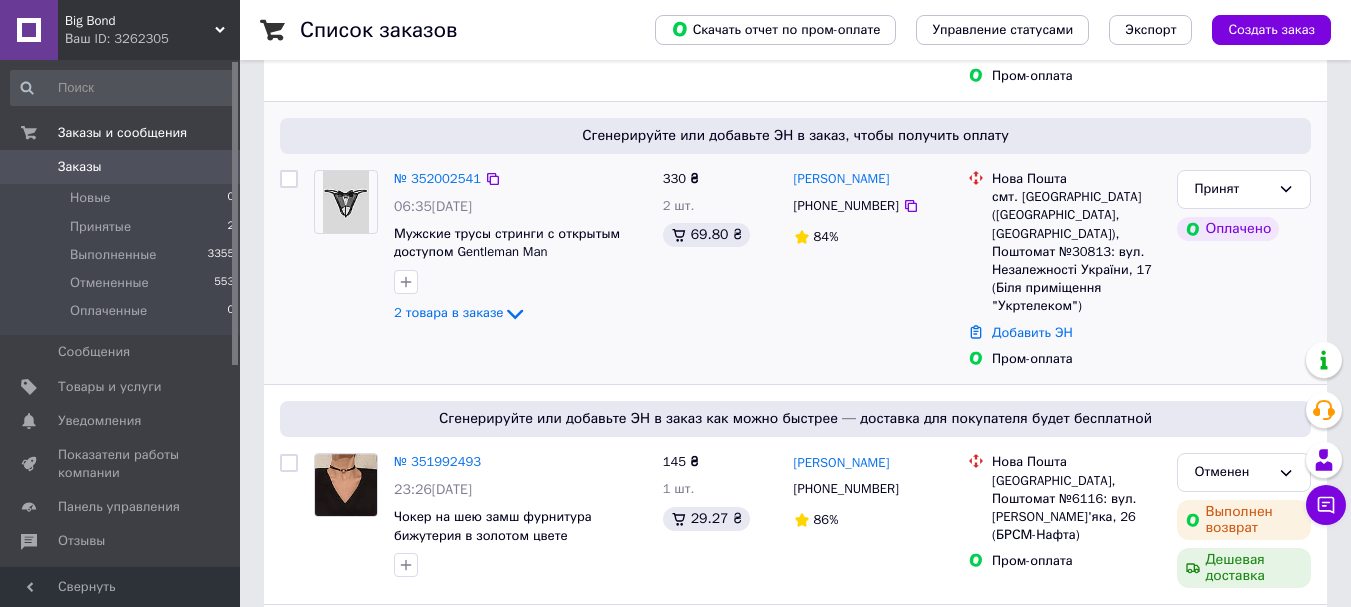 drag, startPoint x: 920, startPoint y: 160, endPoint x: 792, endPoint y: 157, distance: 128.03516 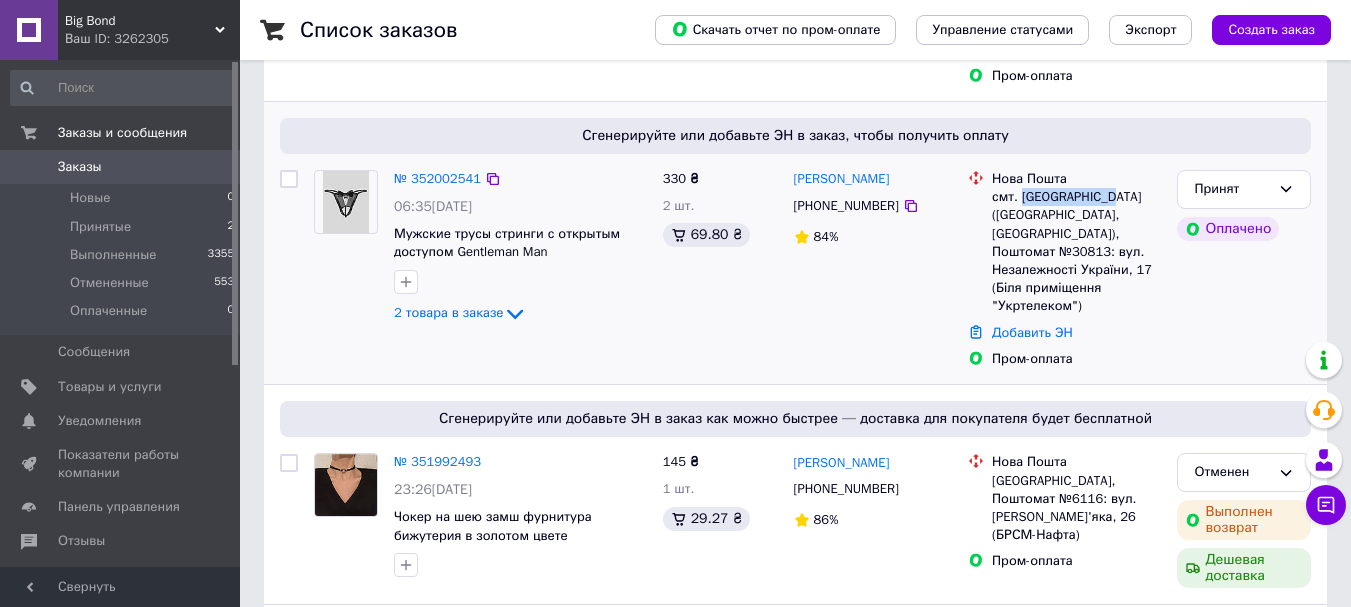 drag, startPoint x: 1082, startPoint y: 169, endPoint x: 1021, endPoint y: 183, distance: 62.58594 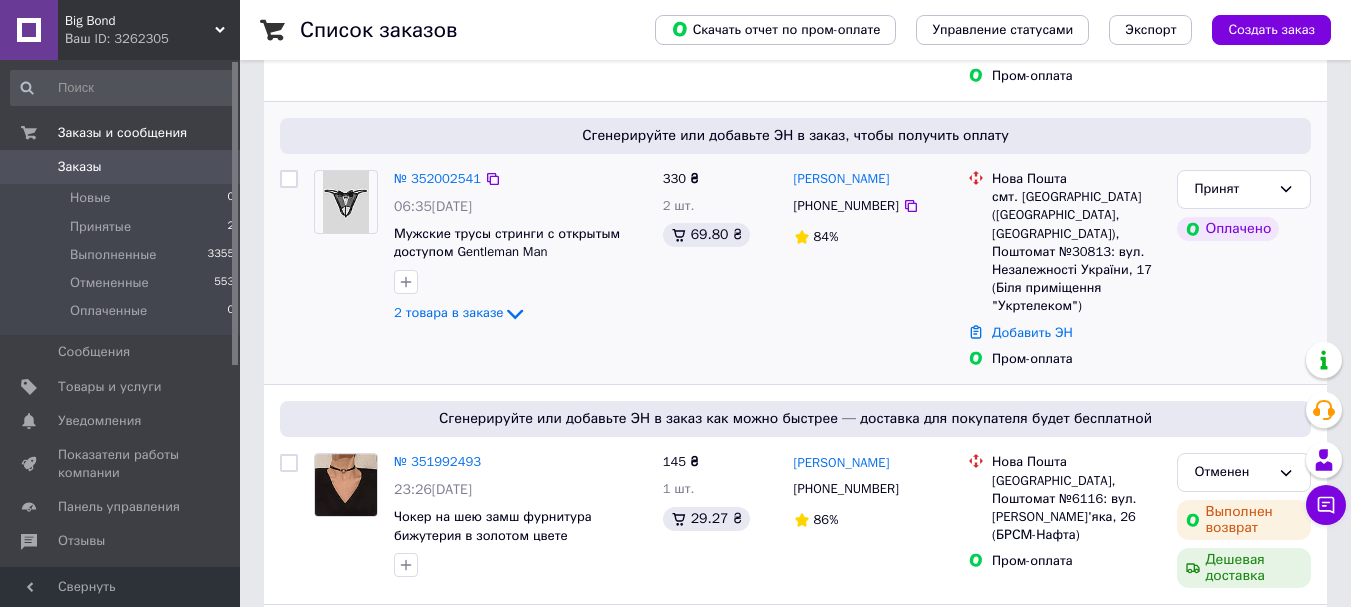 click on "смт. Олександрівка (Кіровоградська обл., Кропивницький р-н. Олександрівська сільрада), Поштомат №30813: вул. Незалежності України, 17 (Біля приміщення "Укртелеком")" at bounding box center [1076, 251] 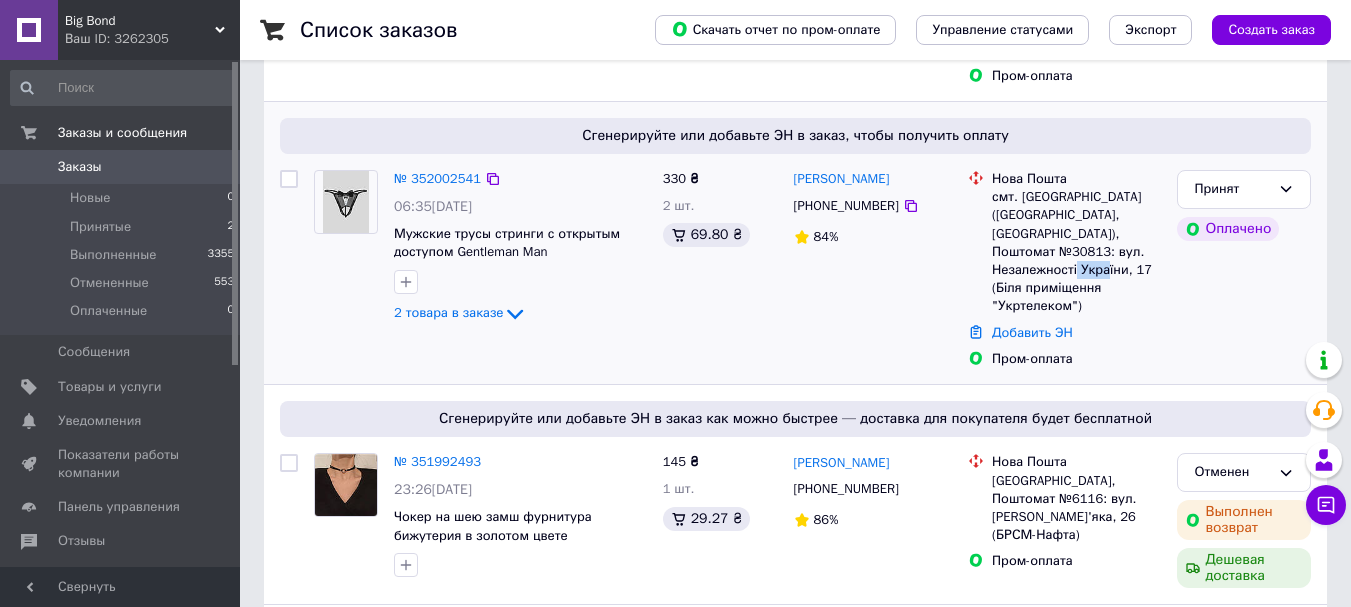 click on "смт. Олександрівка (Кіровоградська обл., Кропивницький р-н. Олександрівська сільрада), Поштомат №30813: вул. Незалежності України, 17 (Біля приміщення "Укртелеком")" at bounding box center (1076, 251) 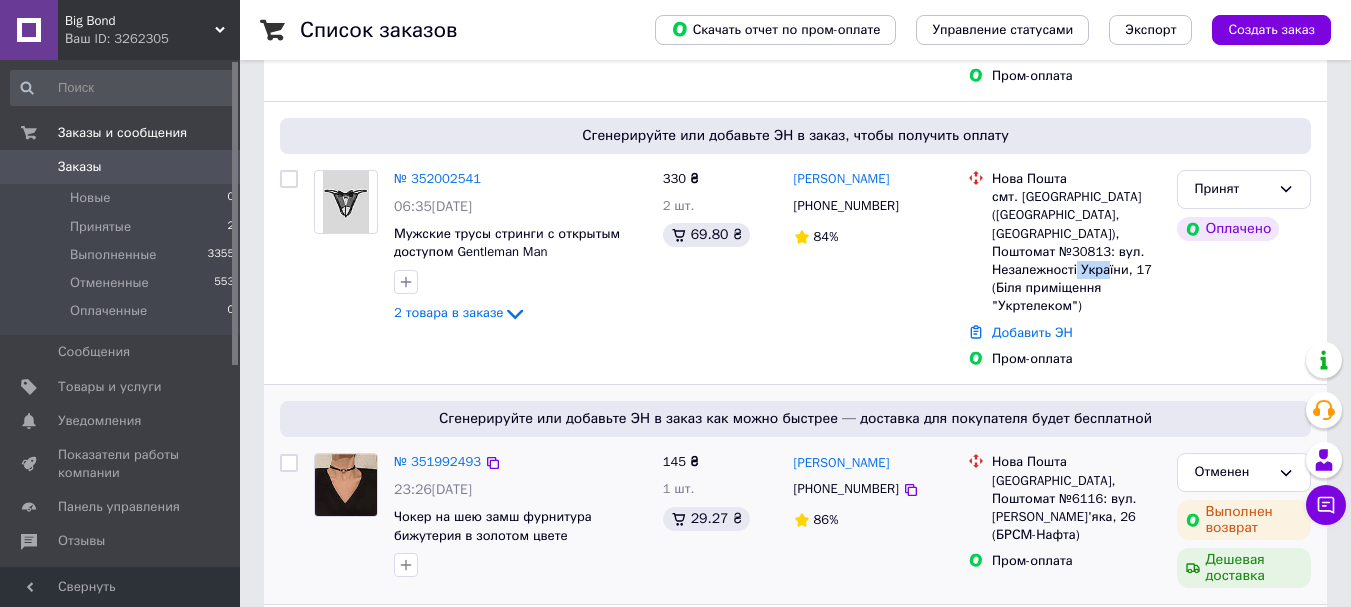 copy on "30813" 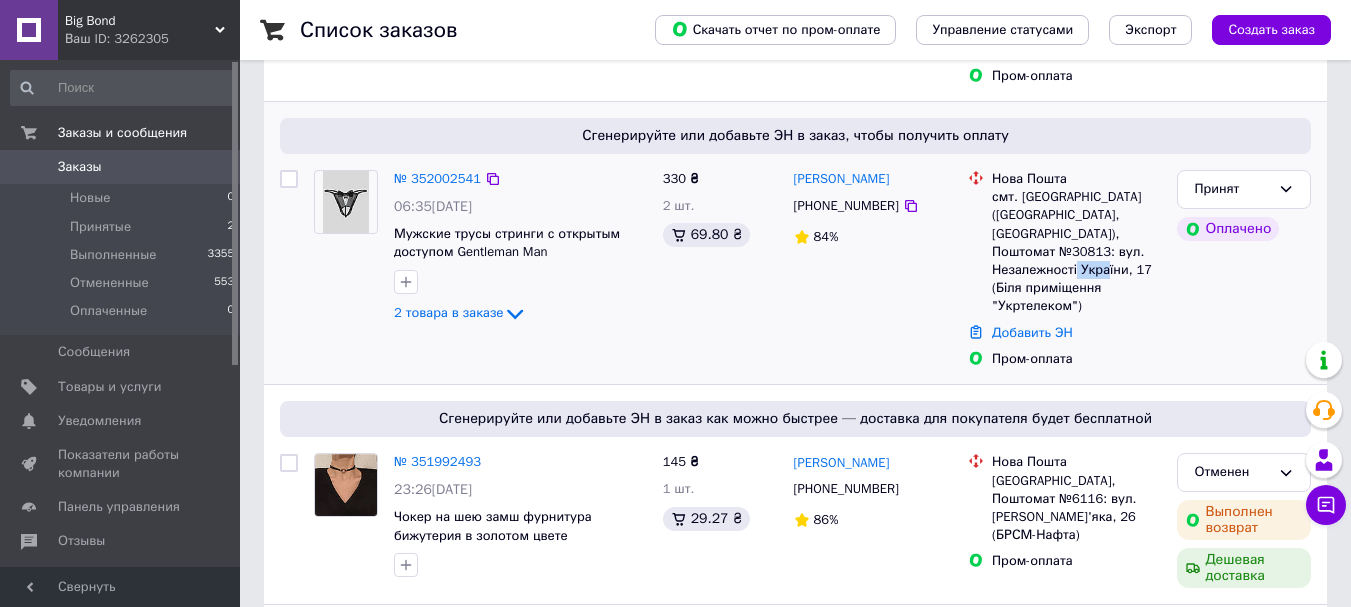 click on "смт. Олександрівка (Кіровоградська обл., Кропивницький р-н. Олександрівська сільрада), Поштомат №30813: вул. Незалежності України, 17 (Біля приміщення "Укртелеком")" at bounding box center (1076, 251) 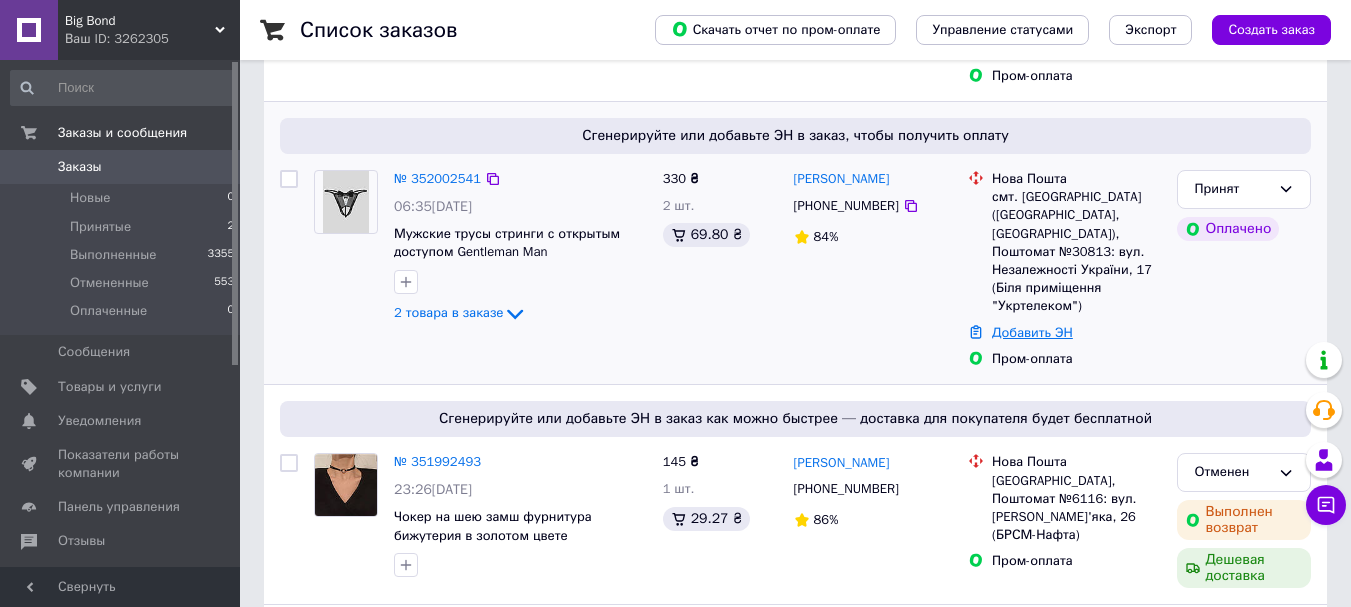 click on "Добавить ЭН" at bounding box center (1032, 332) 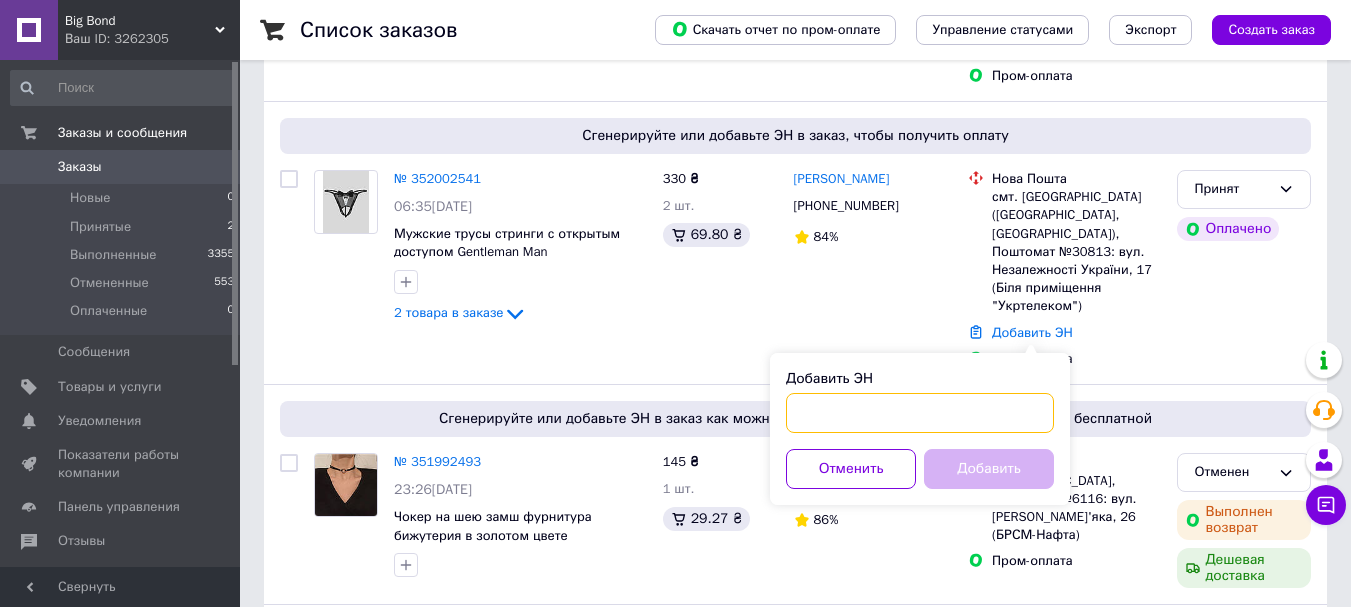 click on "Добавить ЭН" at bounding box center [920, 413] 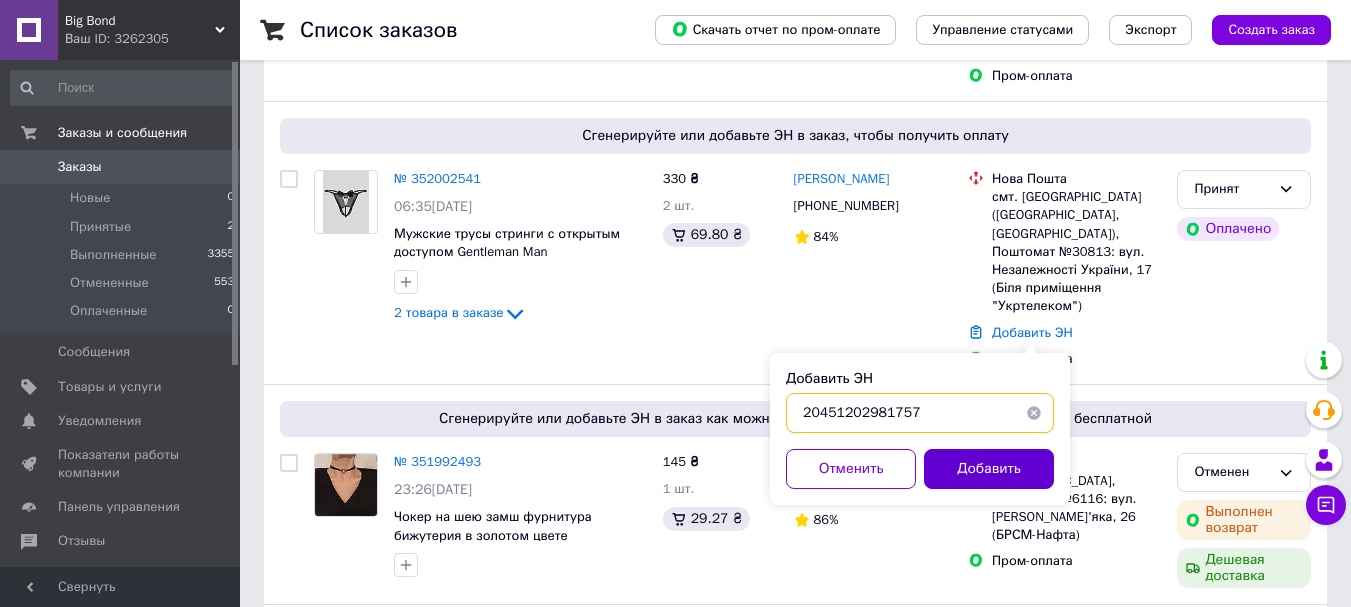 type on "20451202981757" 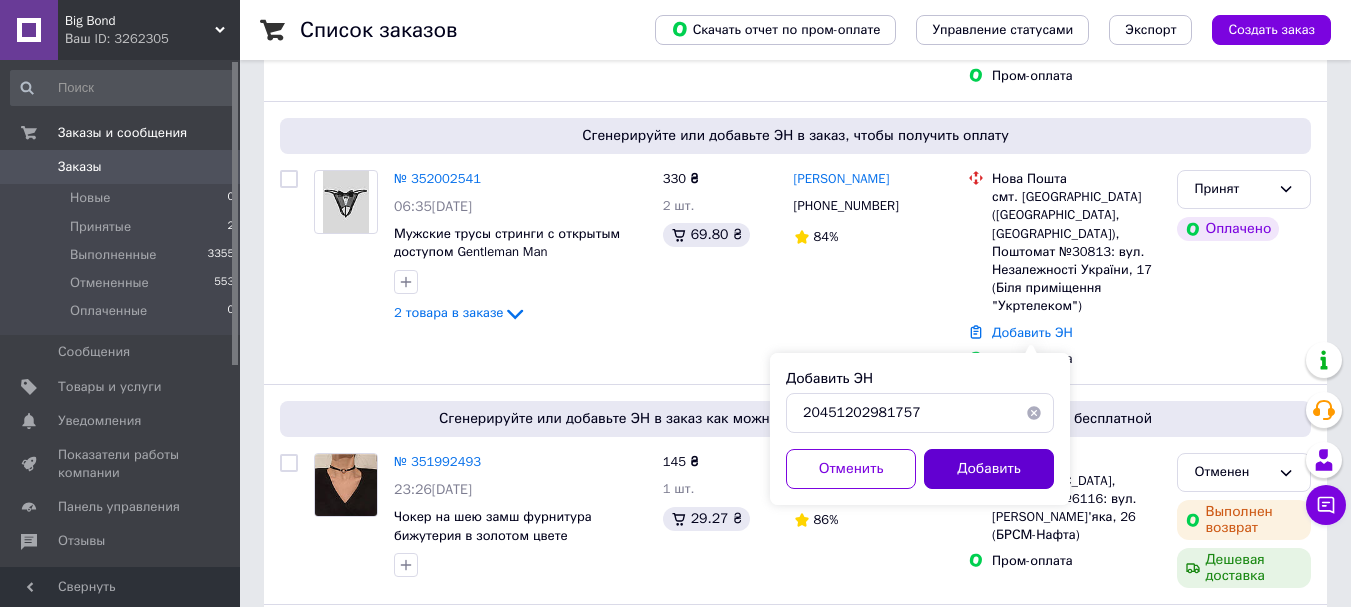 click on "Добавить" at bounding box center [989, 469] 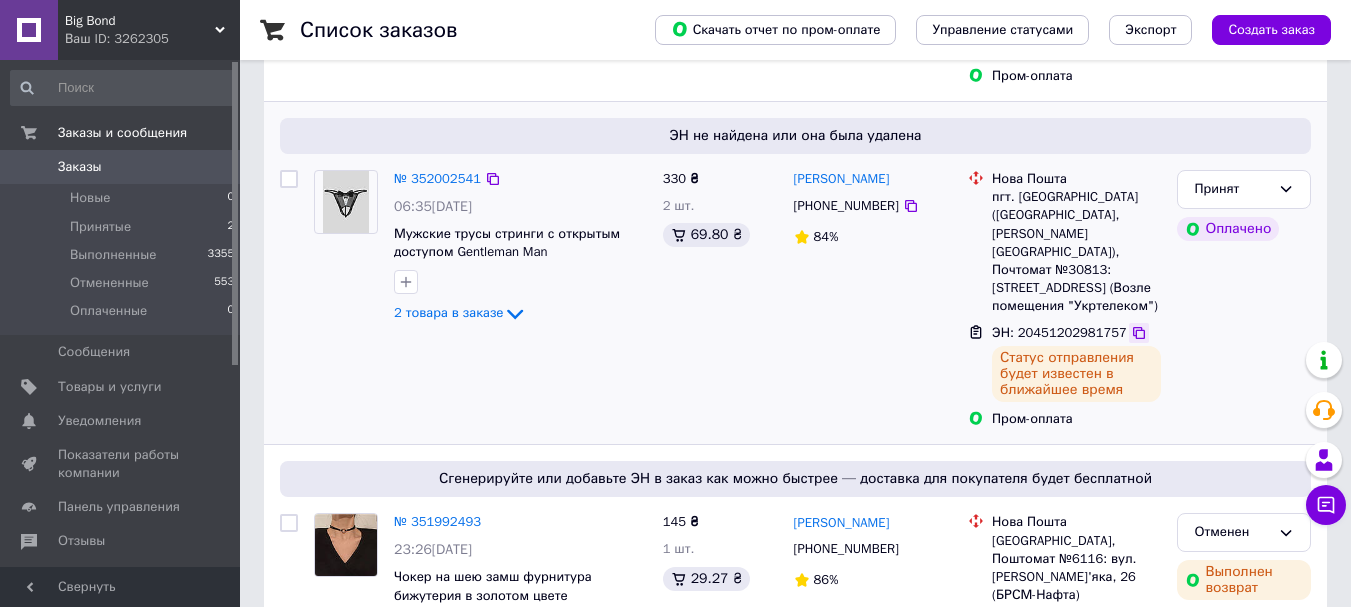 click at bounding box center [1139, 333] 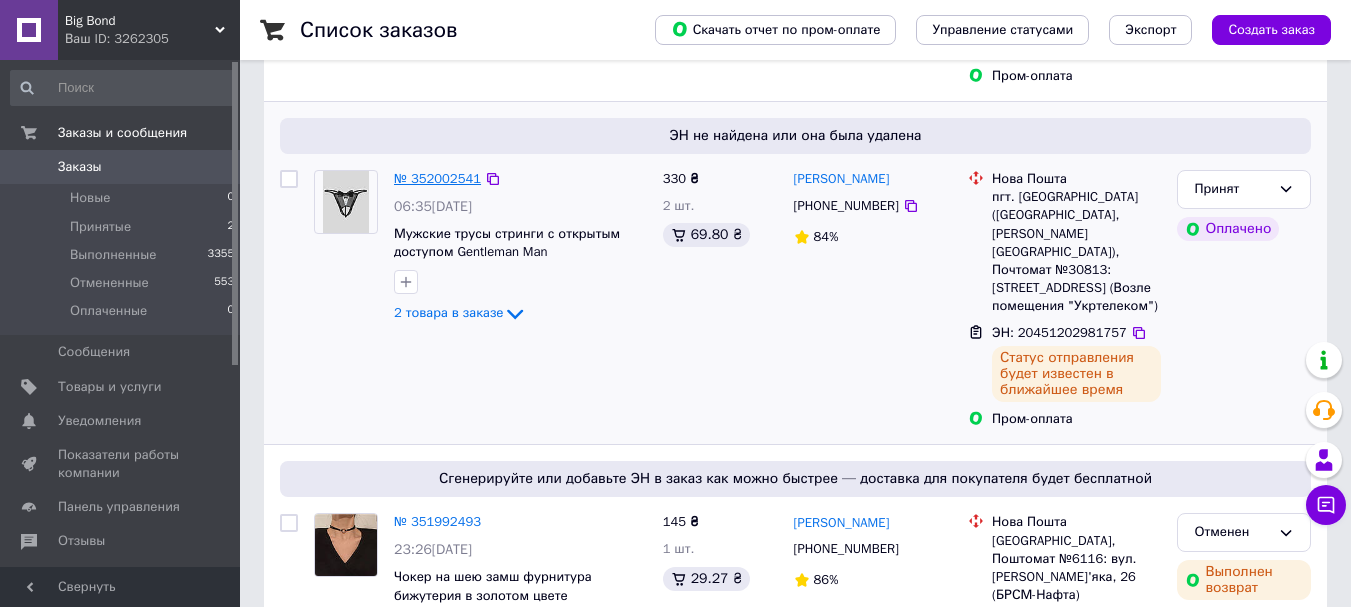 click on "№ 352002541" at bounding box center [437, 178] 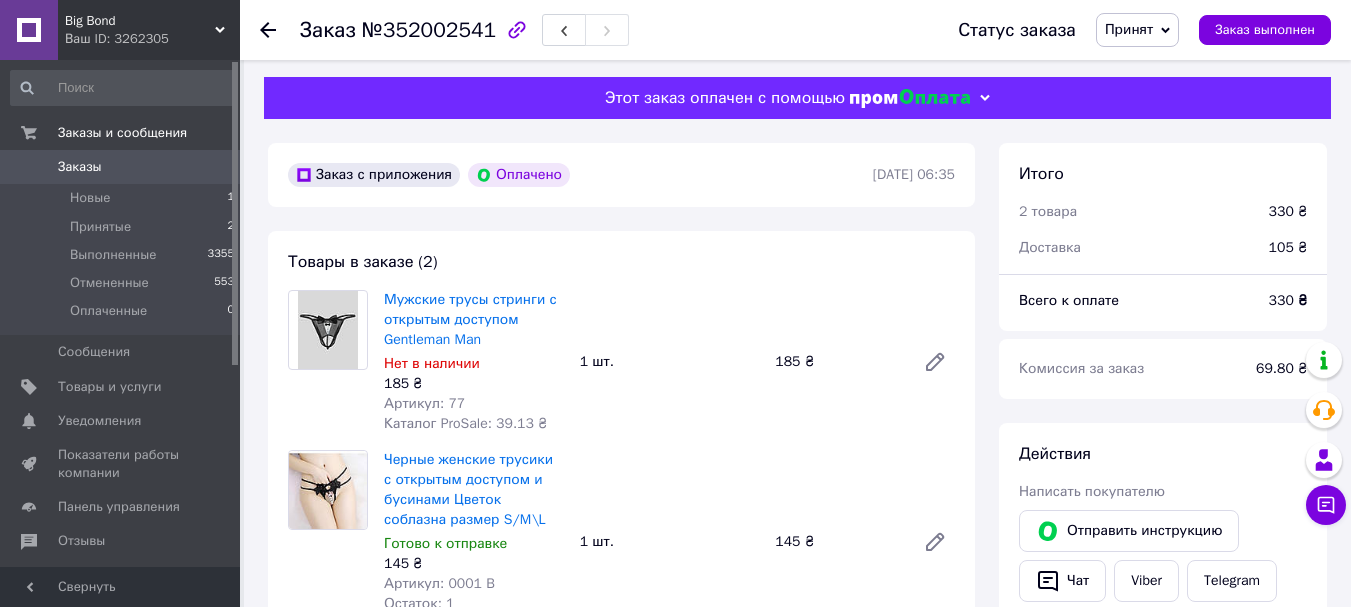 scroll, scrollTop: 0, scrollLeft: 0, axis: both 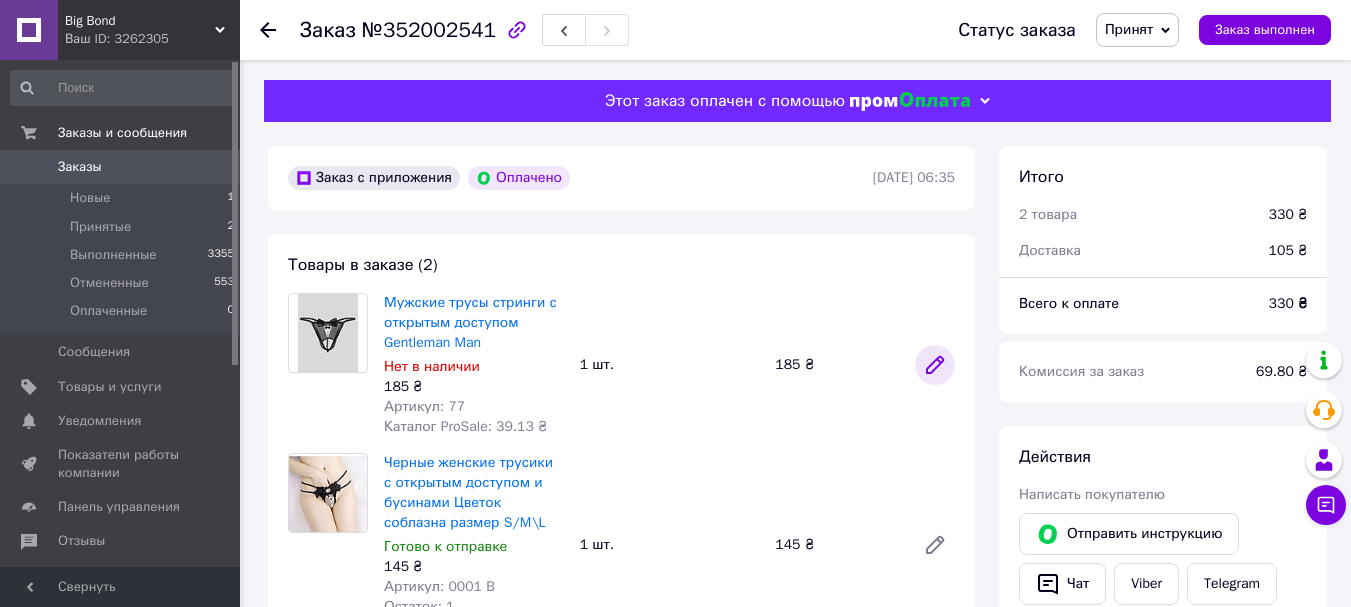 click 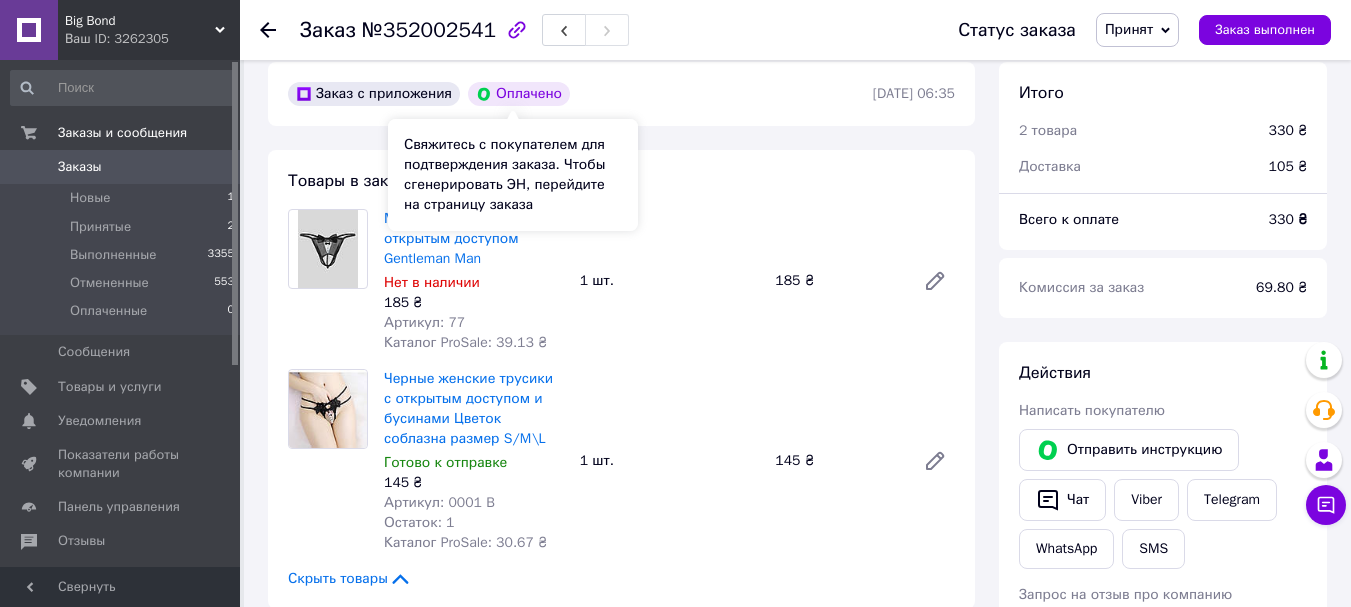 scroll, scrollTop: 200, scrollLeft: 0, axis: vertical 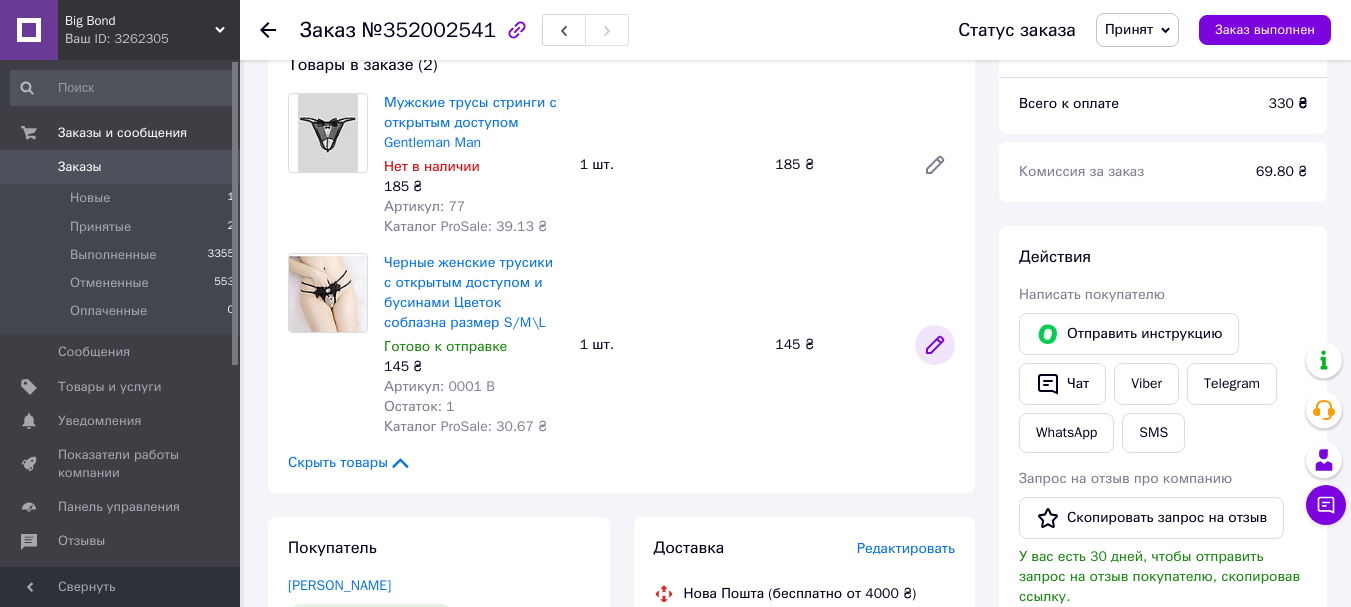 click 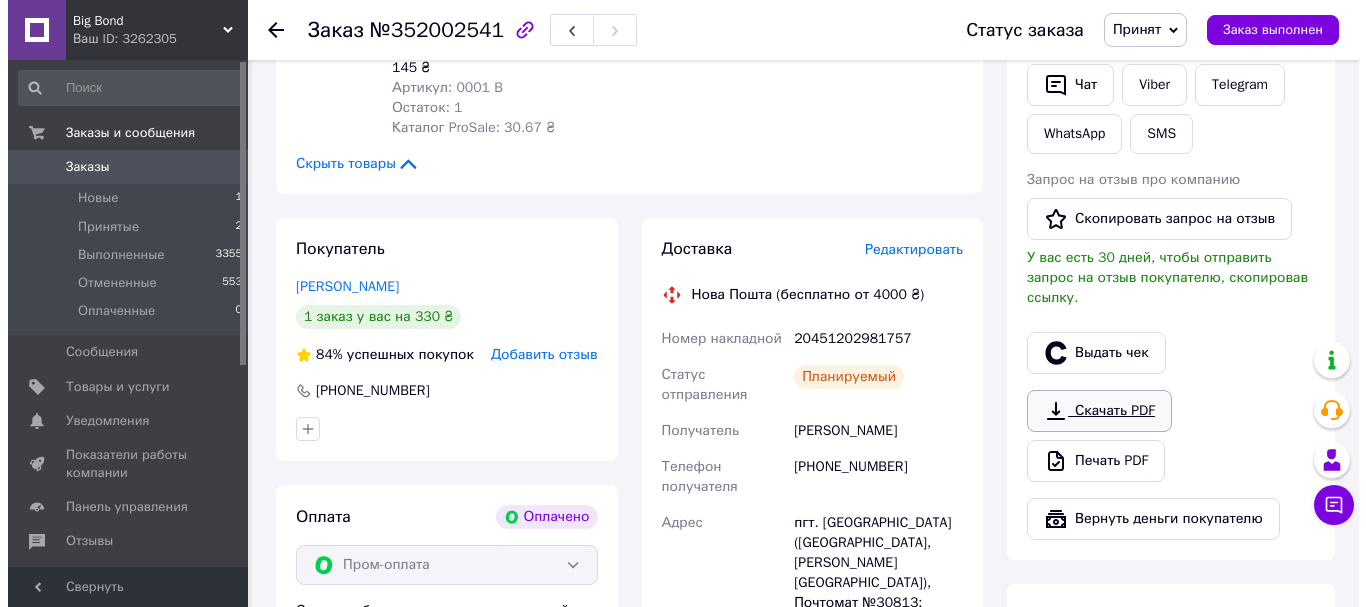 scroll, scrollTop: 500, scrollLeft: 0, axis: vertical 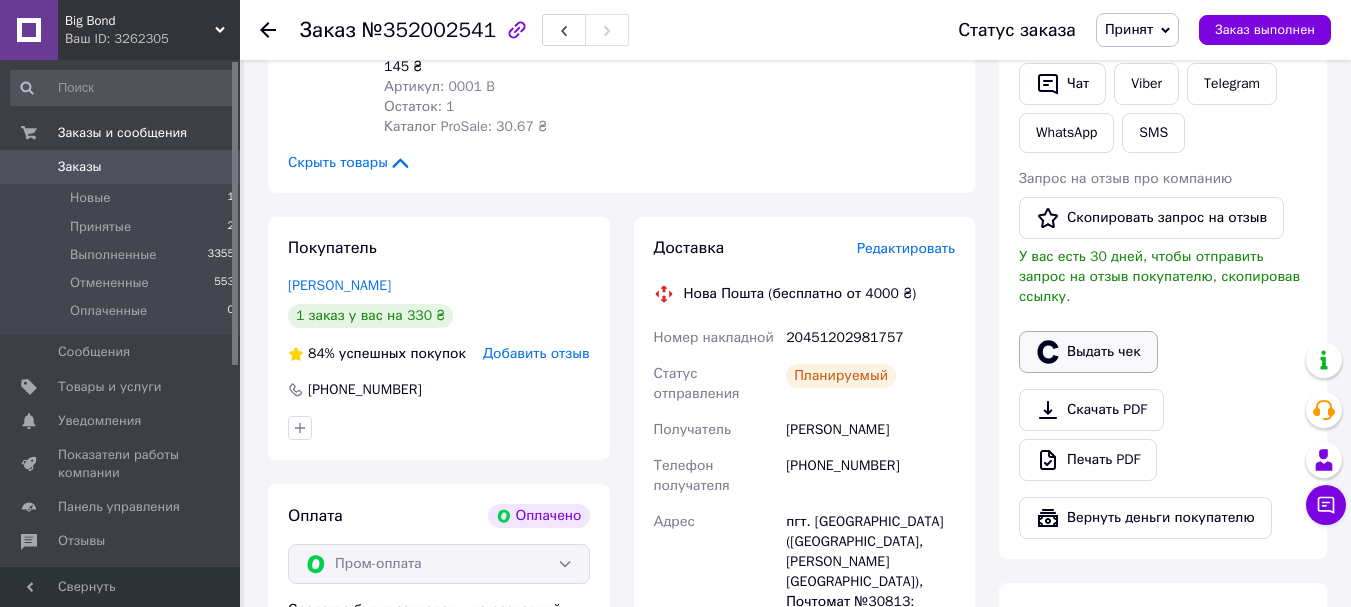 click on "Выдать чек" at bounding box center (1088, 352) 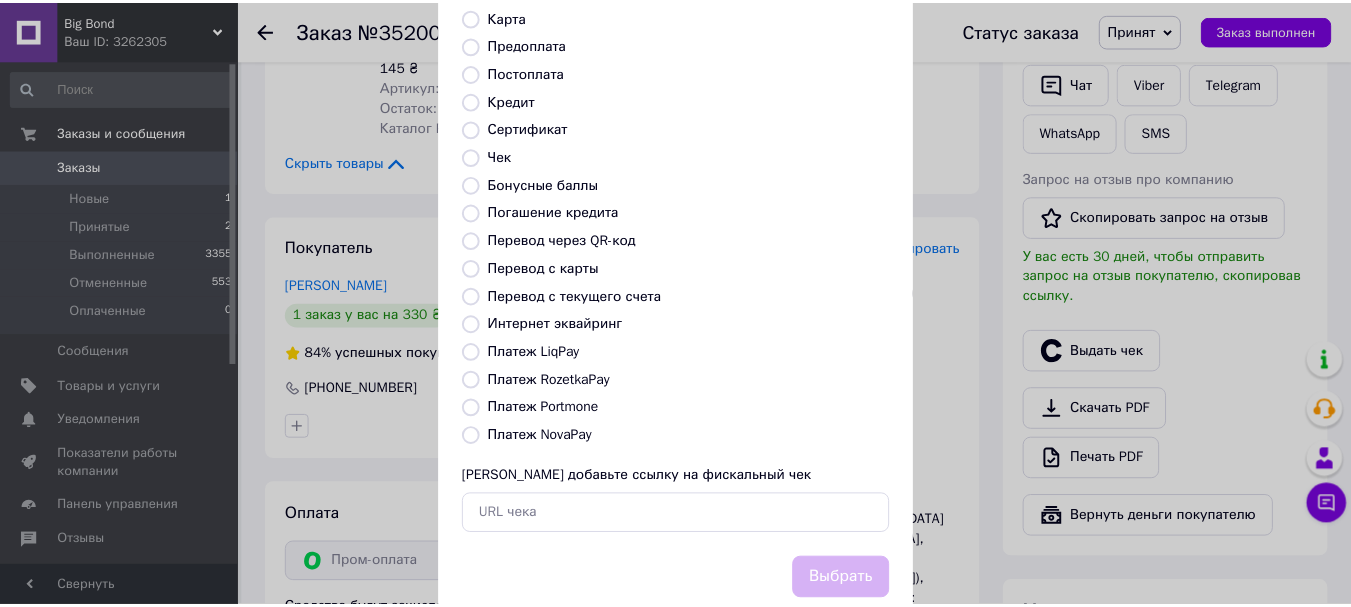scroll, scrollTop: 200, scrollLeft: 0, axis: vertical 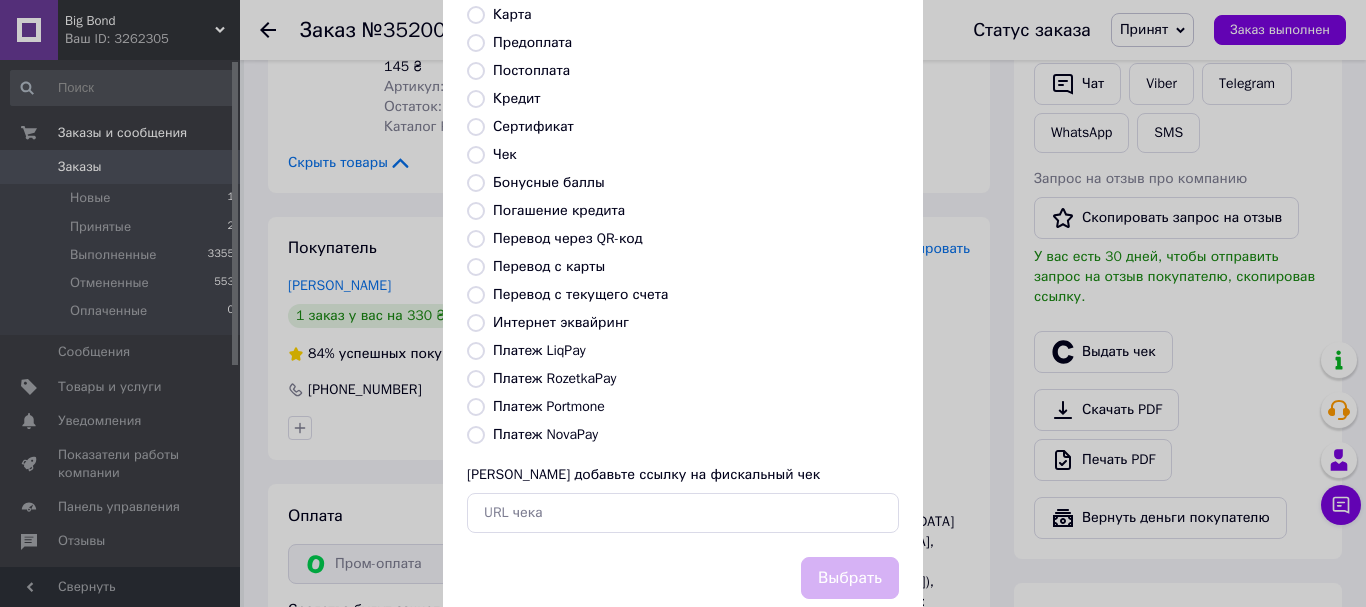 click at bounding box center [476, 379] 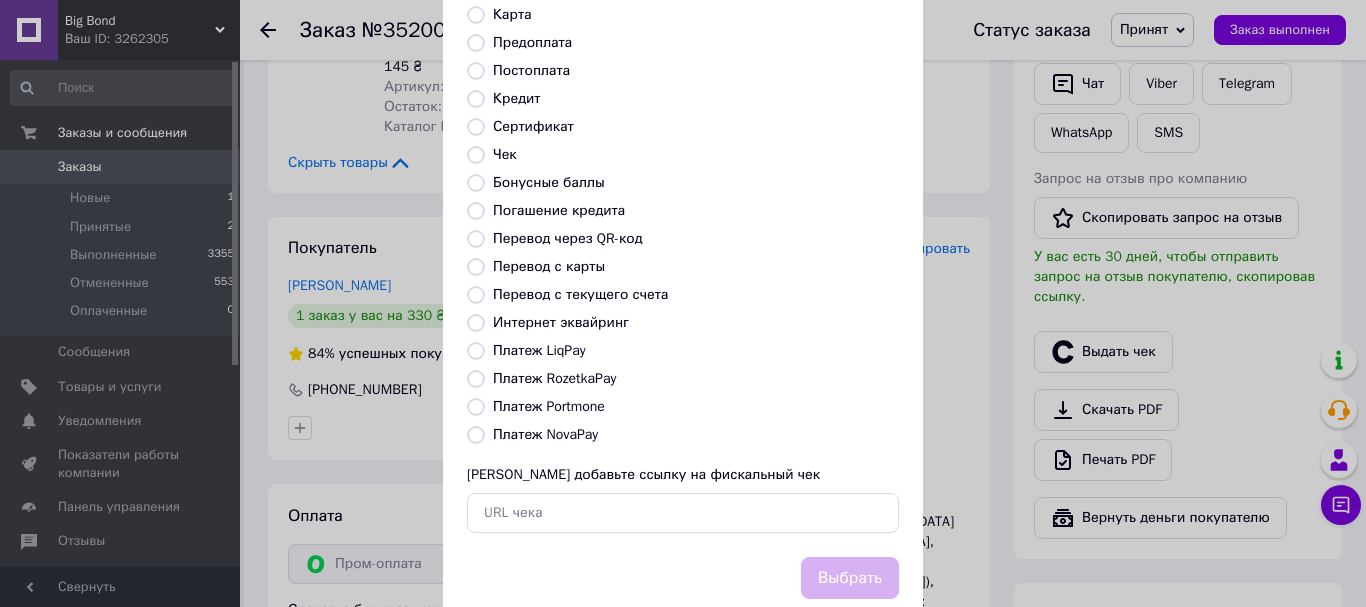radio on "true" 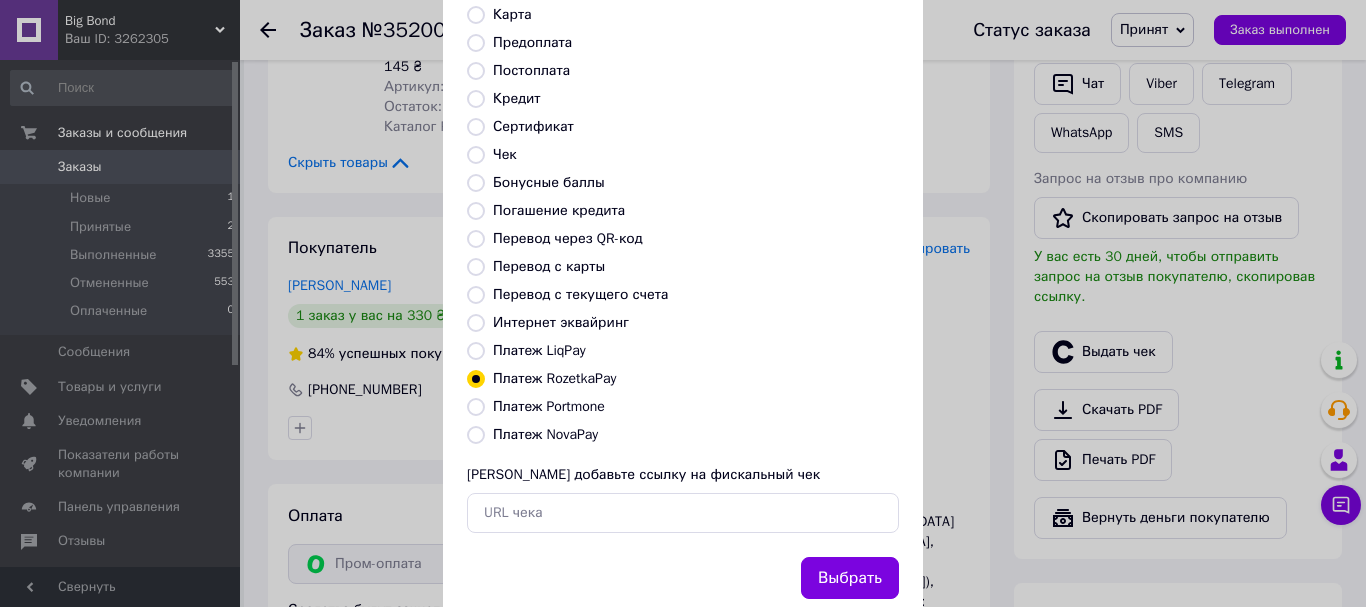click on "Выбрать" at bounding box center (850, 578) 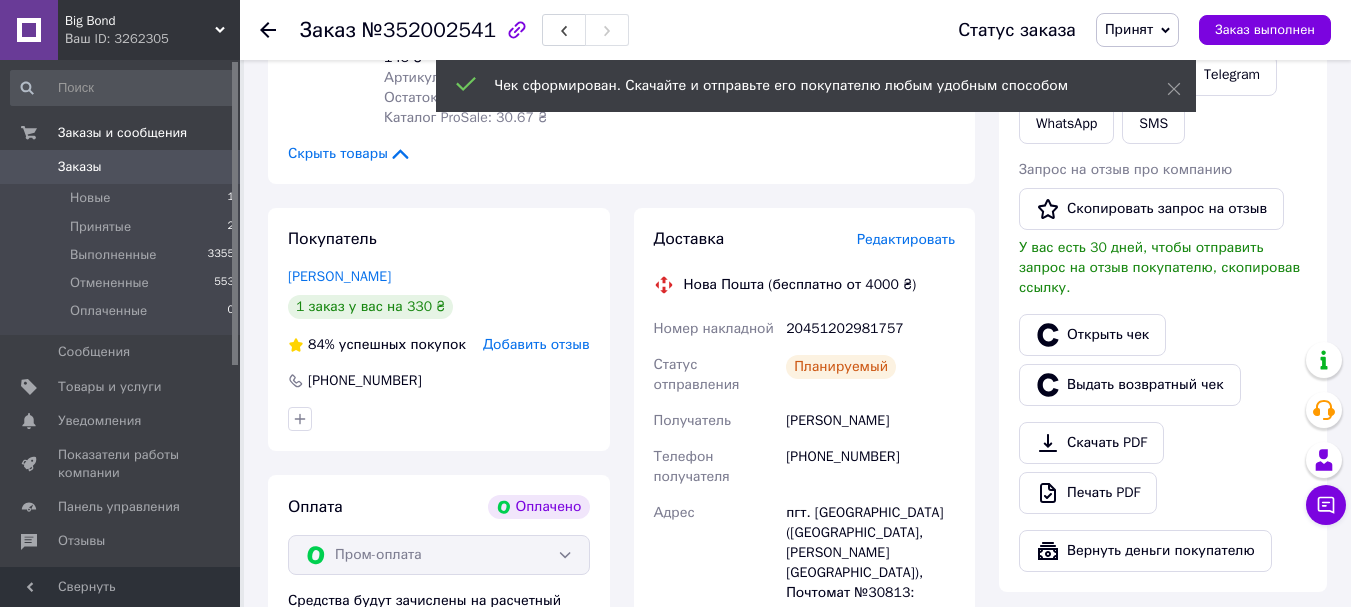 scroll, scrollTop: 500, scrollLeft: 0, axis: vertical 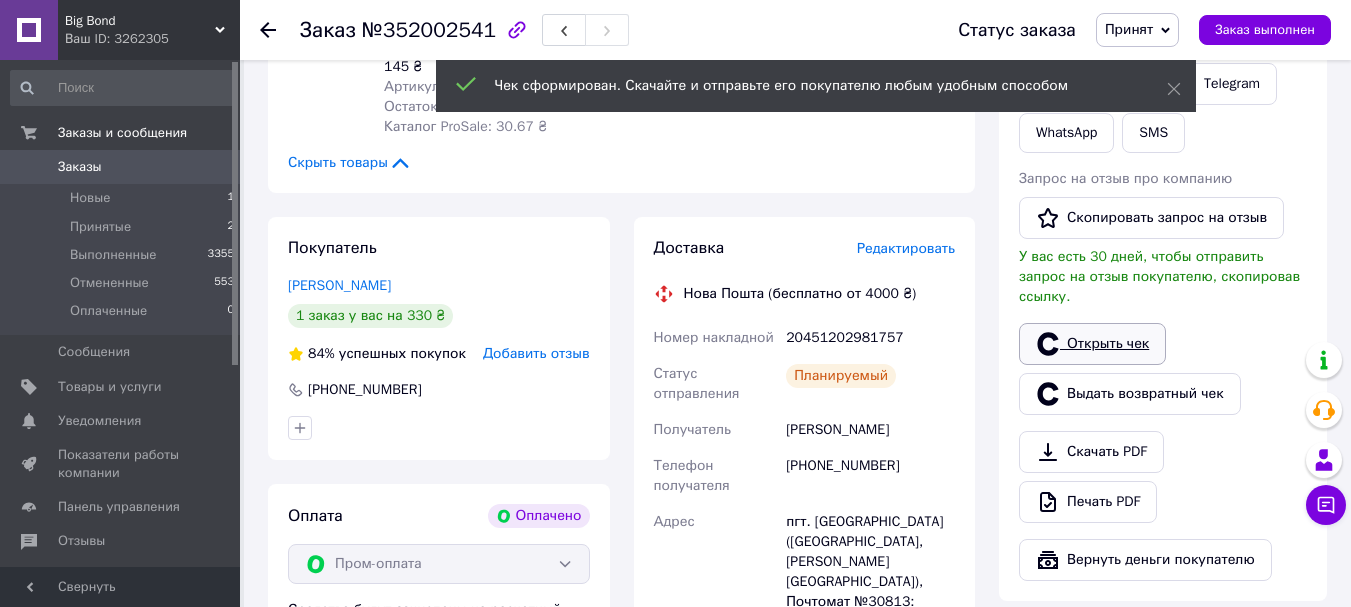 click on "Открыть чек" at bounding box center [1092, 344] 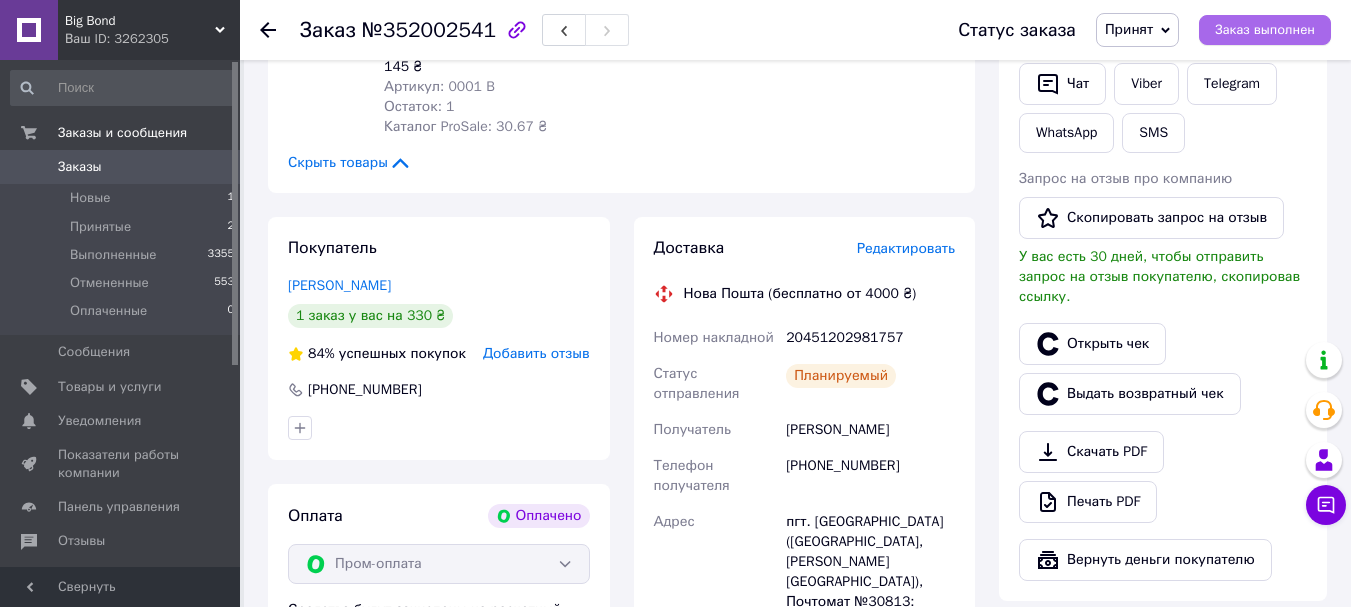 click on "Заказ выполнен" at bounding box center [1265, 30] 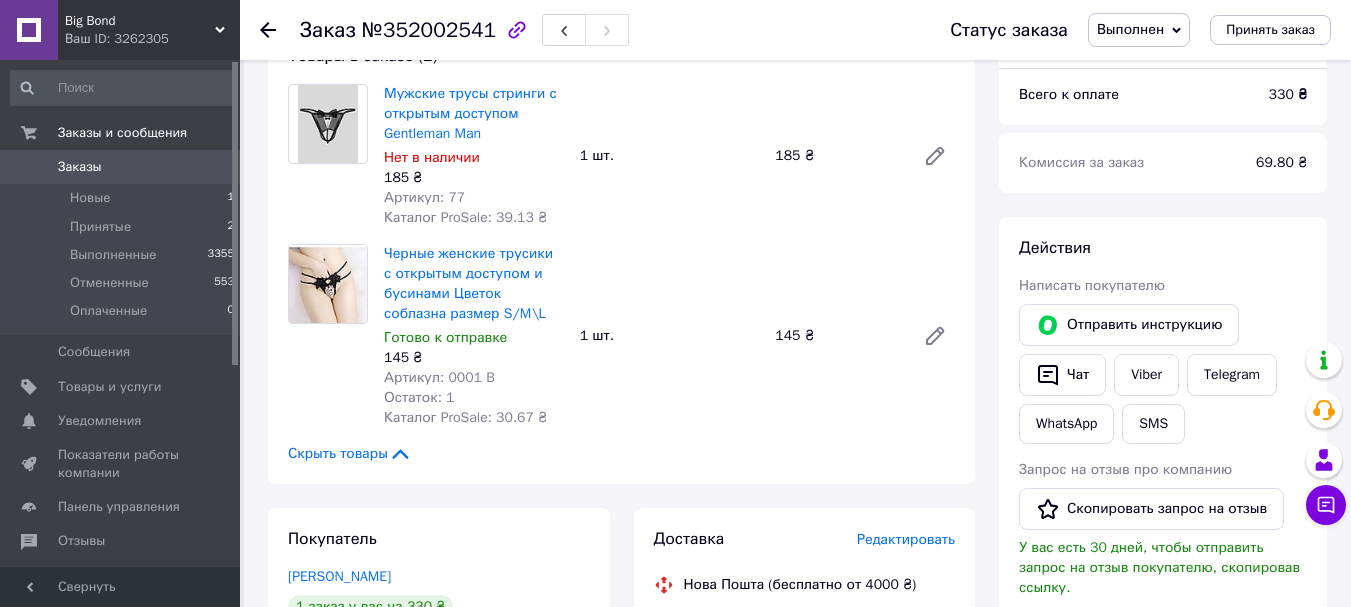 scroll, scrollTop: 0, scrollLeft: 0, axis: both 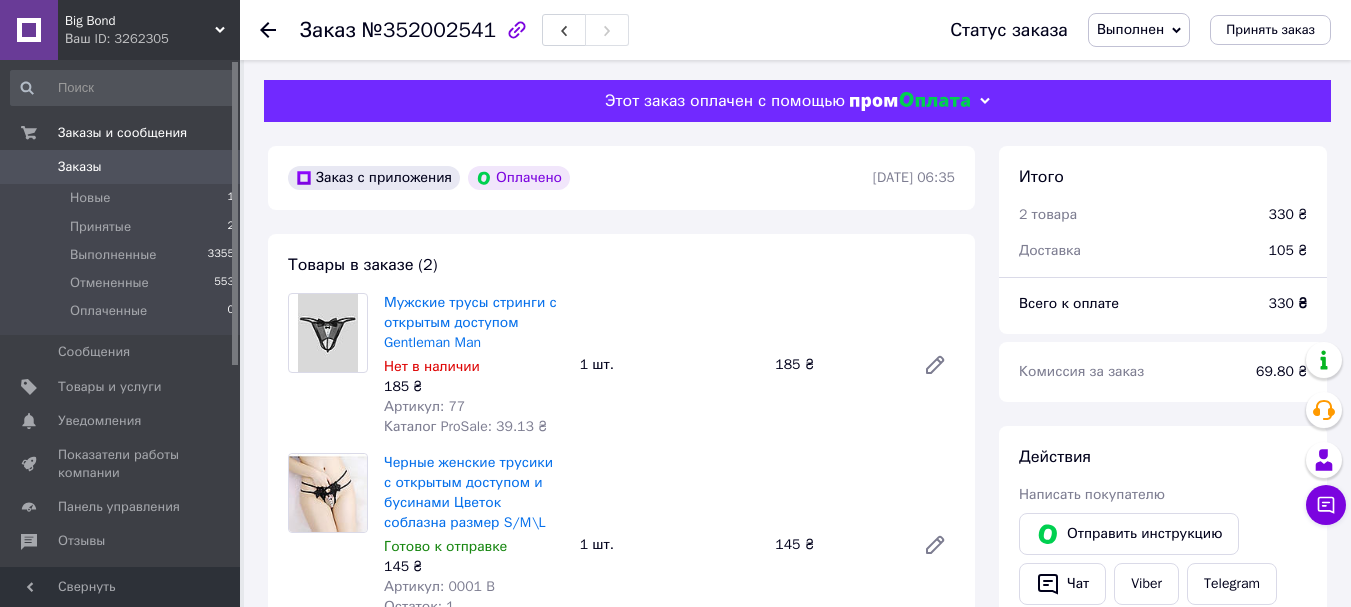 click on "Заказы" at bounding box center (121, 167) 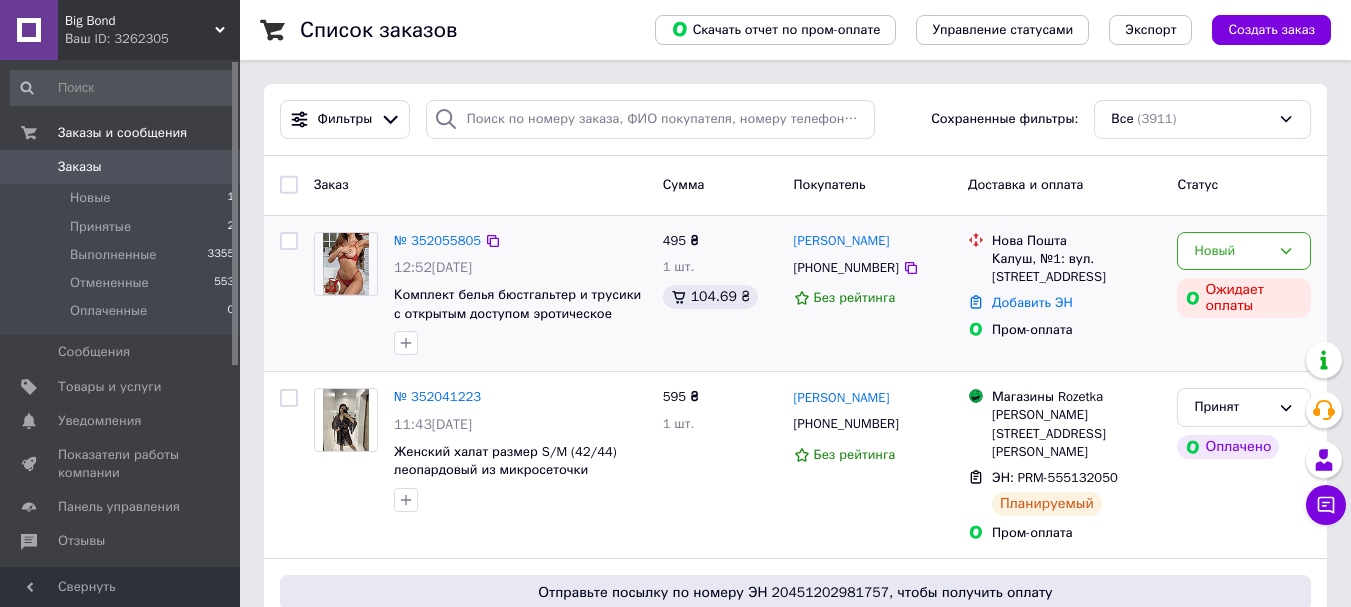 click on "№ 352055805 12:52, 10.07.2025 Комплект белья  бюстгальтер  и трусики с открытым доступом эротическое белье" at bounding box center (520, 294) 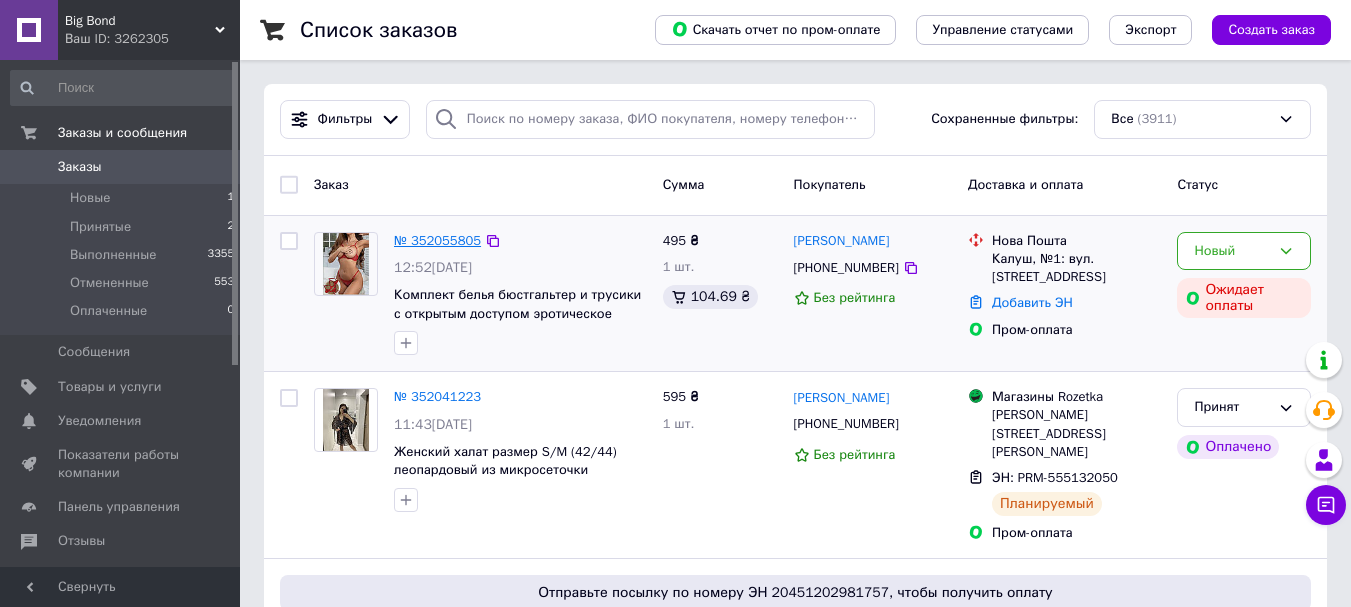 click on "№ 352055805" at bounding box center [437, 240] 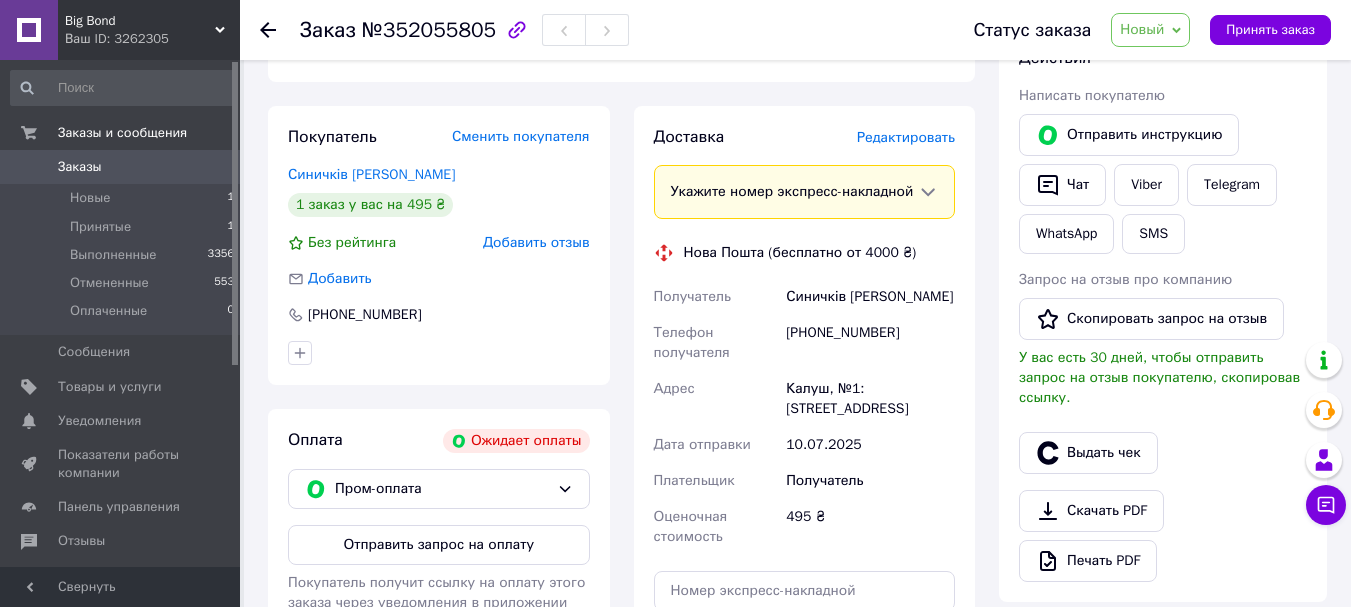 scroll, scrollTop: 500, scrollLeft: 0, axis: vertical 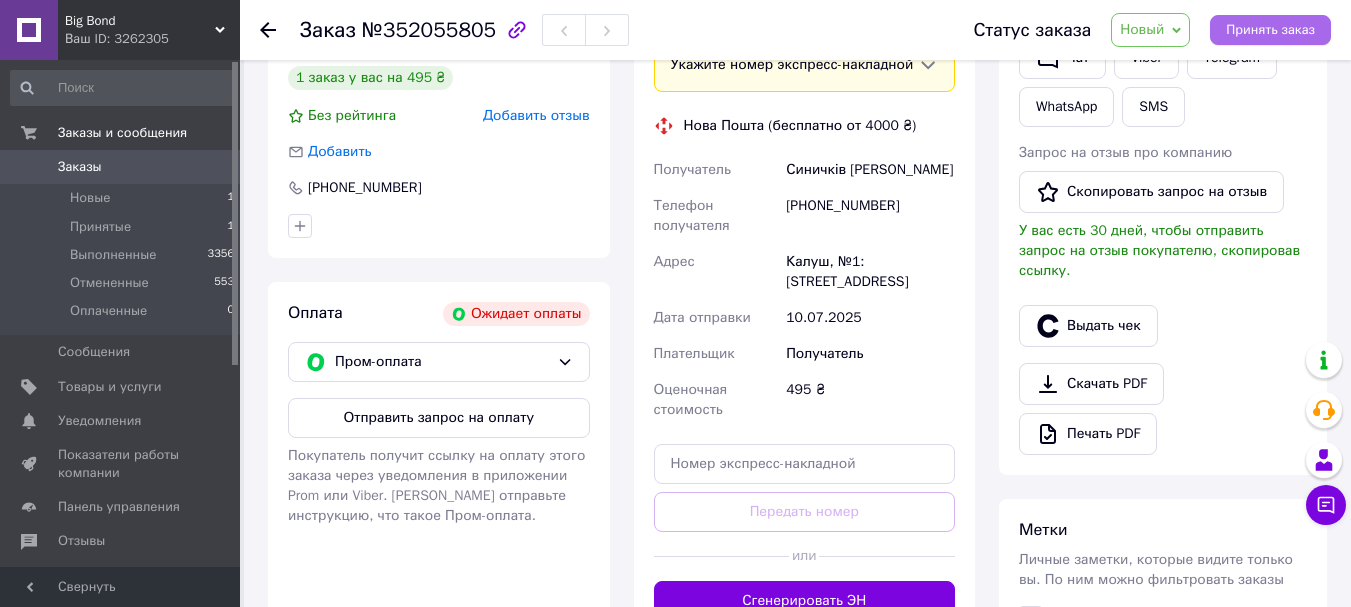 click on "Принять заказ" at bounding box center [1270, 30] 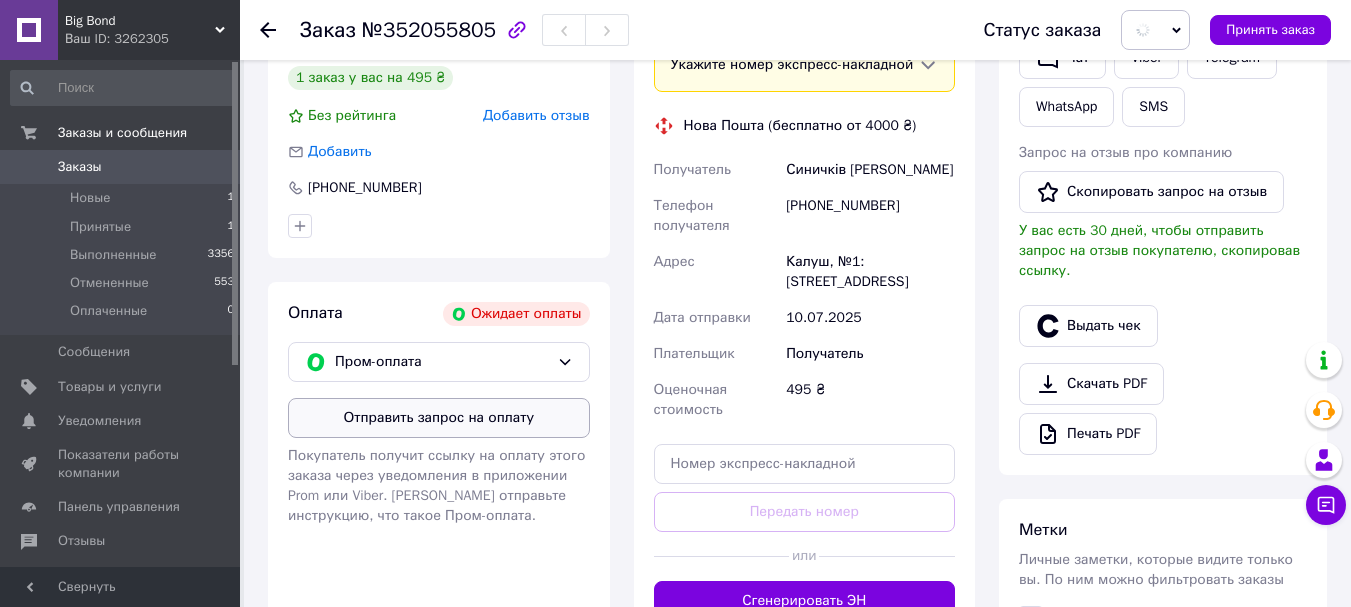 click on "Отправить запрос на оплату" at bounding box center (439, 418) 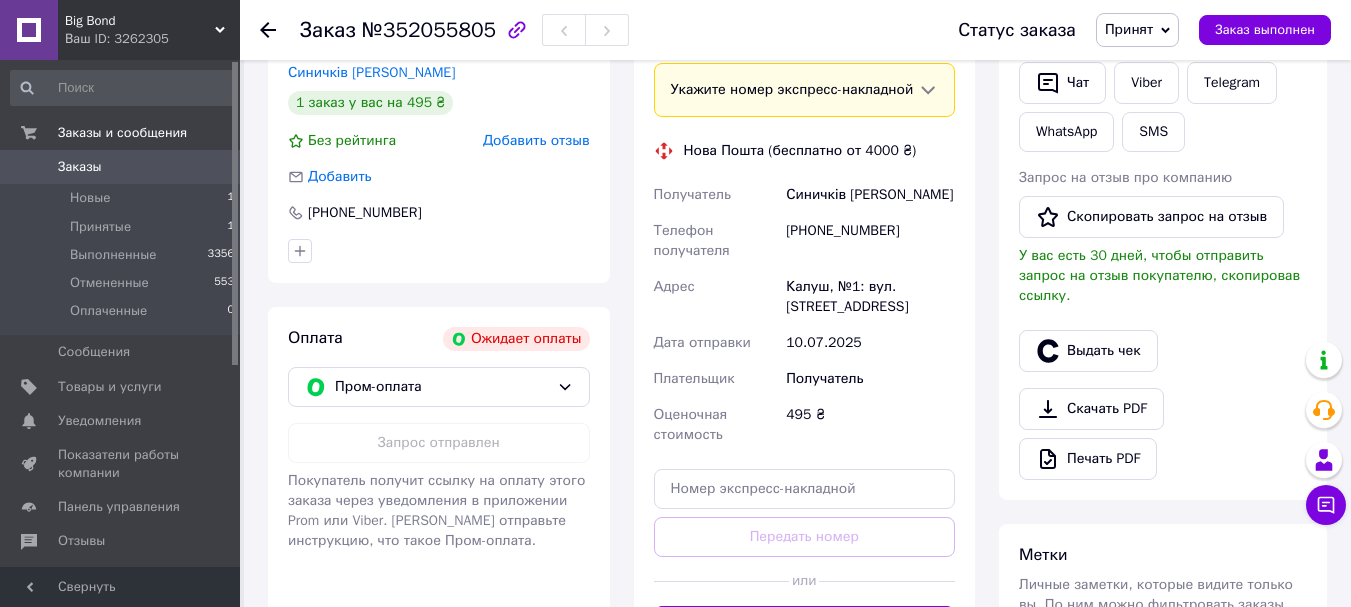 scroll, scrollTop: 300, scrollLeft: 0, axis: vertical 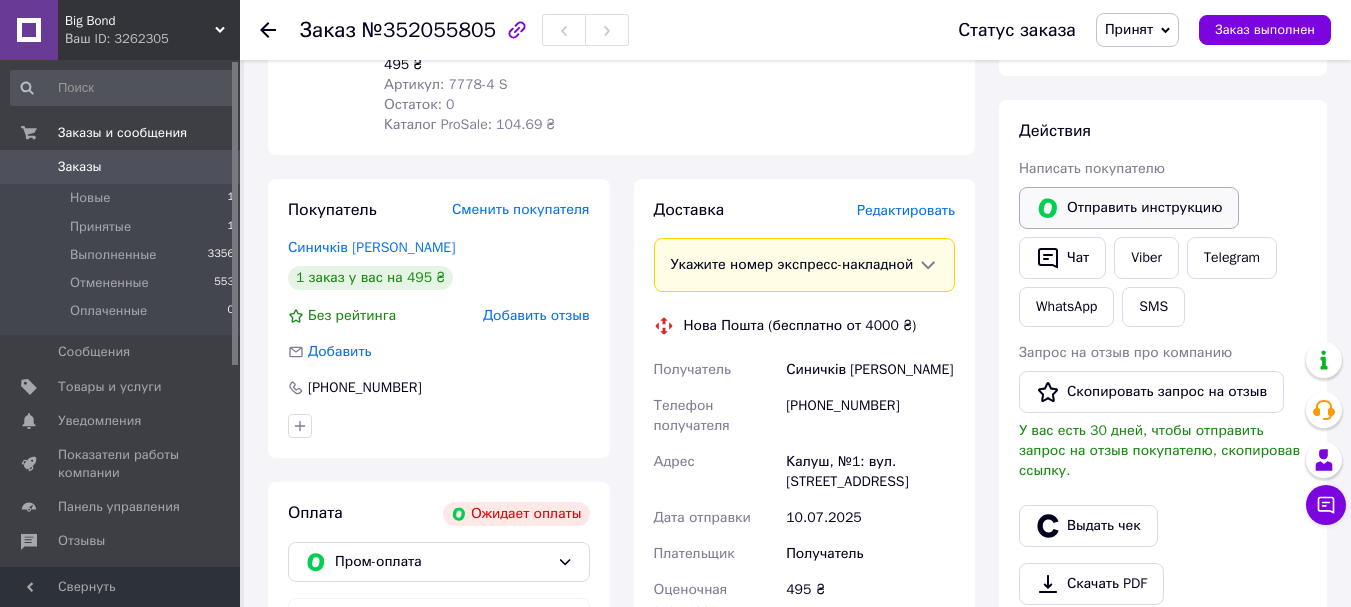 click on "Отправить инструкцию" at bounding box center (1129, 208) 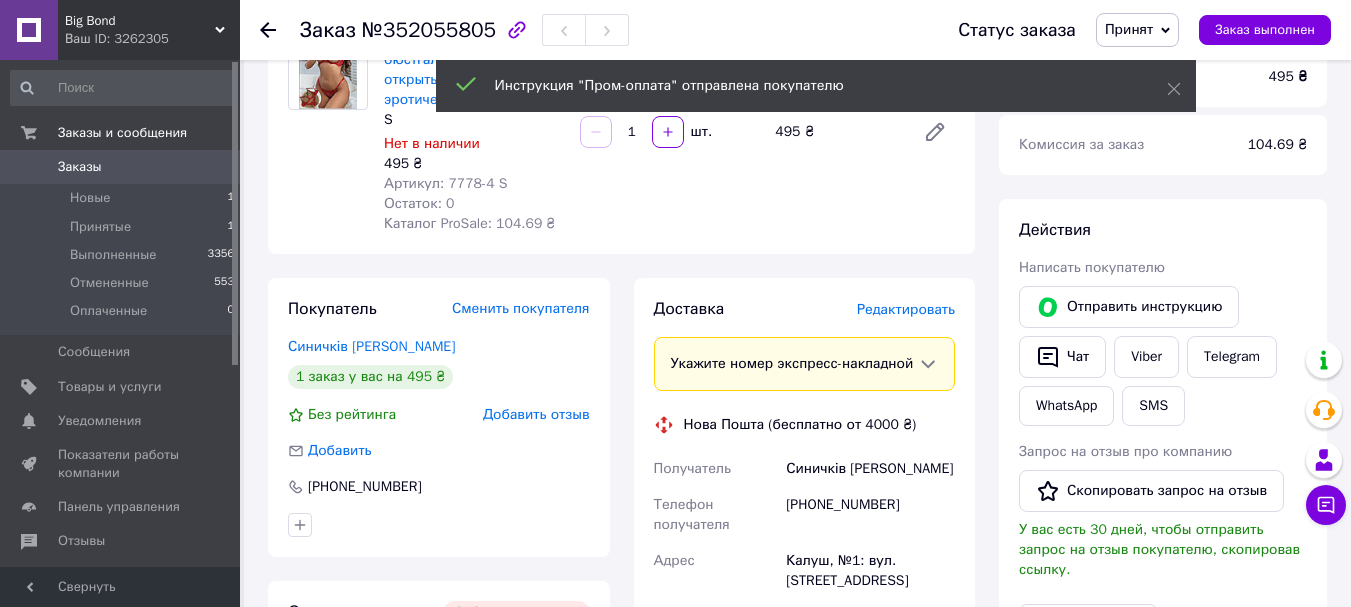 scroll, scrollTop: 0, scrollLeft: 0, axis: both 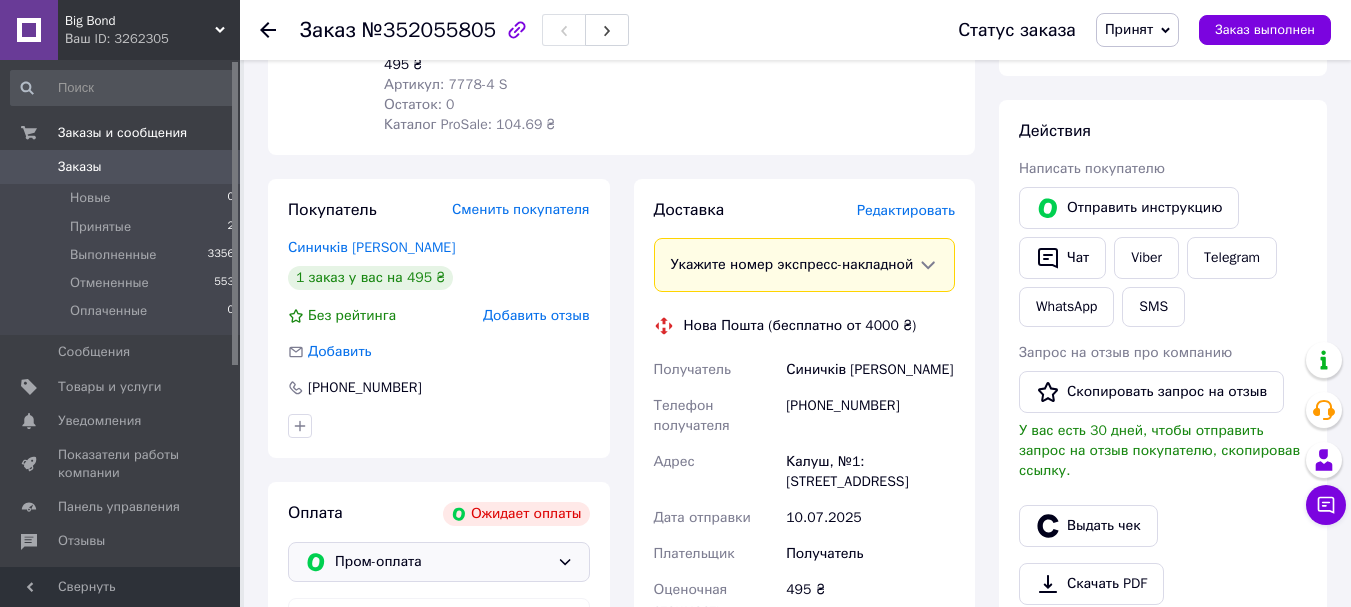 click on "Пром-оплата" at bounding box center (442, 562) 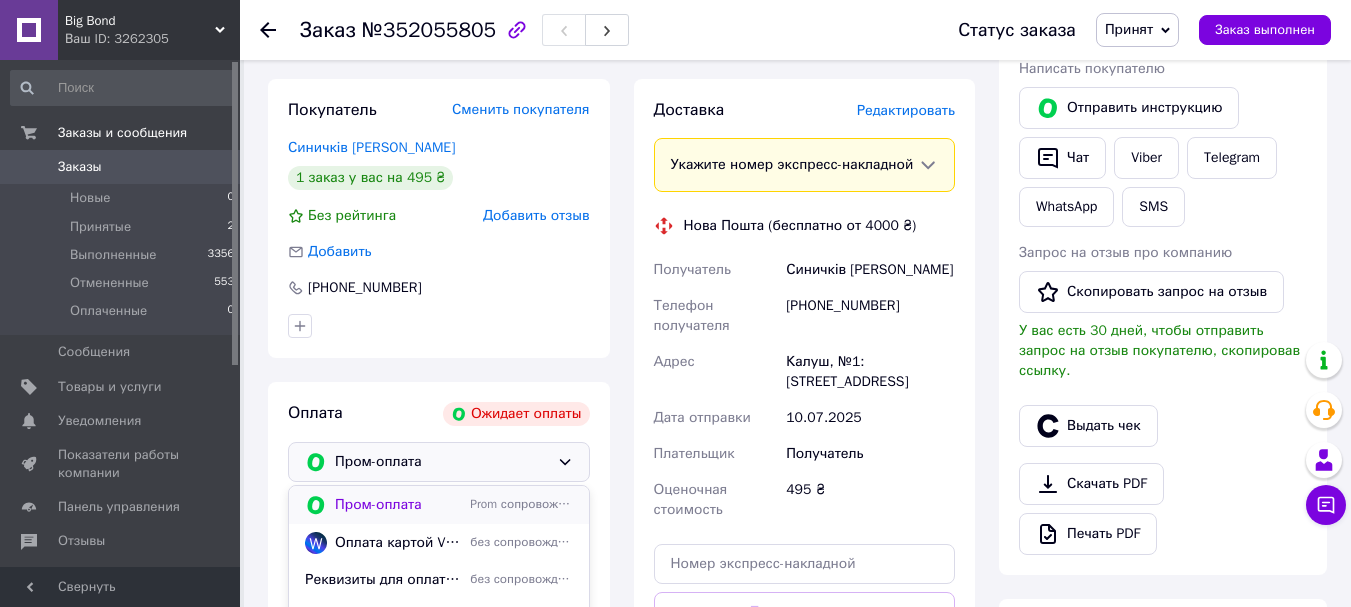 scroll, scrollTop: 500, scrollLeft: 0, axis: vertical 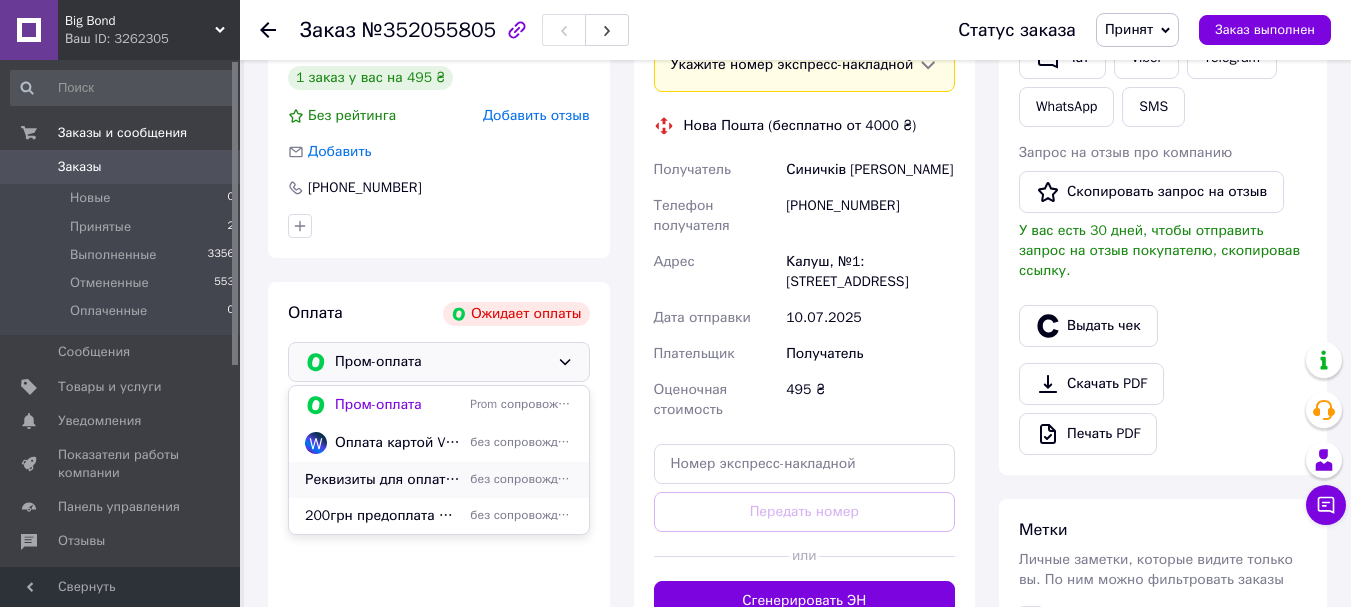 click on "без сопровождения Prom" at bounding box center [521, 479] 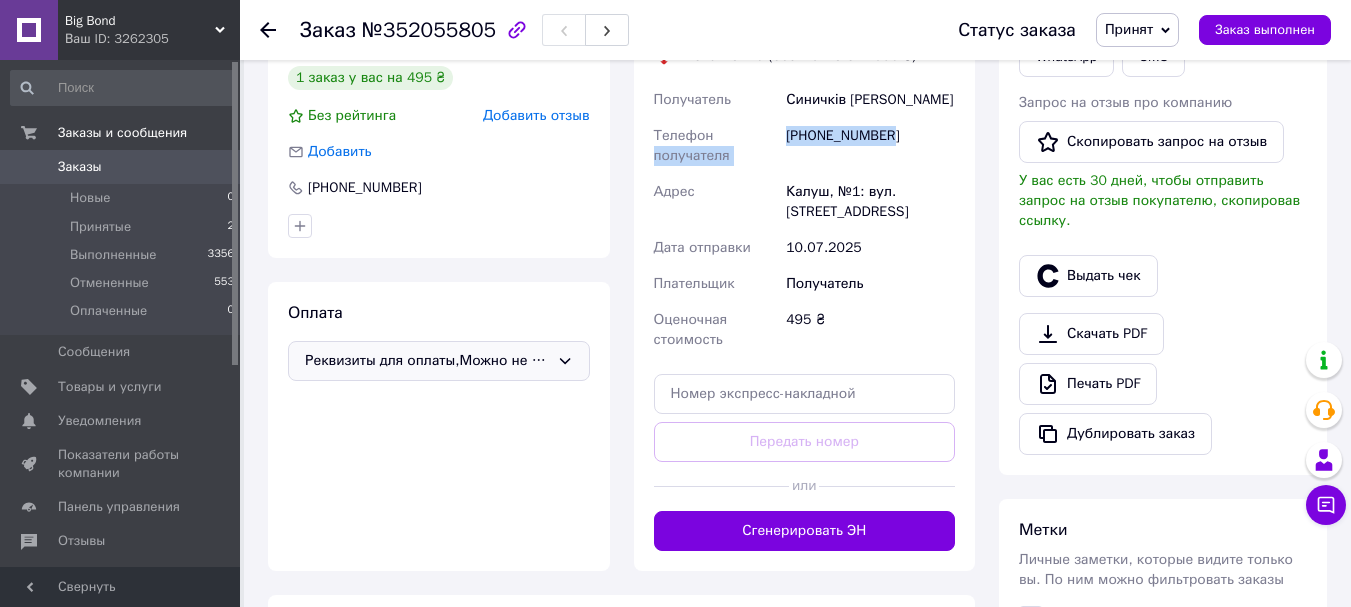 drag, startPoint x: 915, startPoint y: 134, endPoint x: 780, endPoint y: 138, distance: 135.05925 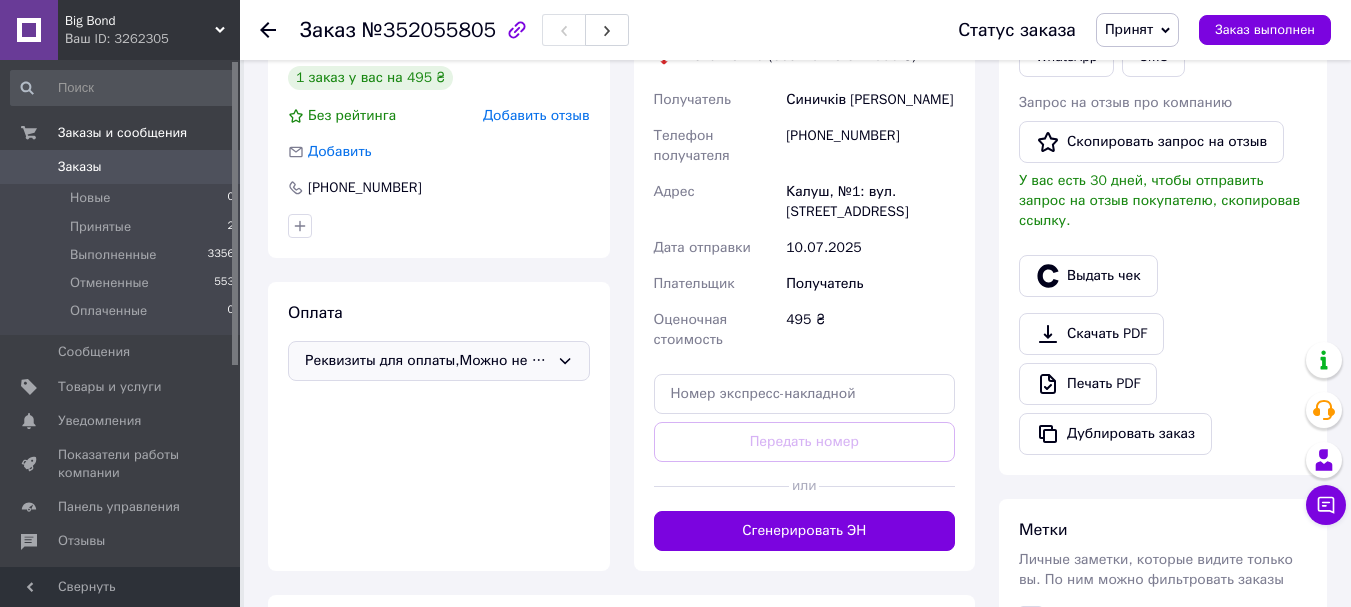 click on "Синичків [PERSON_NAME]" at bounding box center [870, 100] 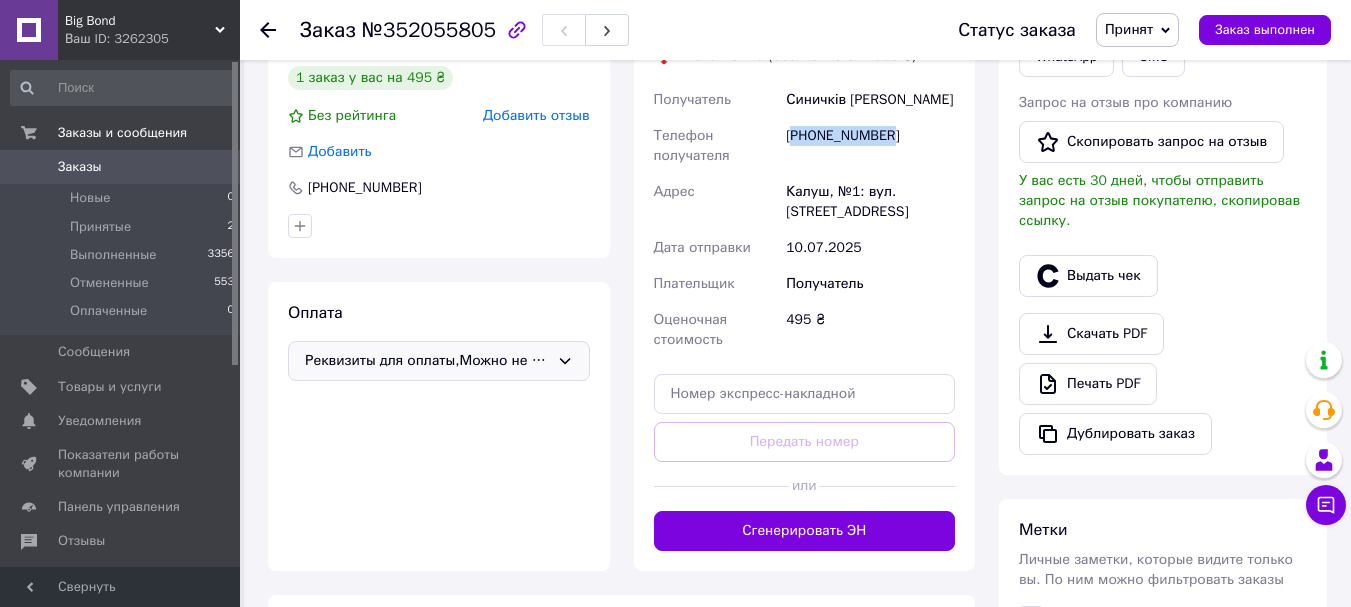 click on "[PHONE_NUMBER]" at bounding box center [870, 146] 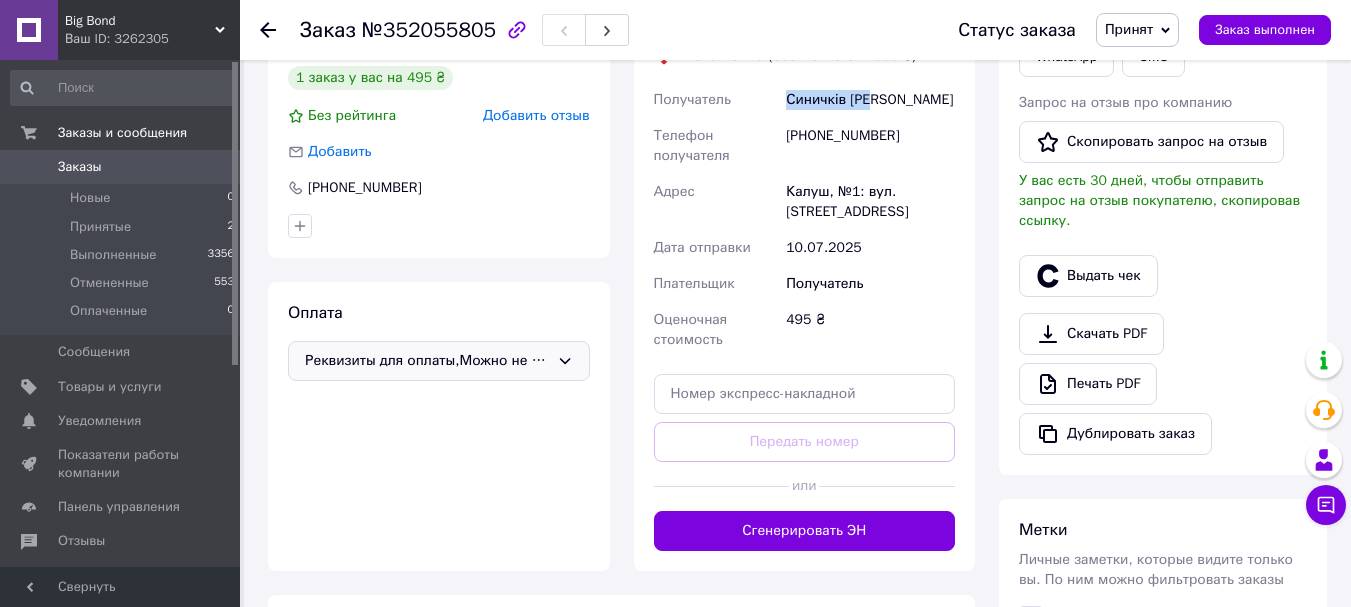drag, startPoint x: 830, startPoint y: 95, endPoint x: 758, endPoint y: 97, distance: 72.02777 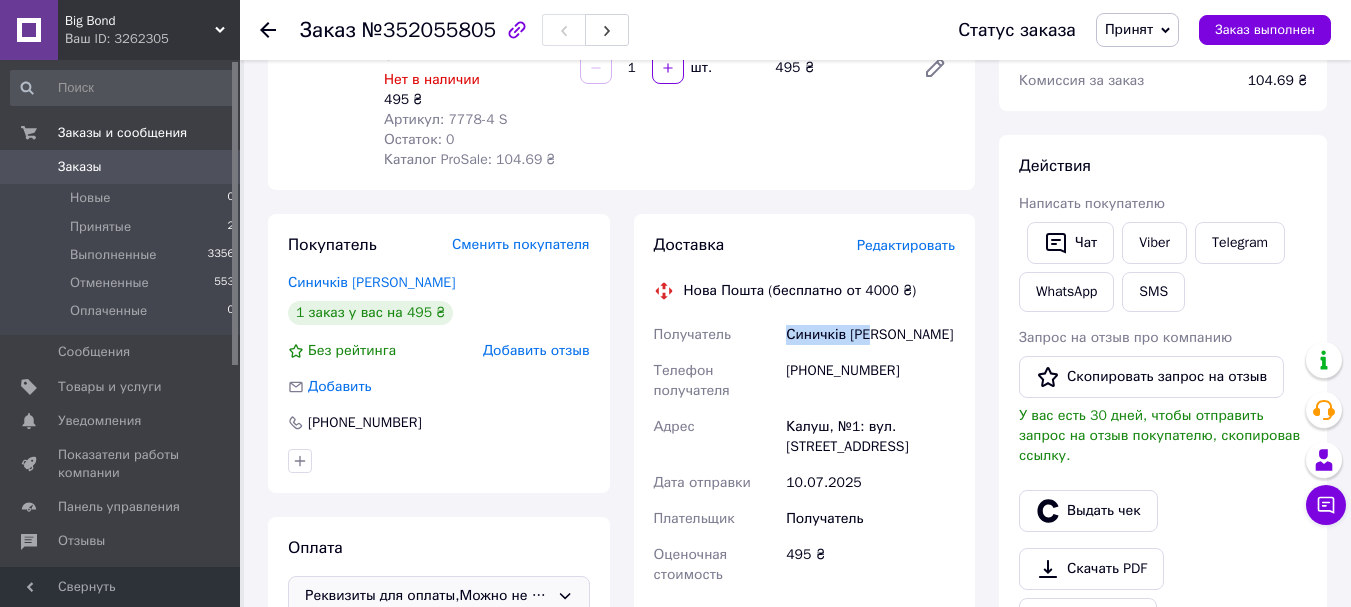 scroll, scrollTop: 300, scrollLeft: 0, axis: vertical 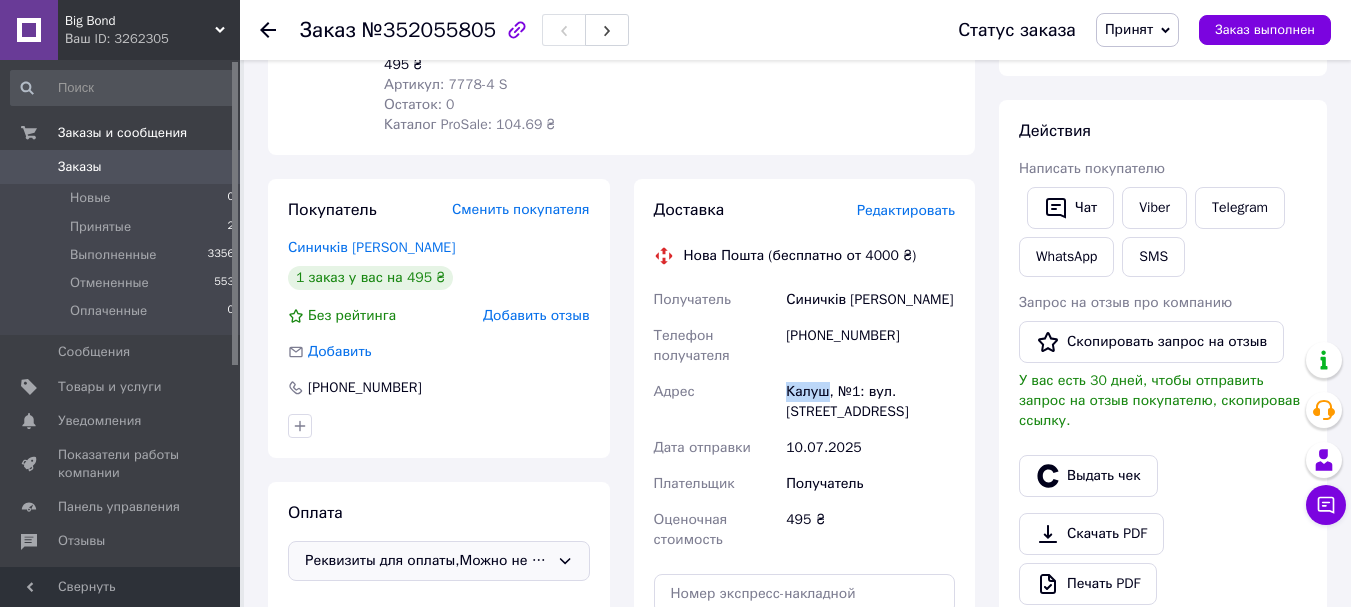 drag, startPoint x: 825, startPoint y: 391, endPoint x: 767, endPoint y: 392, distance: 58.00862 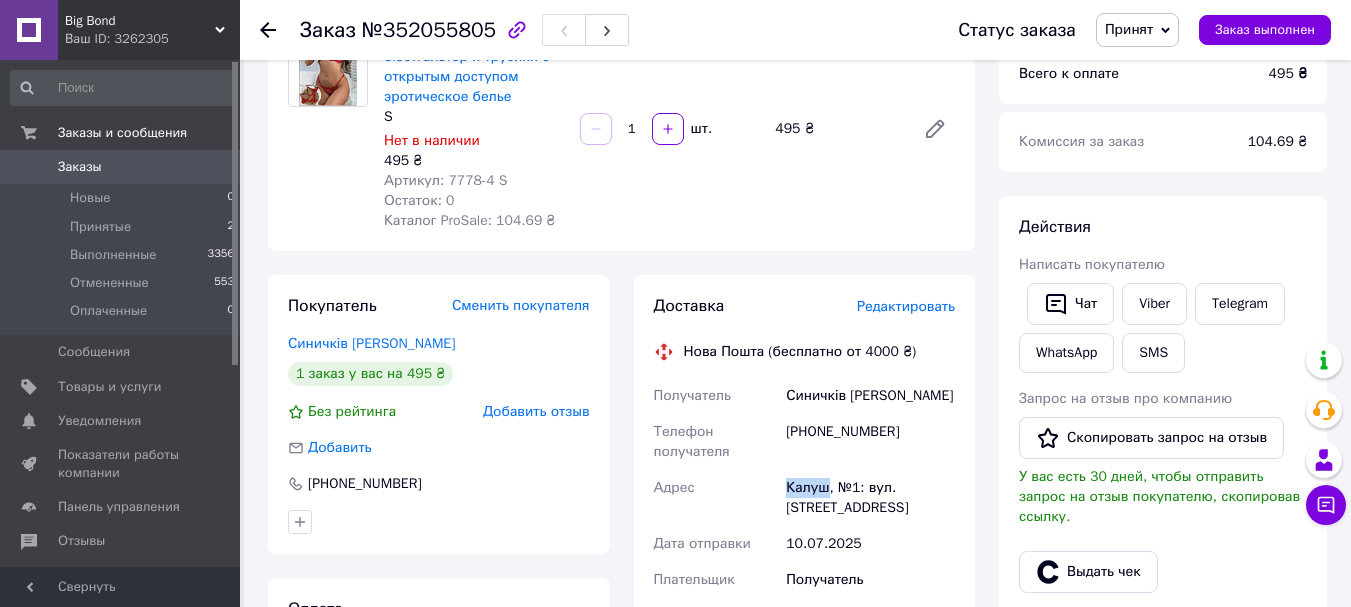 scroll, scrollTop: 500, scrollLeft: 0, axis: vertical 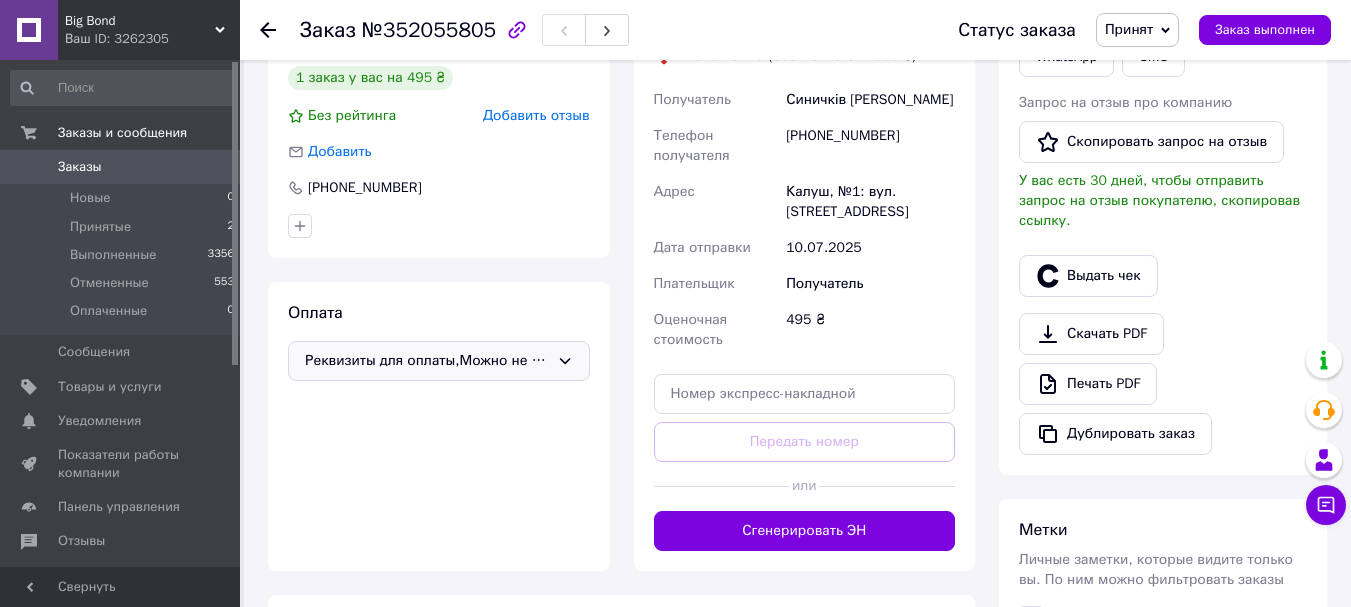 click on "Доставка Редактировать Нова Пошта (бесплатно от 4000 ₴) Получатель Синичків [PERSON_NAME] Телефон получателя [PHONE_NUMBER] Адрес [STREET_ADDRESS]: вул. [STREET_ADDRESS] Дата отправки [DATE] Плательщик Получатель Оценочная стоимость 495 ₴ Передать номер или Сгенерировать ЭН" at bounding box center [805, 275] 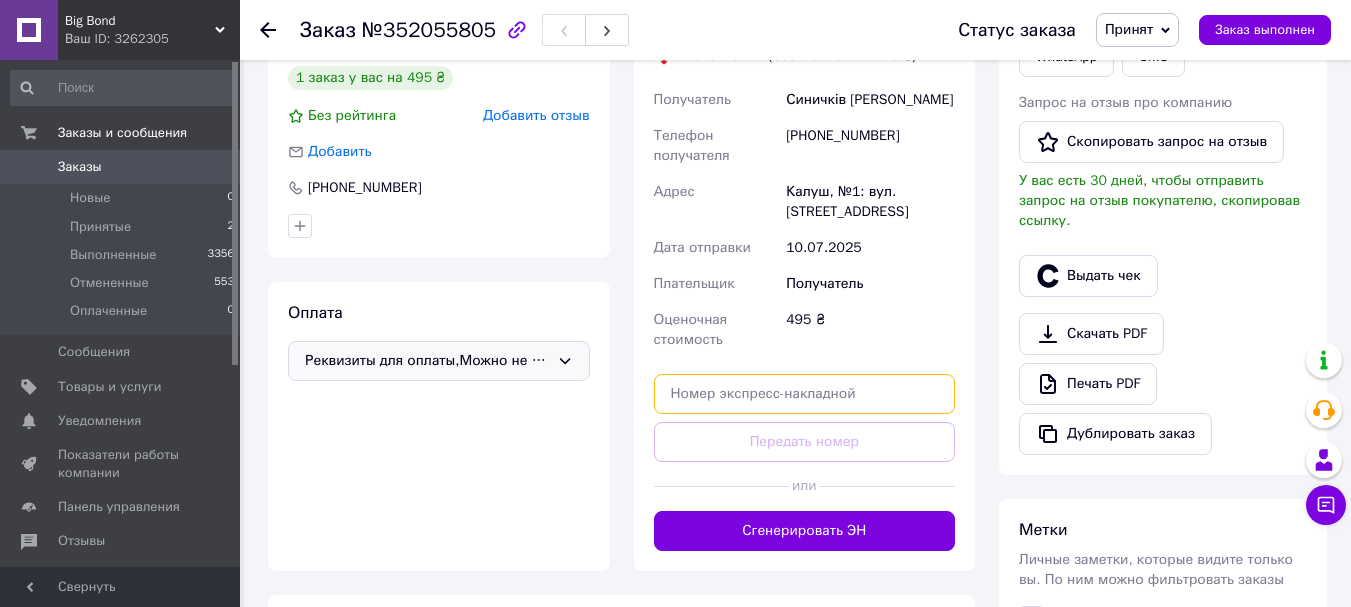 click at bounding box center [805, 394] 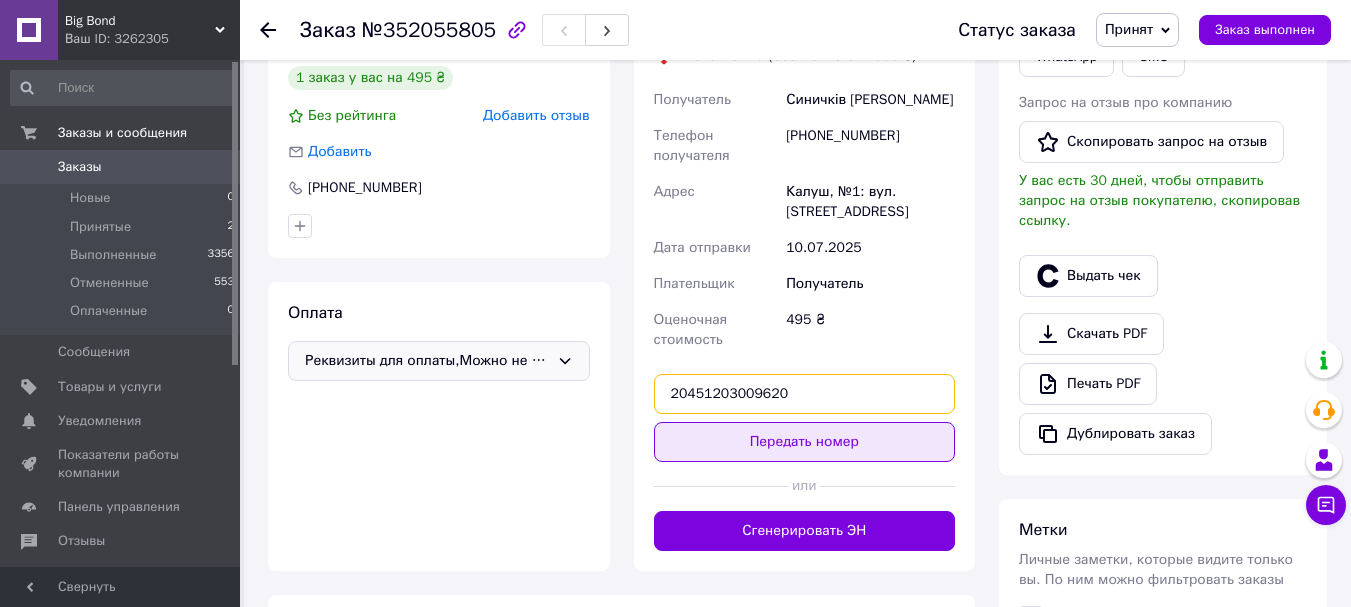 type on "20451203009620" 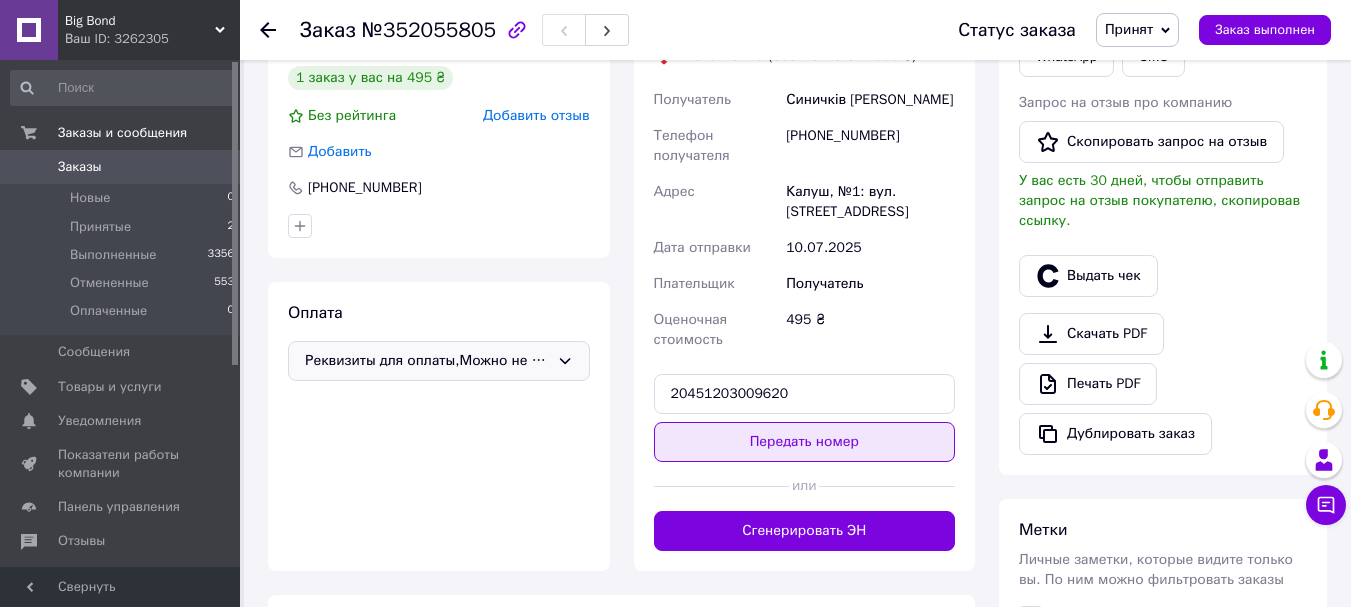 click on "Передать номер" at bounding box center (805, 442) 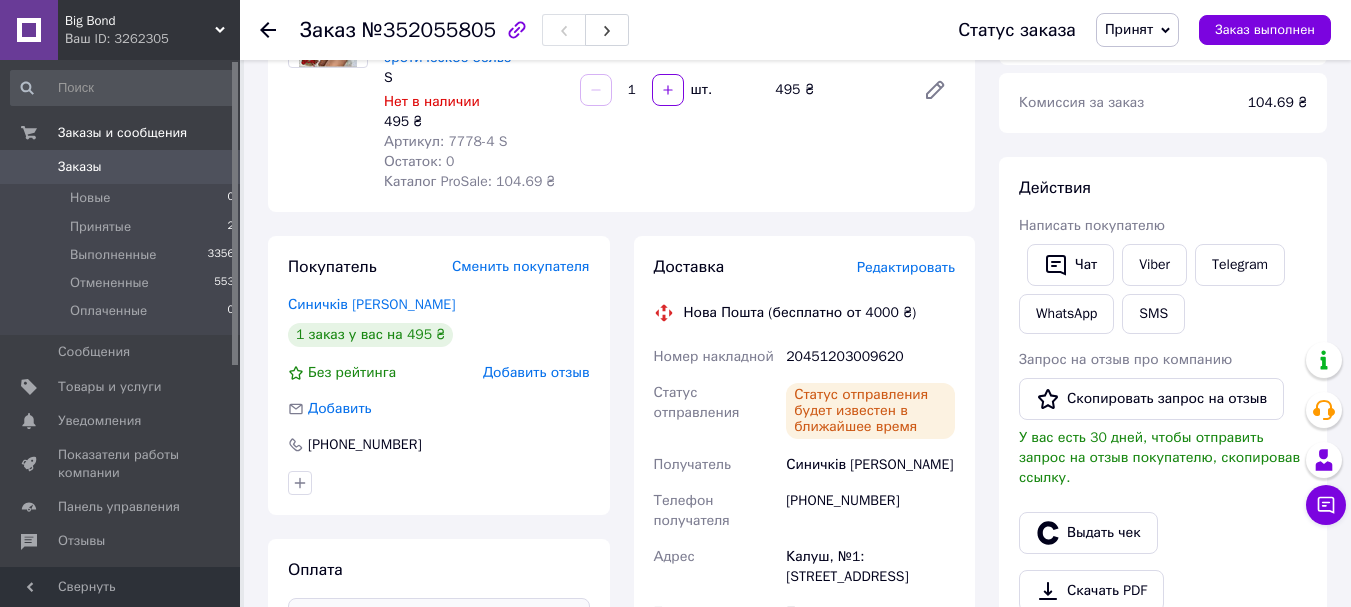 scroll, scrollTop: 300, scrollLeft: 0, axis: vertical 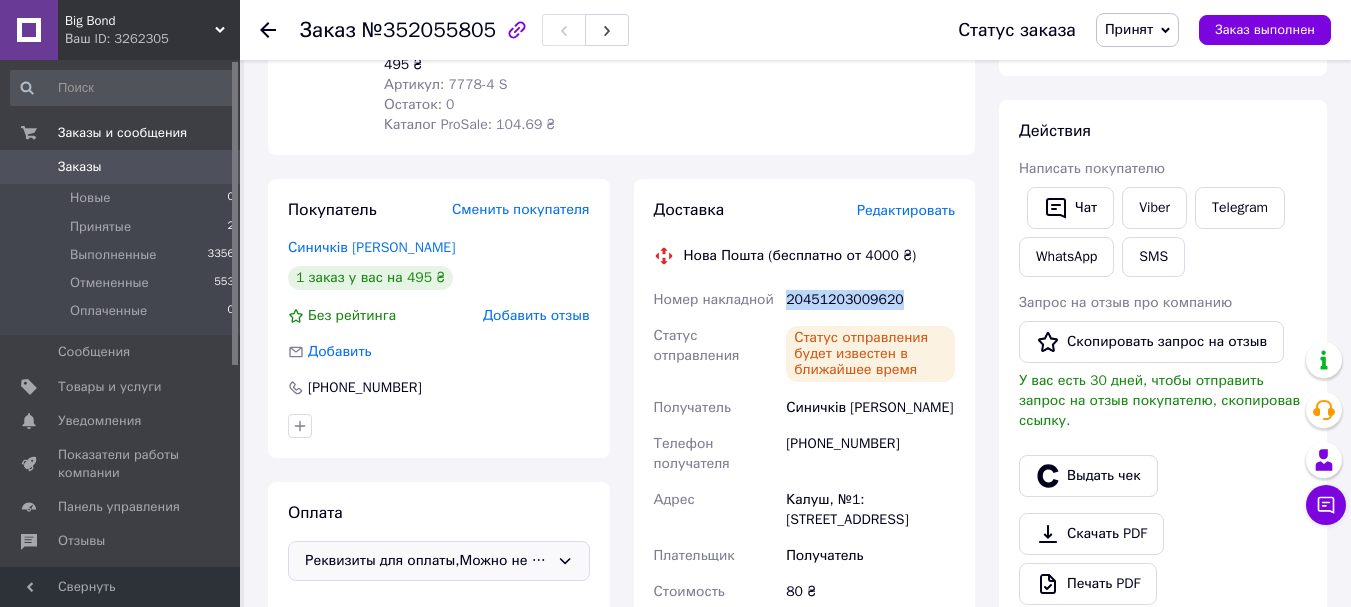 drag, startPoint x: 883, startPoint y: 305, endPoint x: 788, endPoint y: 301, distance: 95.084175 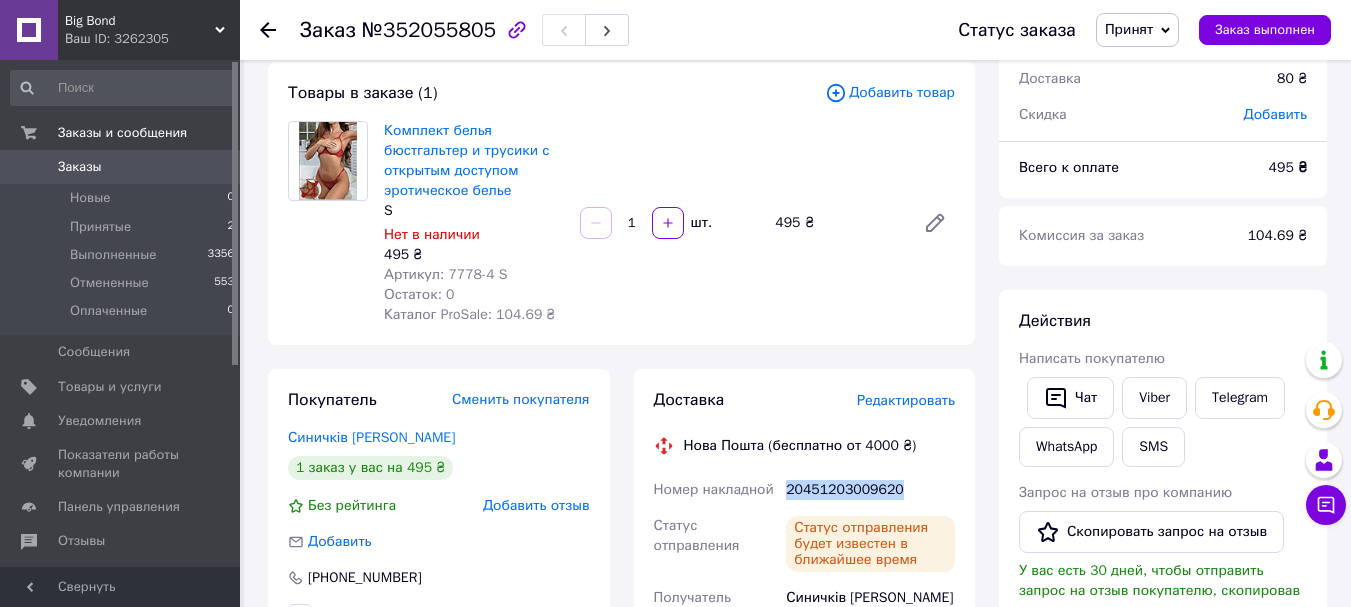 scroll, scrollTop: 0, scrollLeft: 0, axis: both 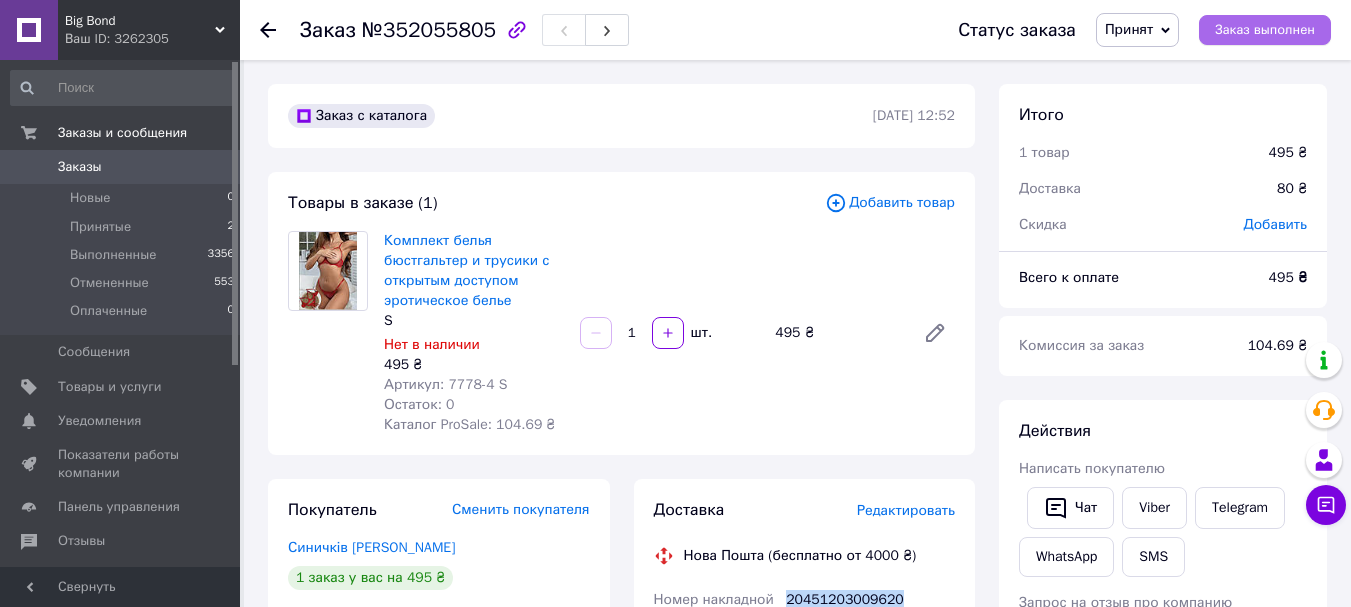 click on "Заказ выполнен" at bounding box center [1265, 30] 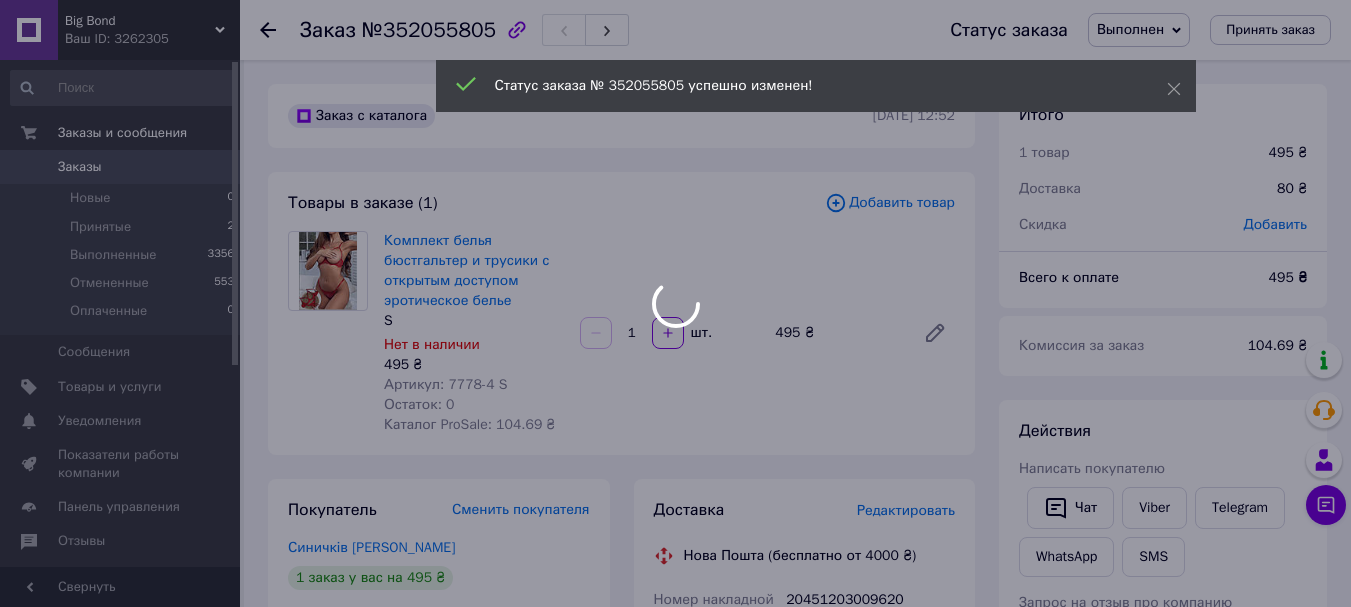 click at bounding box center (675, 303) 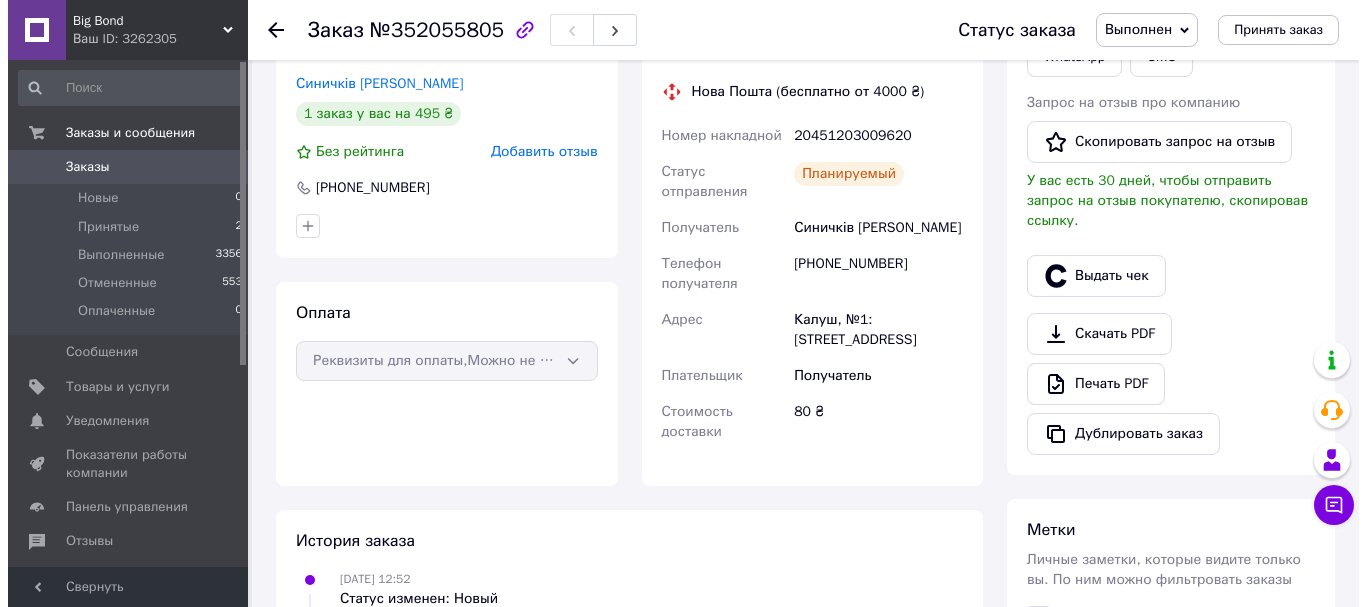 scroll, scrollTop: 500, scrollLeft: 0, axis: vertical 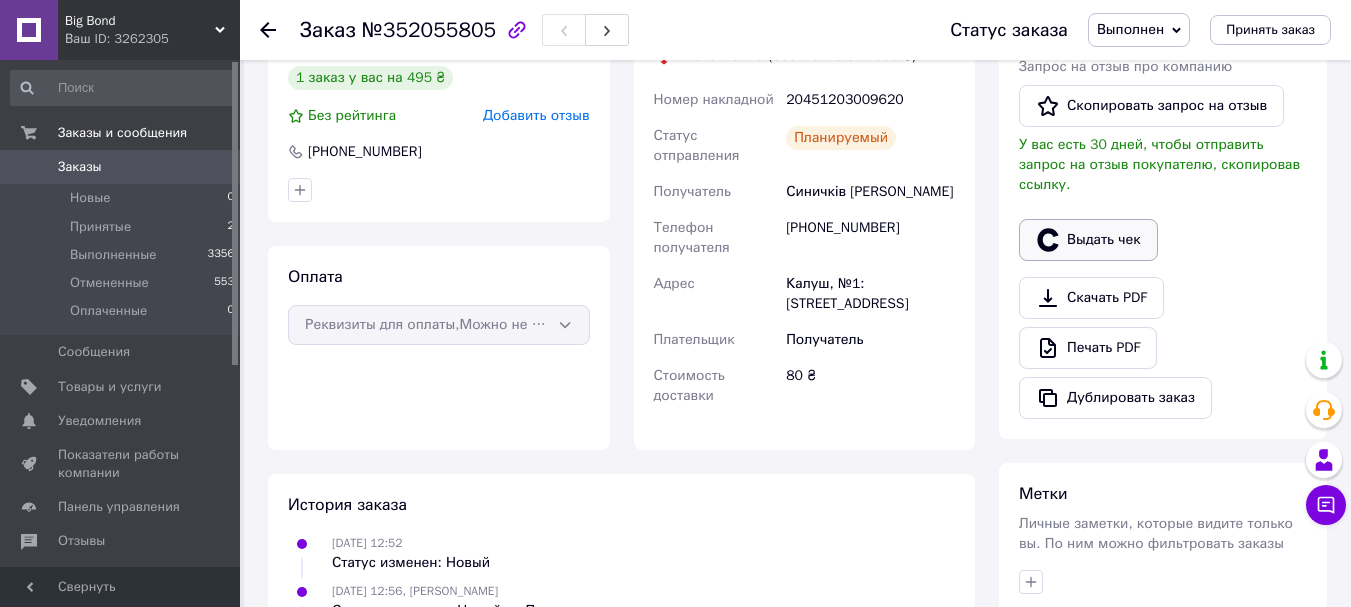 click on "Выдать чек" at bounding box center [1088, 240] 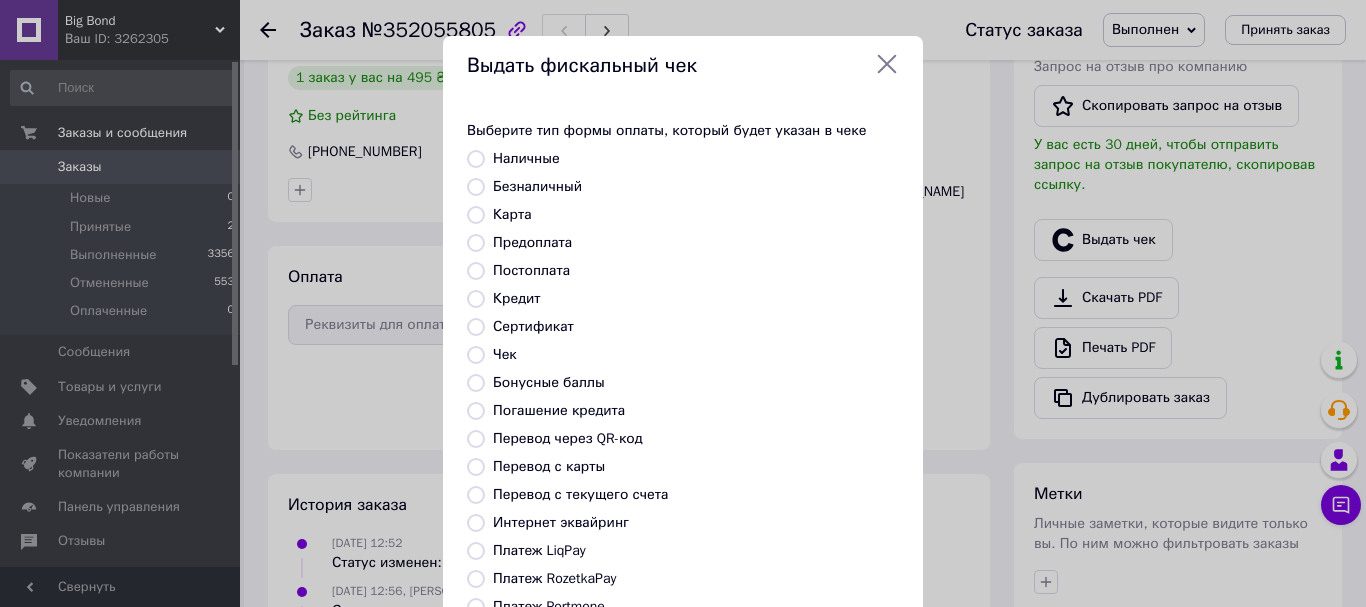 scroll, scrollTop: 252, scrollLeft: 0, axis: vertical 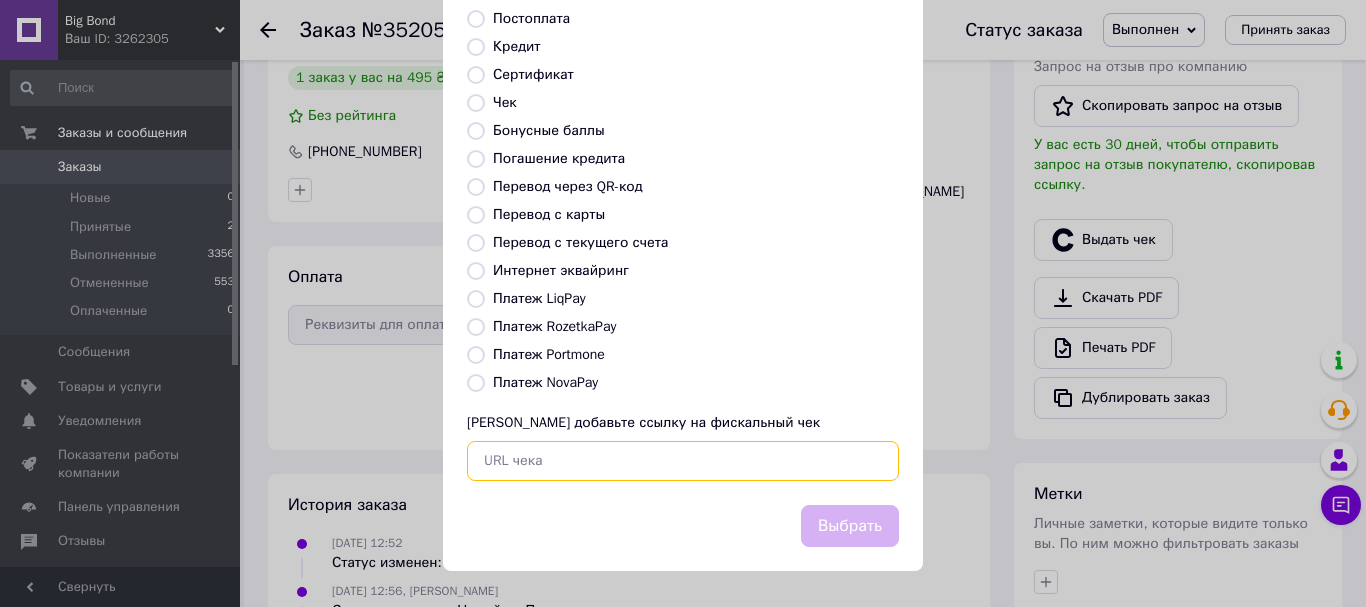 click at bounding box center [683, 461] 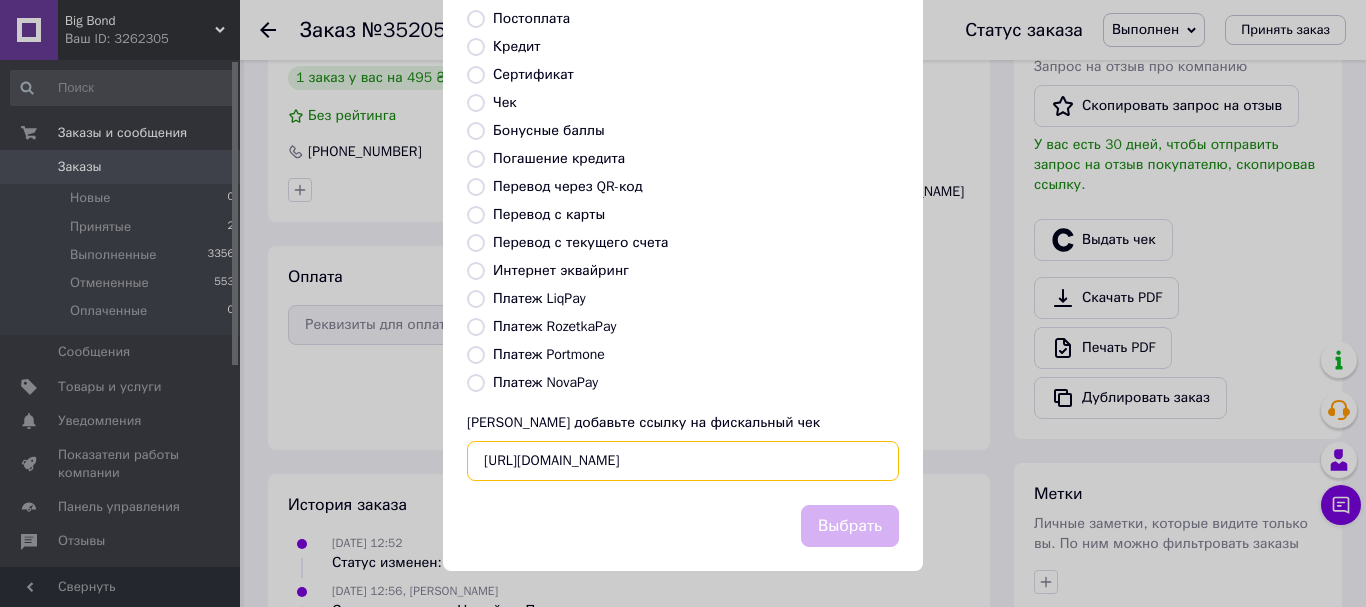 scroll, scrollTop: 0, scrollLeft: 23, axis: horizontal 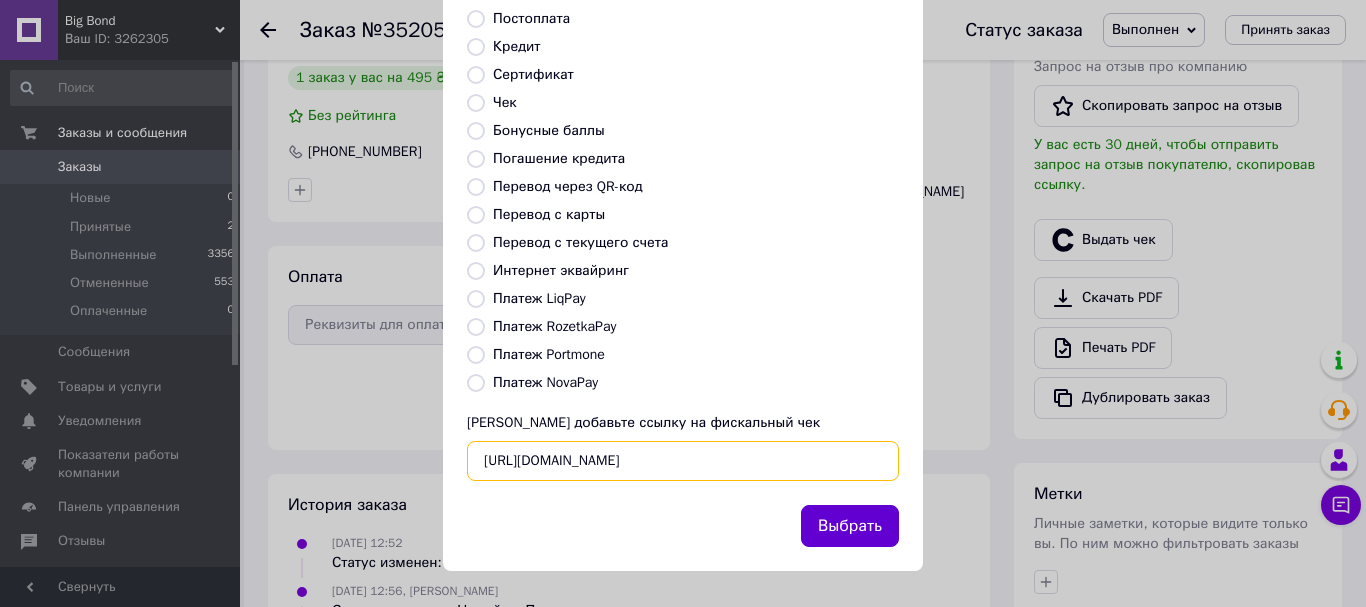 type on "https://check.checkbox.ua/746c35be-f174-4be9-8a56-8516a119f118" 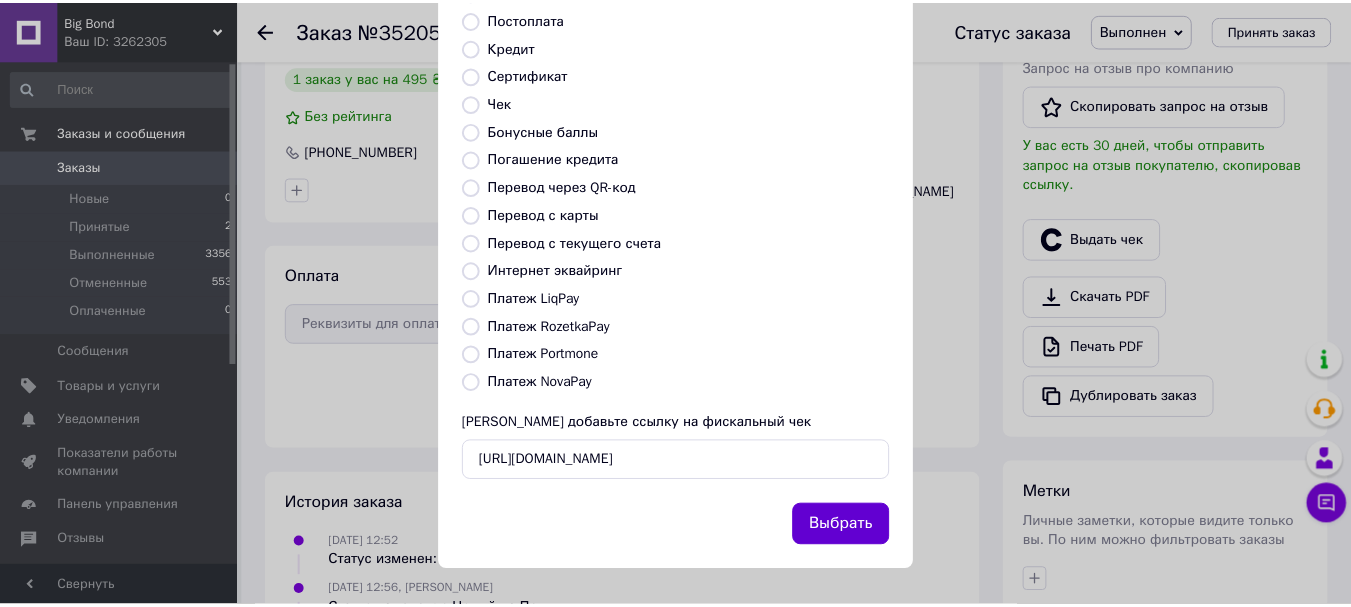 scroll, scrollTop: 0, scrollLeft: 0, axis: both 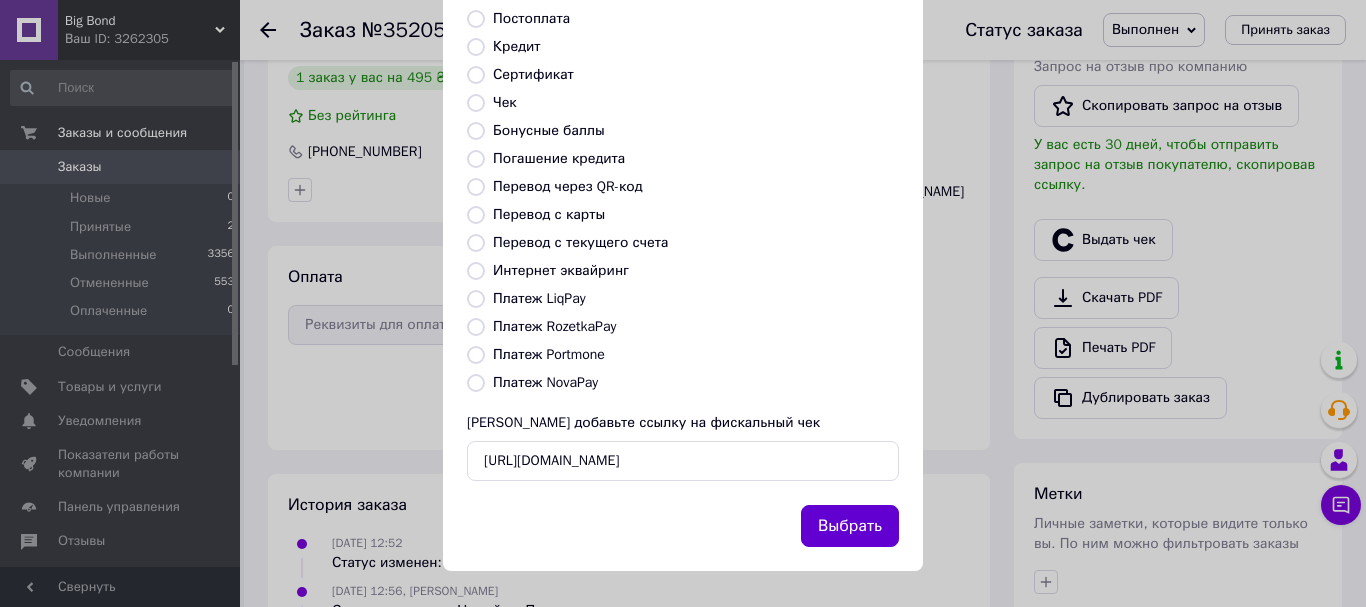 click on "Выбрать" at bounding box center (850, 526) 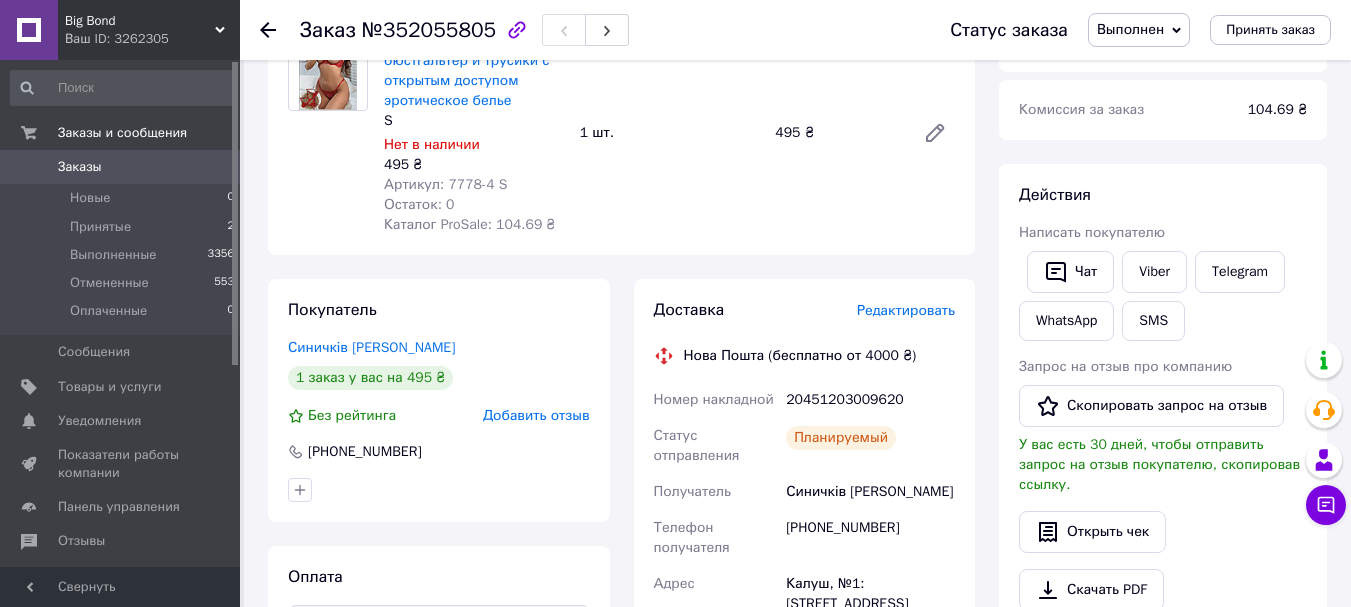 scroll, scrollTop: 0, scrollLeft: 0, axis: both 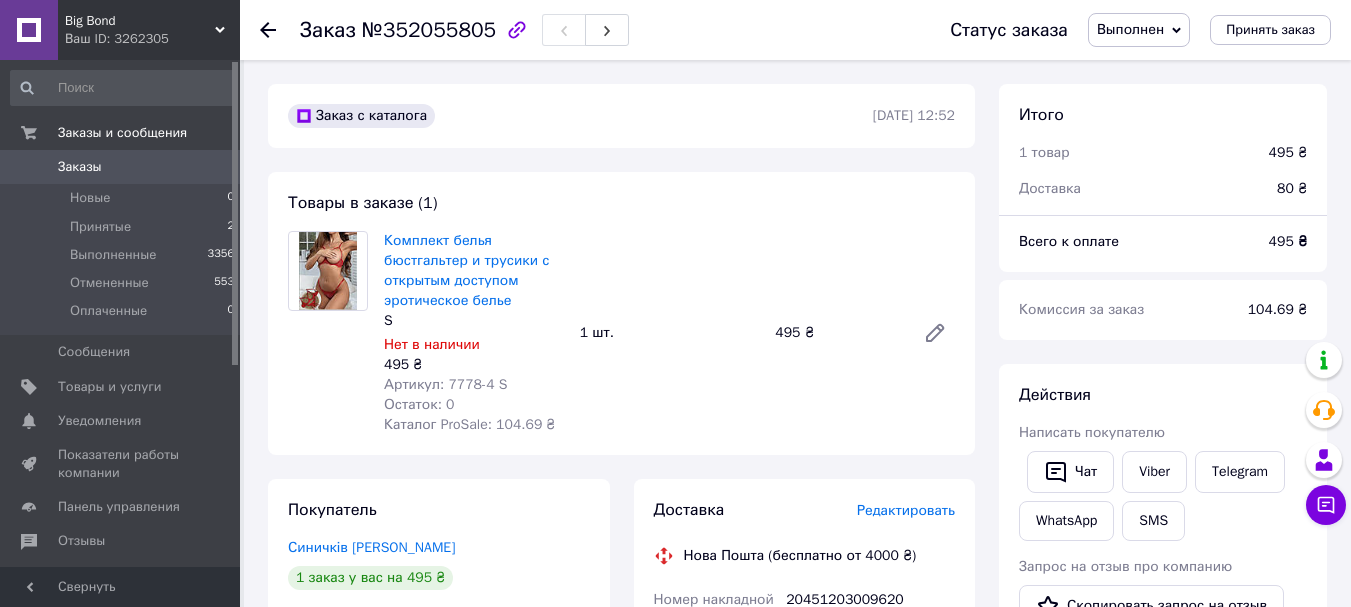 click on "Заказы" at bounding box center [121, 167] 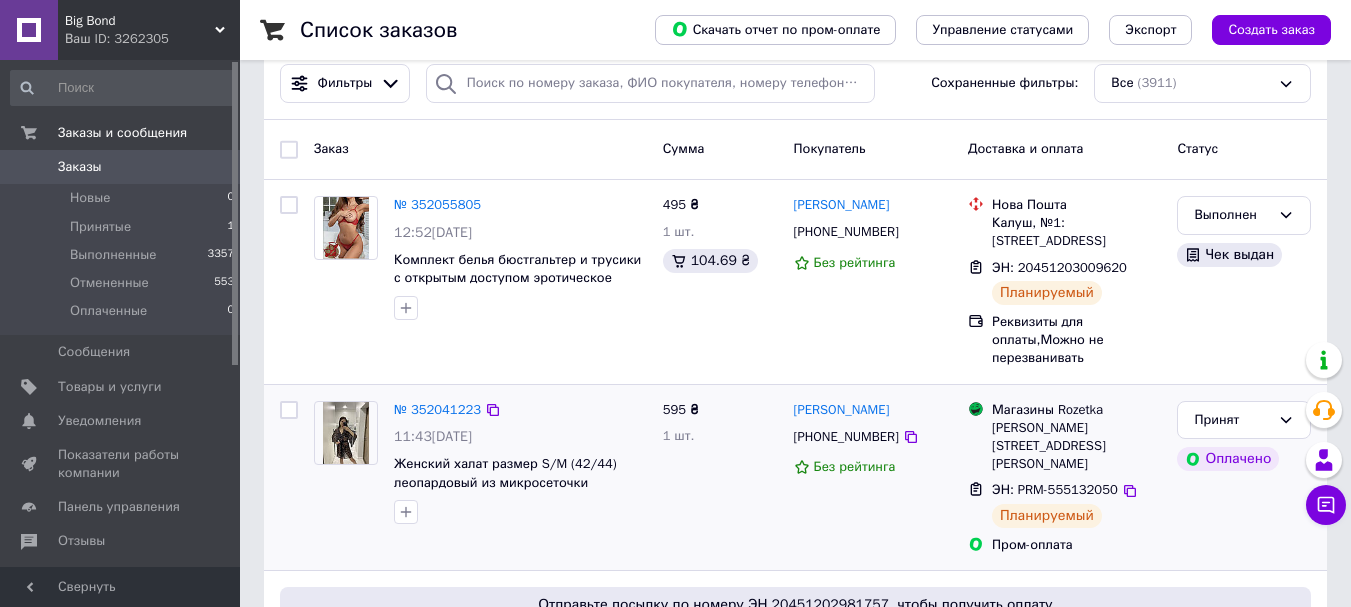 scroll, scrollTop: 300, scrollLeft: 0, axis: vertical 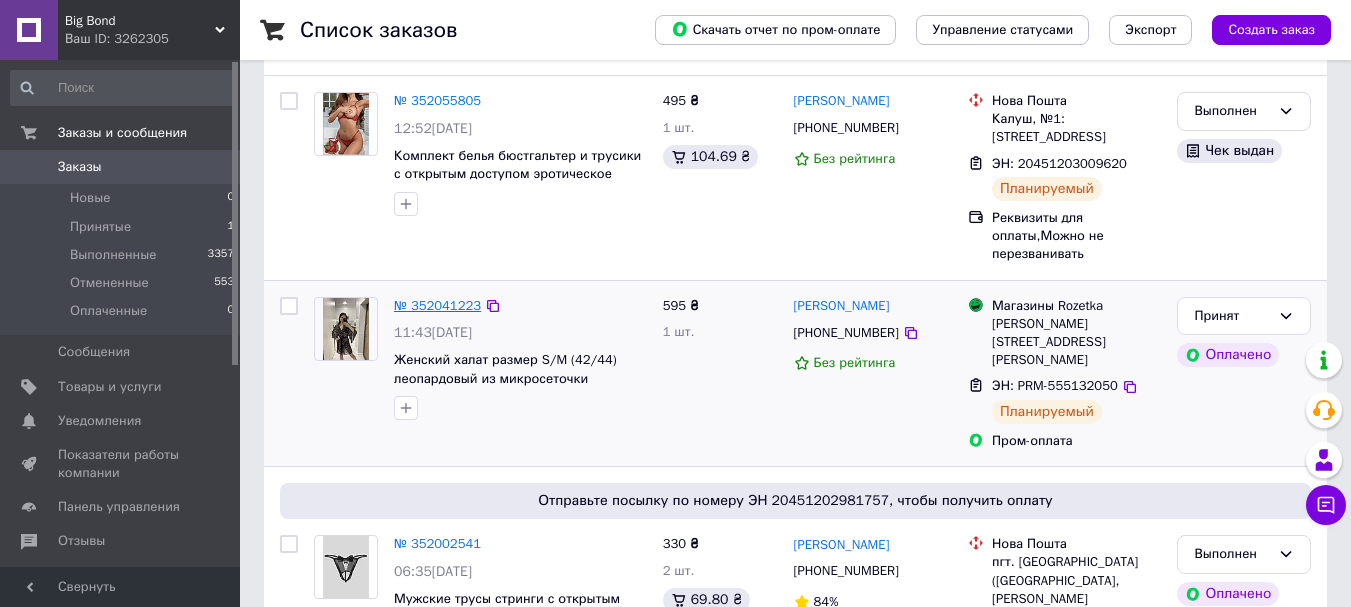 click on "№ 352041223" at bounding box center [437, 305] 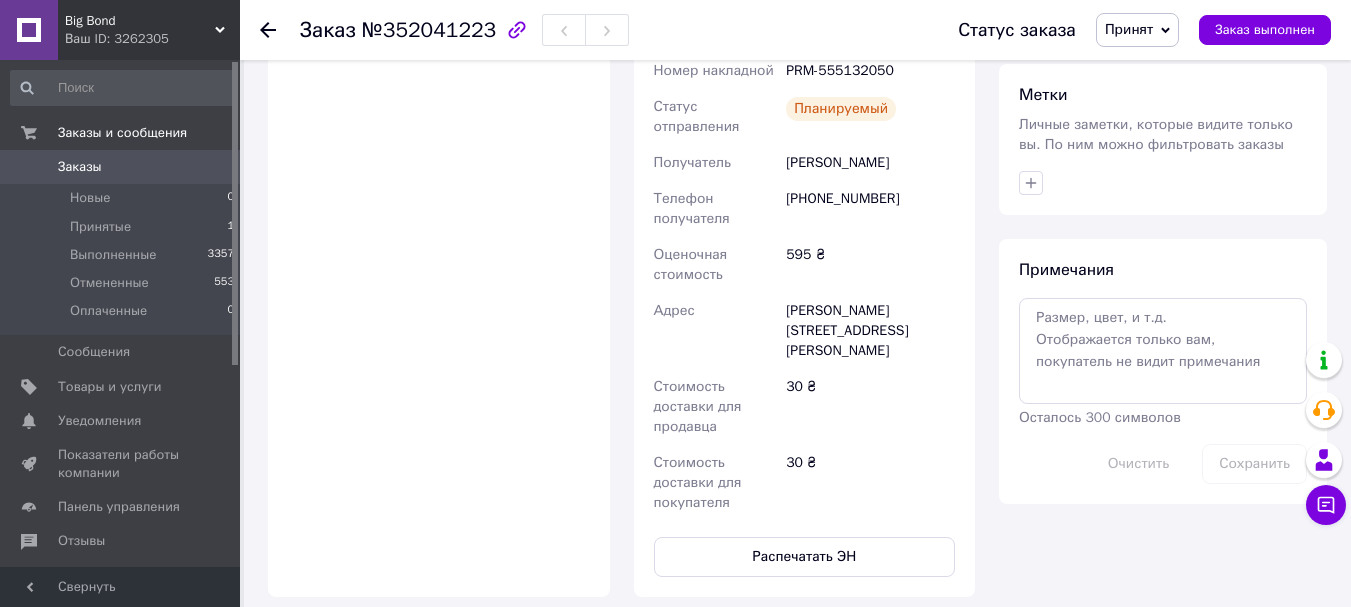scroll, scrollTop: 1103, scrollLeft: 0, axis: vertical 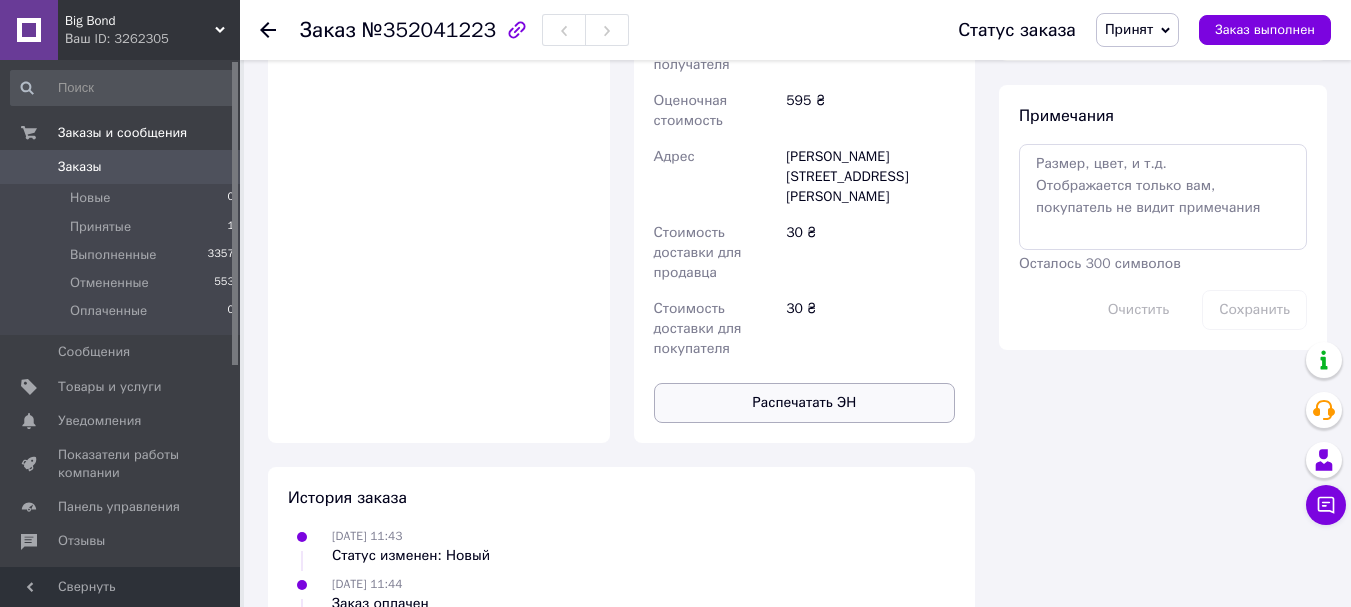 click on "Распечатать ЭН" at bounding box center (805, 403) 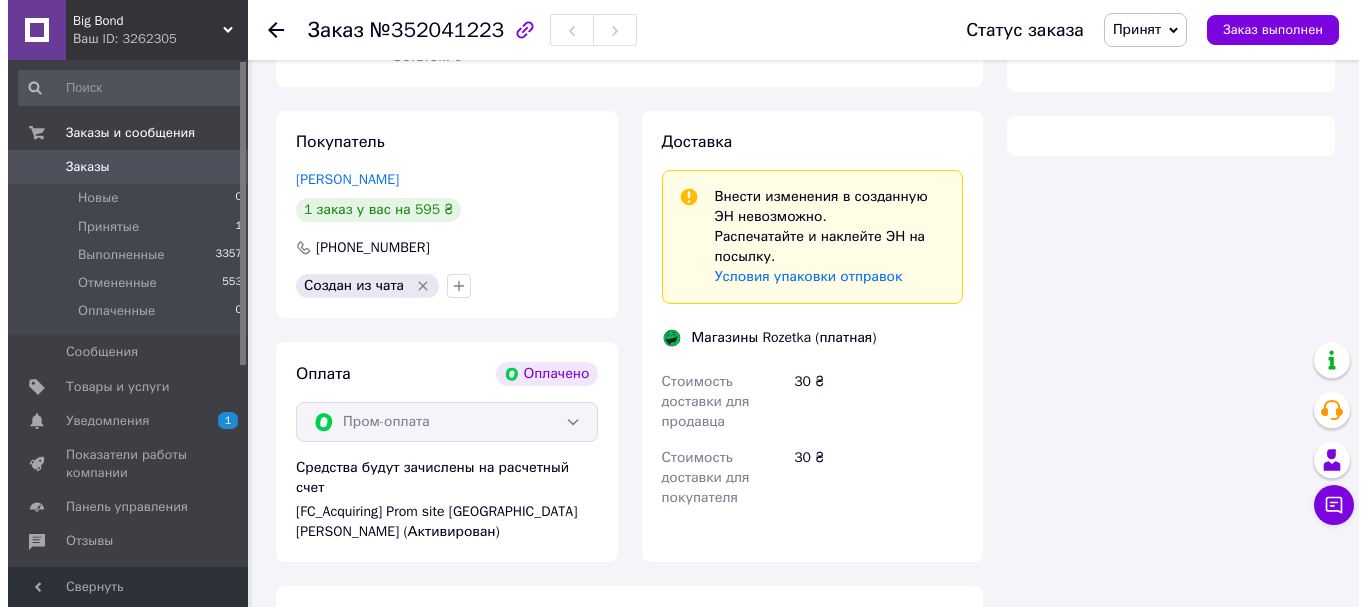 scroll, scrollTop: 403, scrollLeft: 0, axis: vertical 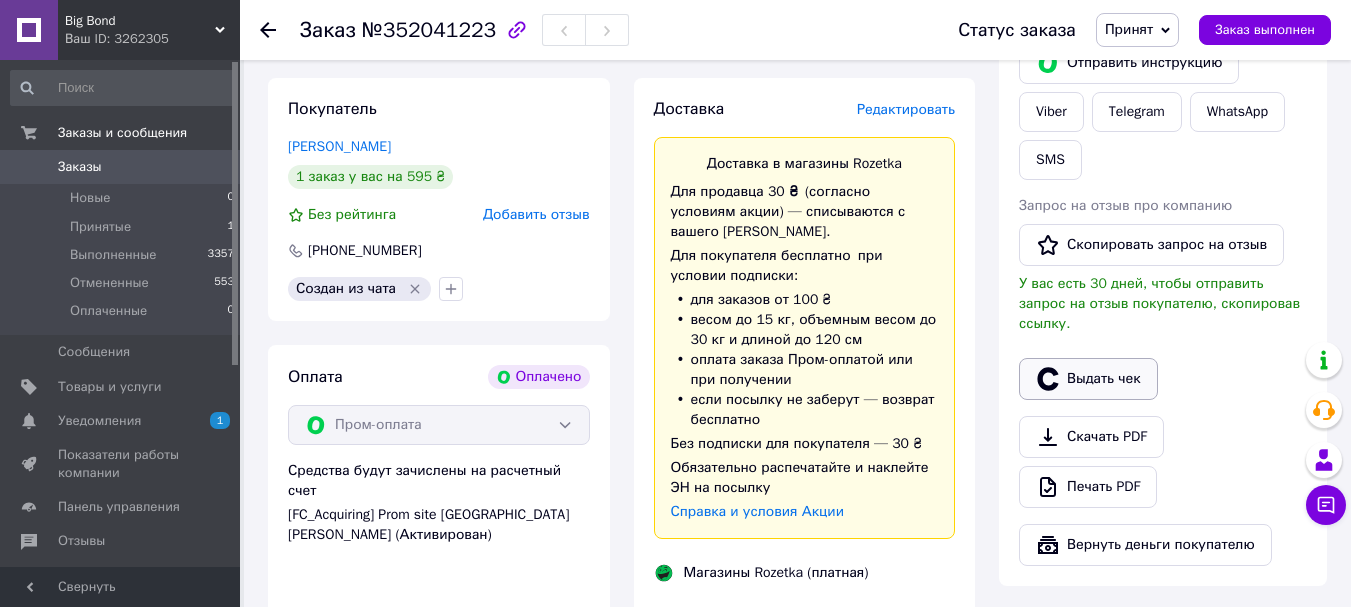 click on "Выдать чек" at bounding box center [1088, 379] 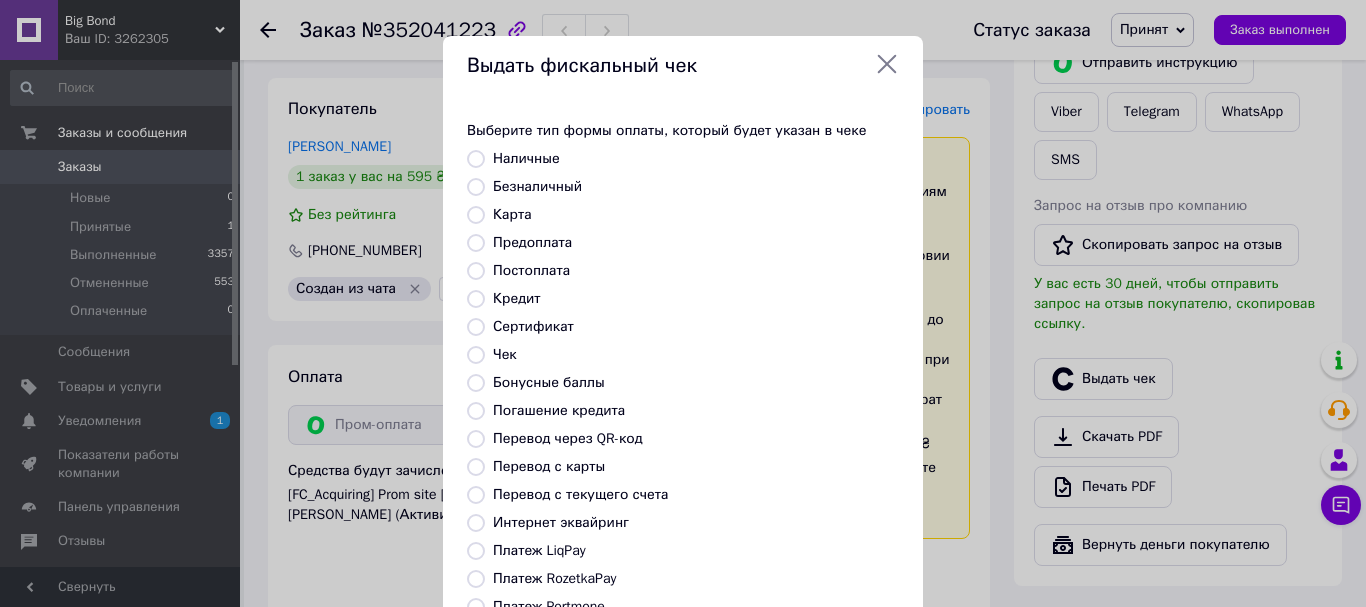 click on "Платеж RozetkaPay" at bounding box center [476, 579] 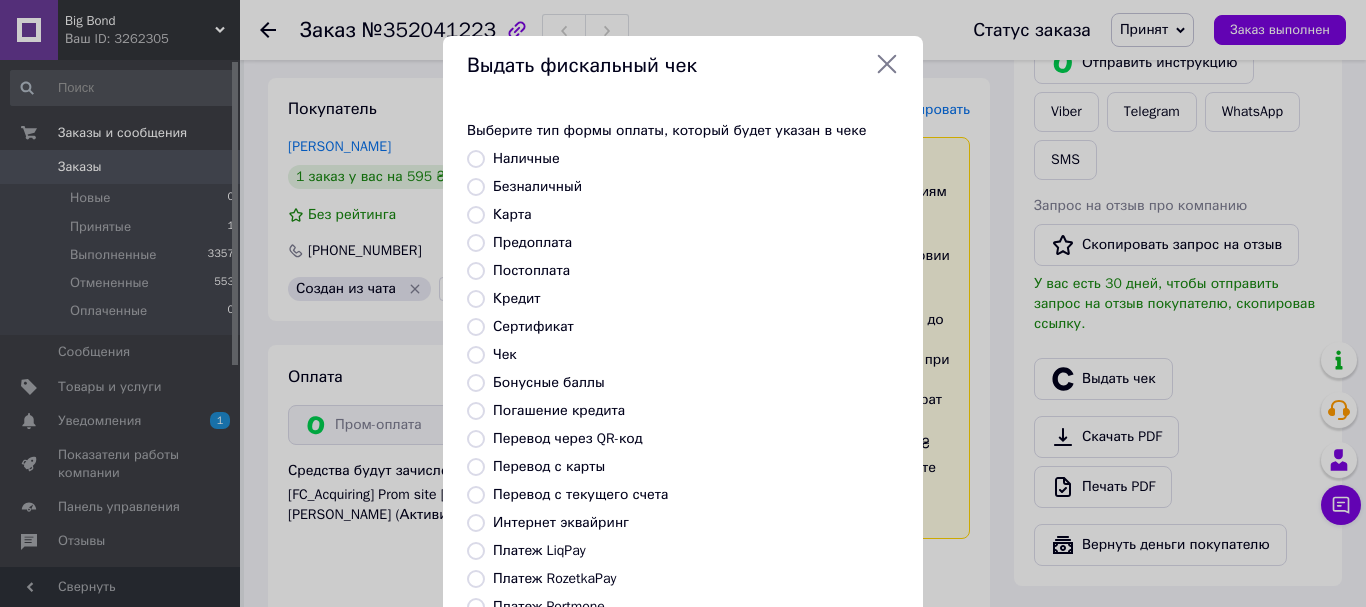 radio on "true" 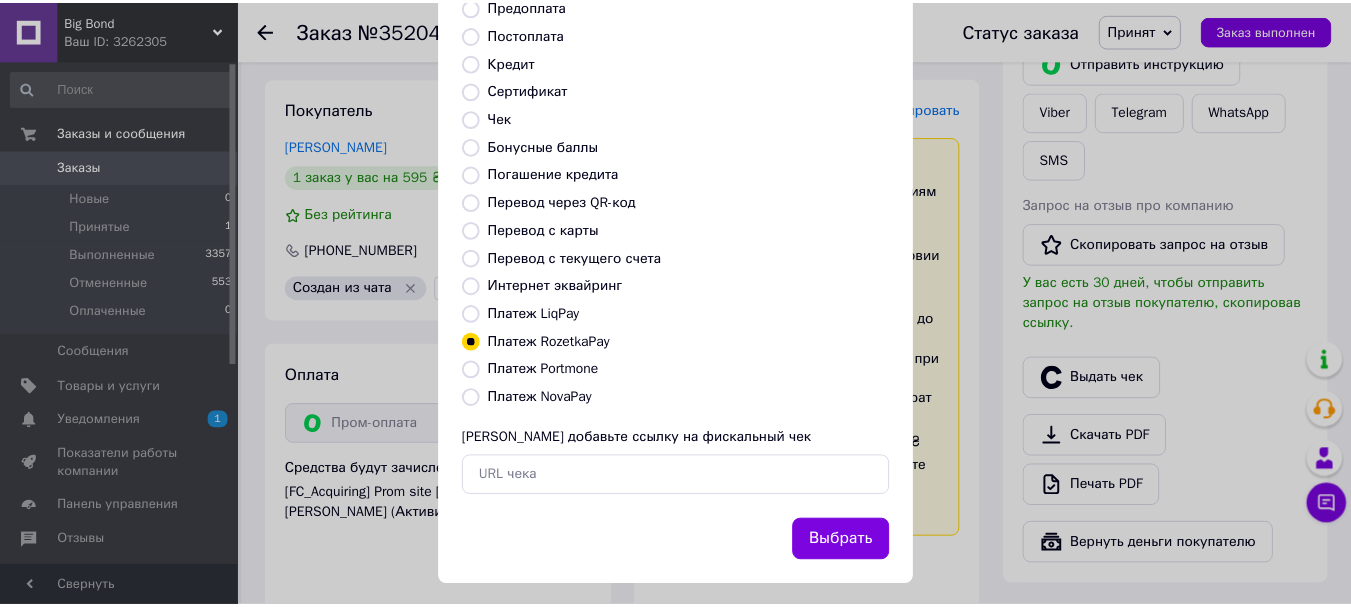 scroll, scrollTop: 252, scrollLeft: 0, axis: vertical 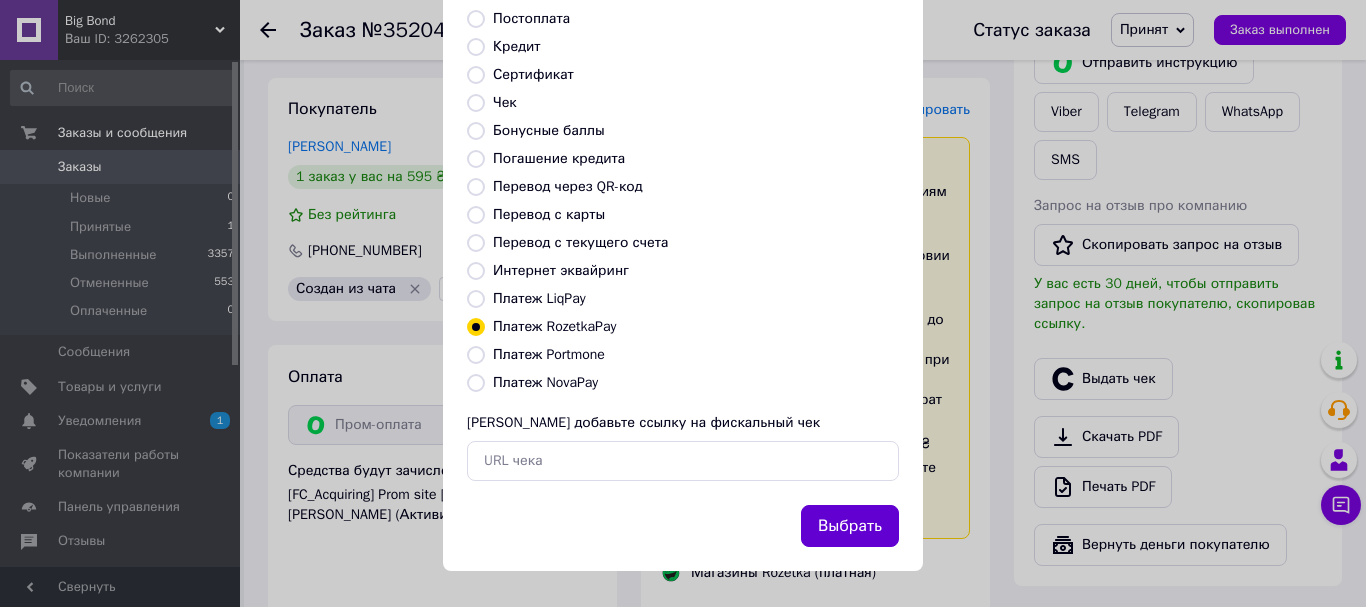 click on "Выбрать" at bounding box center (850, 526) 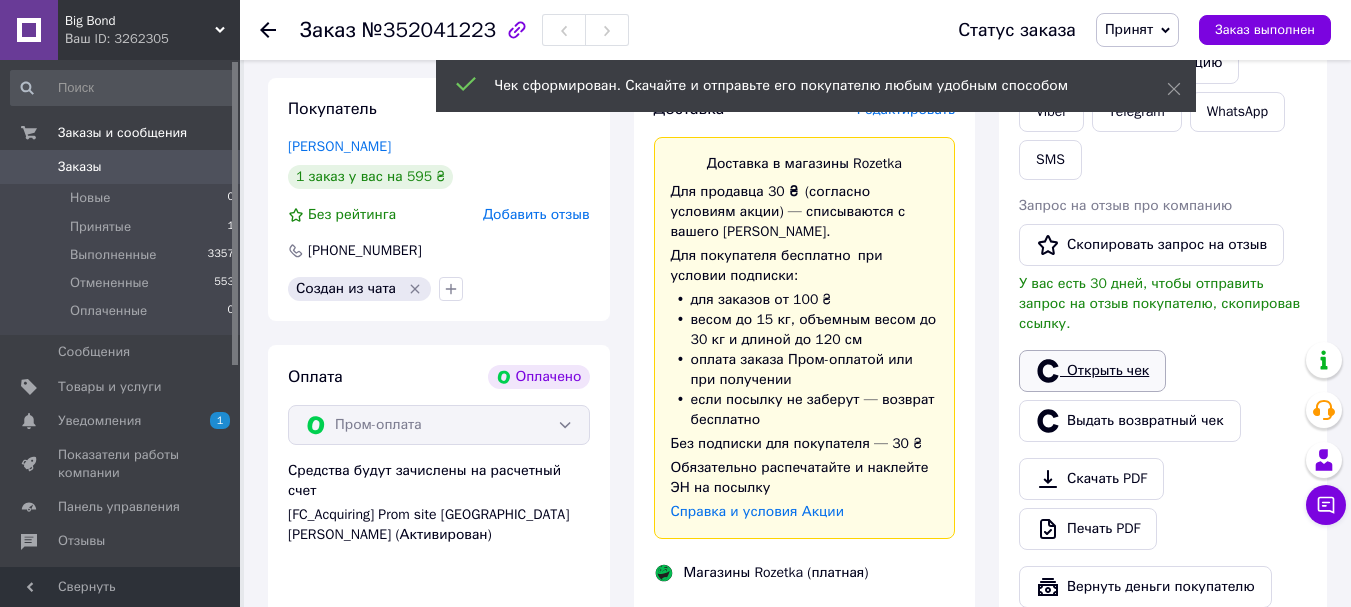 click on "Открыть чек" at bounding box center (1092, 371) 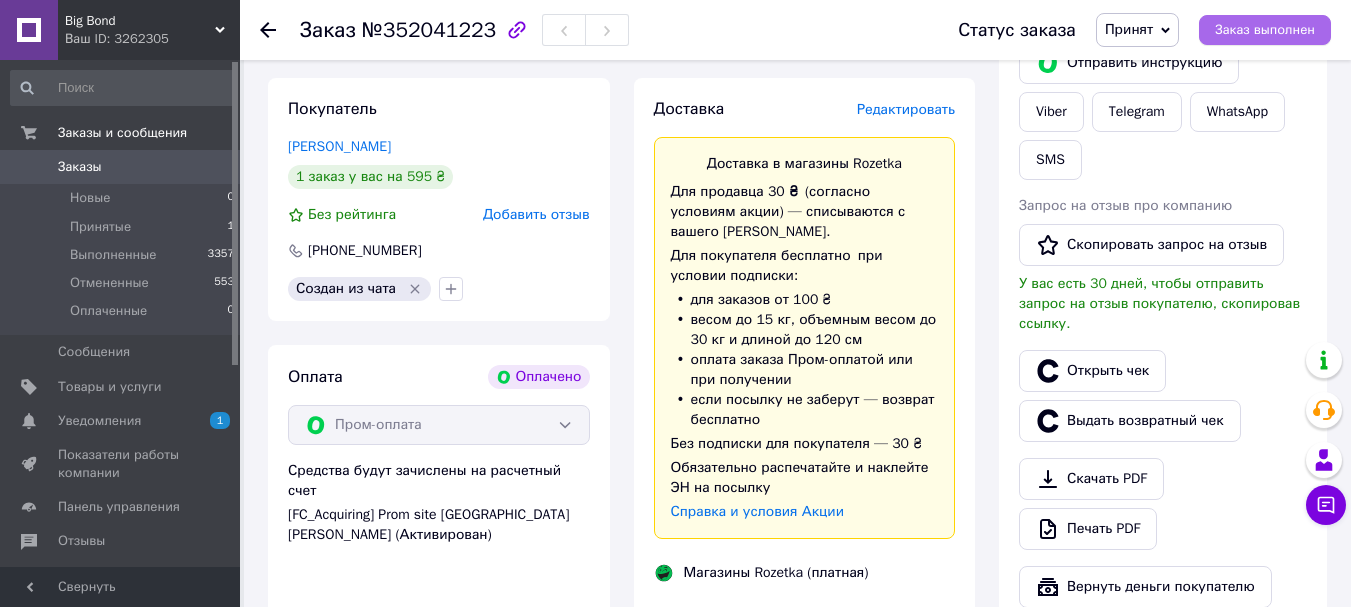 click on "Заказ выполнен" at bounding box center [1265, 30] 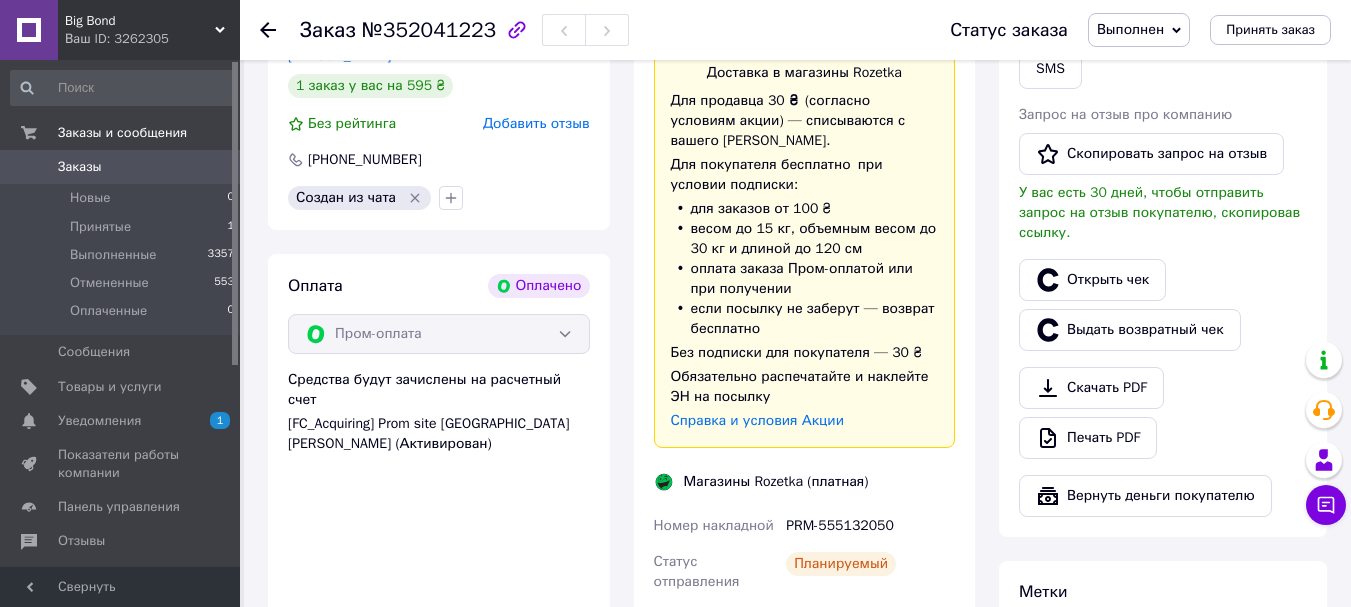 scroll, scrollTop: 603, scrollLeft: 0, axis: vertical 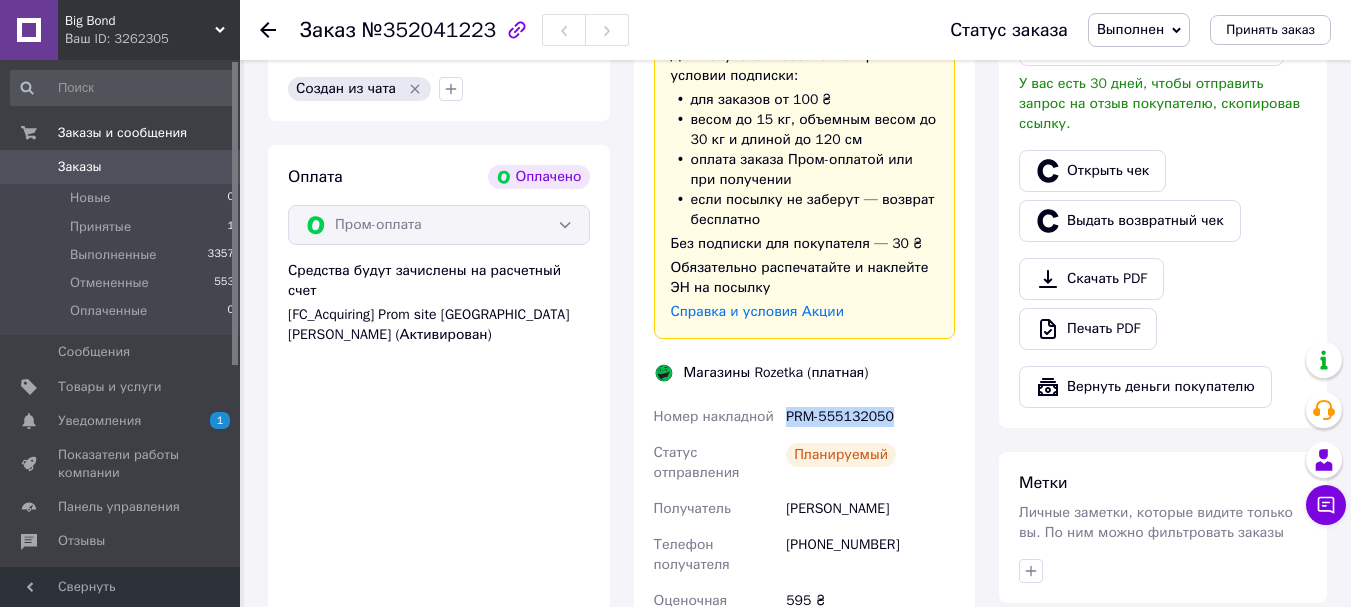 drag, startPoint x: 893, startPoint y: 411, endPoint x: 779, endPoint y: 404, distance: 114.21471 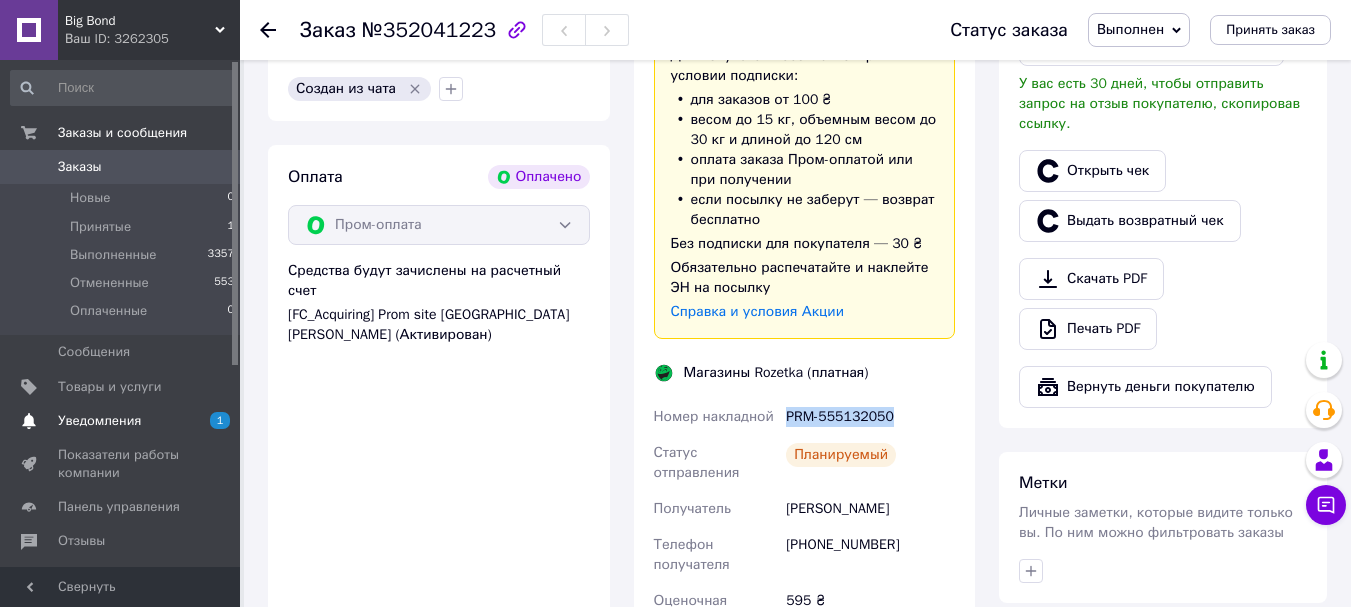 click on "Уведомления" at bounding box center (99, 421) 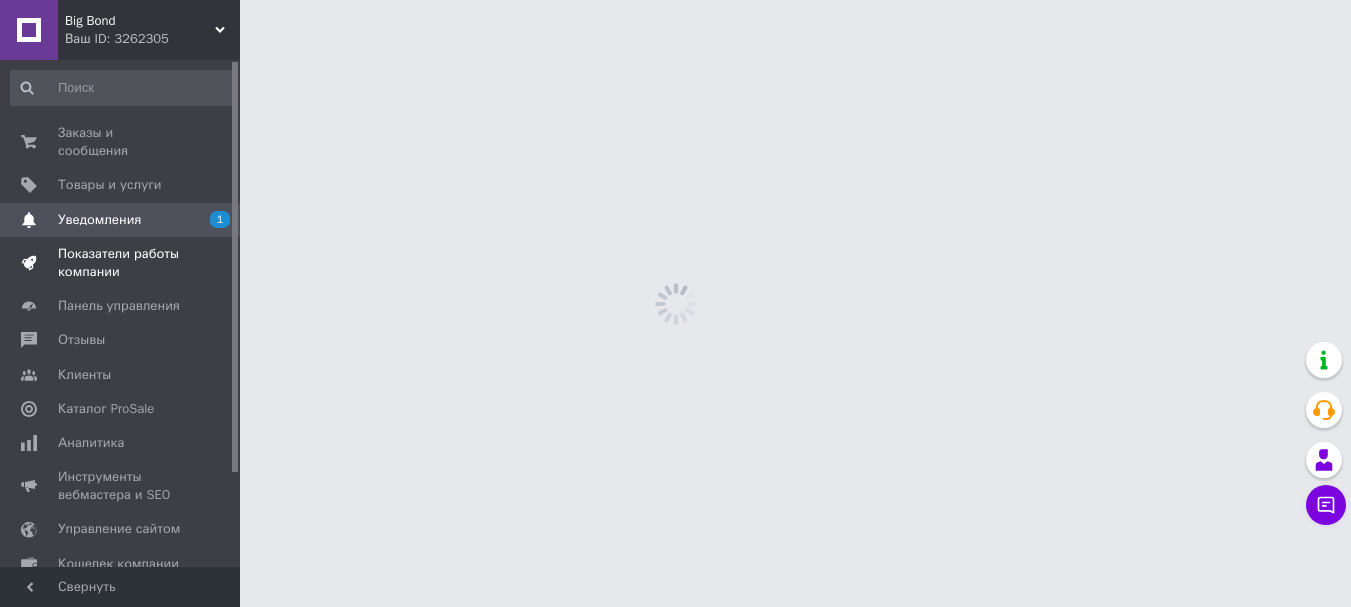 scroll, scrollTop: 0, scrollLeft: 0, axis: both 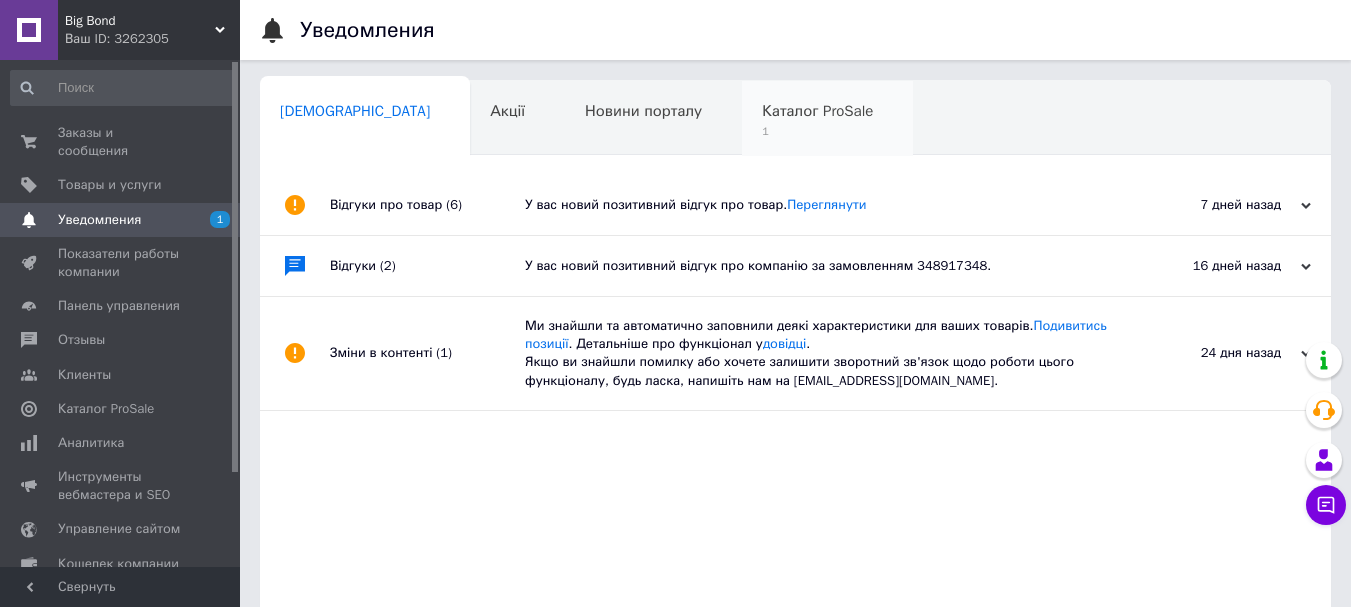 click on "Каталог ProSale" at bounding box center (817, 111) 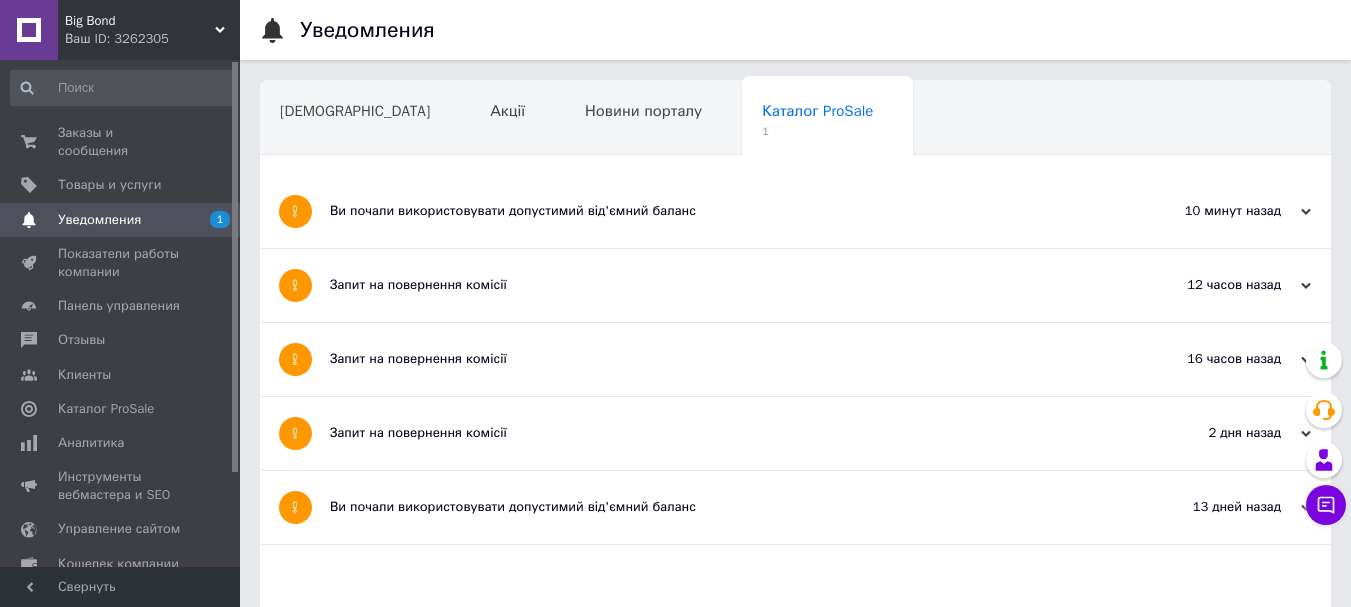 click on "Ви почали використовувати допустимий від'ємний баланс" at bounding box center [720, 211] 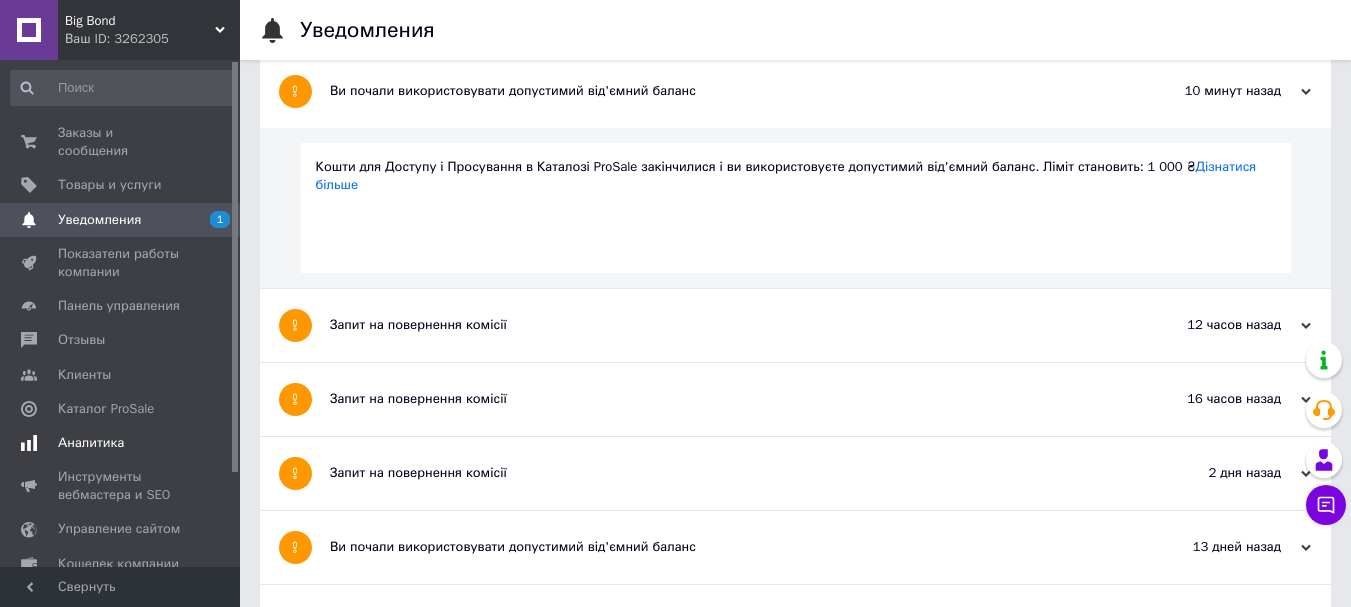 scroll, scrollTop: 198, scrollLeft: 0, axis: vertical 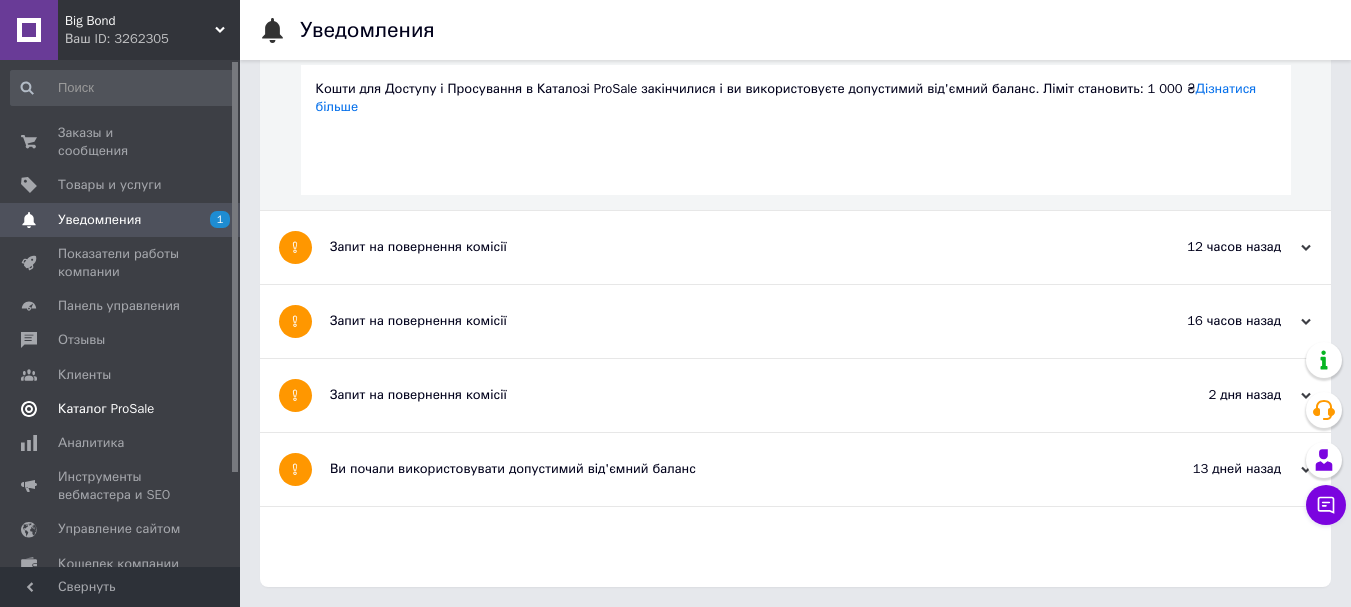 click on "Каталог ProSale" at bounding box center (106, 409) 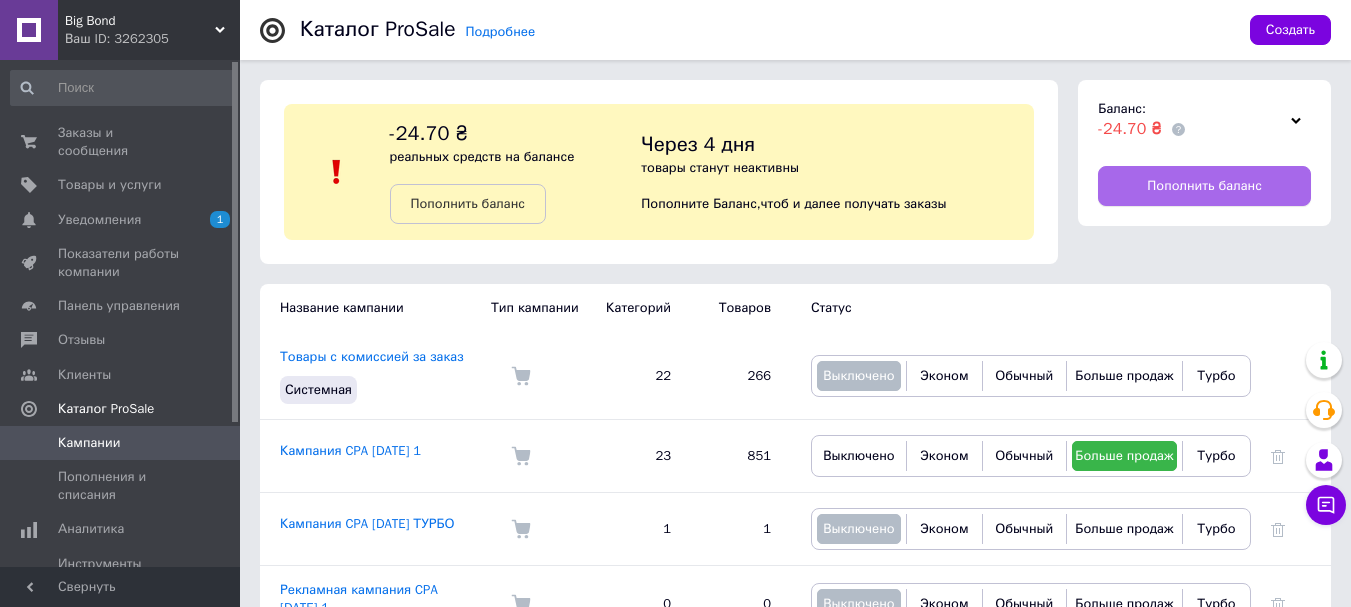 click on "Пополнить баланс" at bounding box center (1204, 186) 